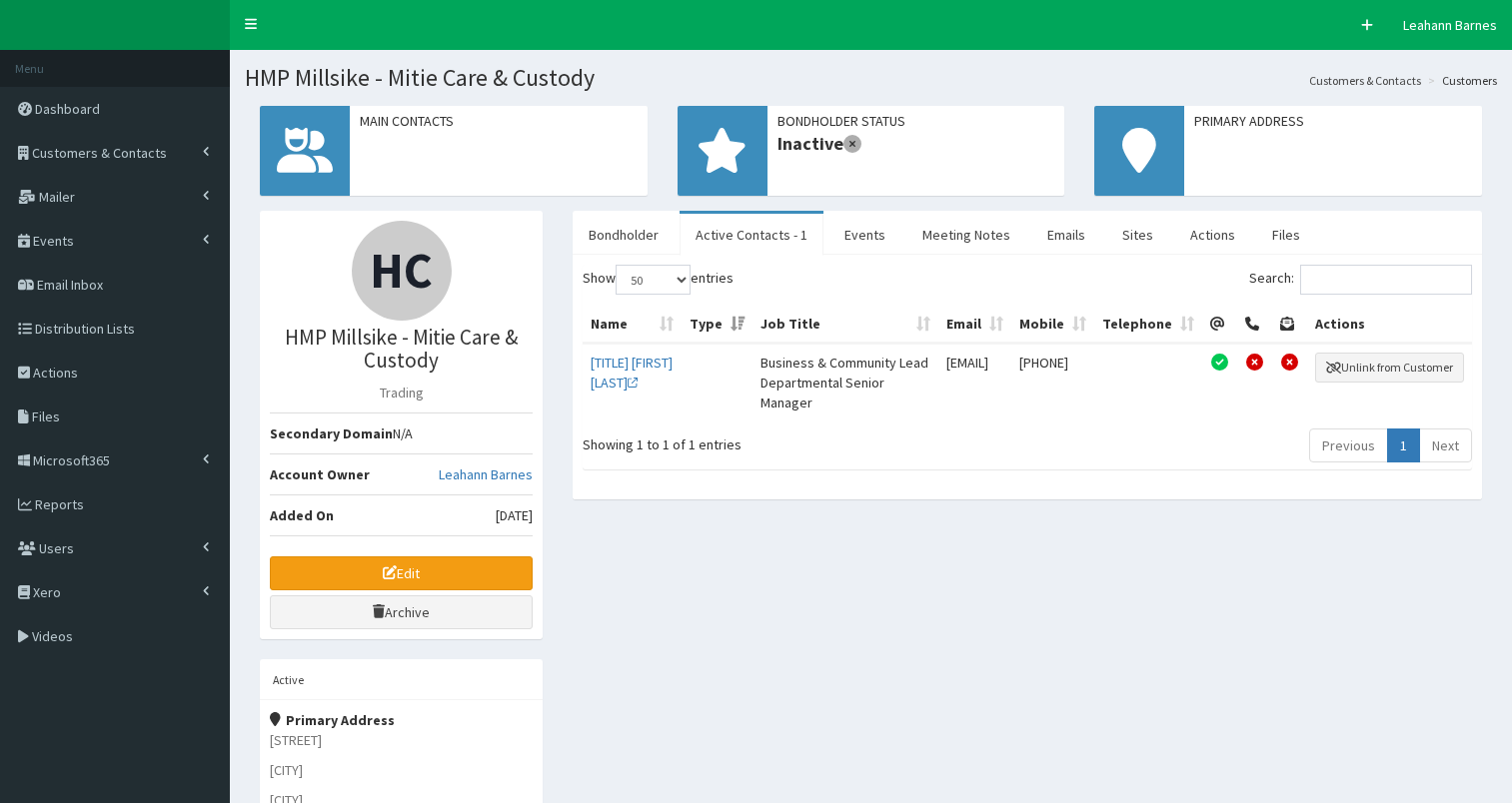 select on "50" 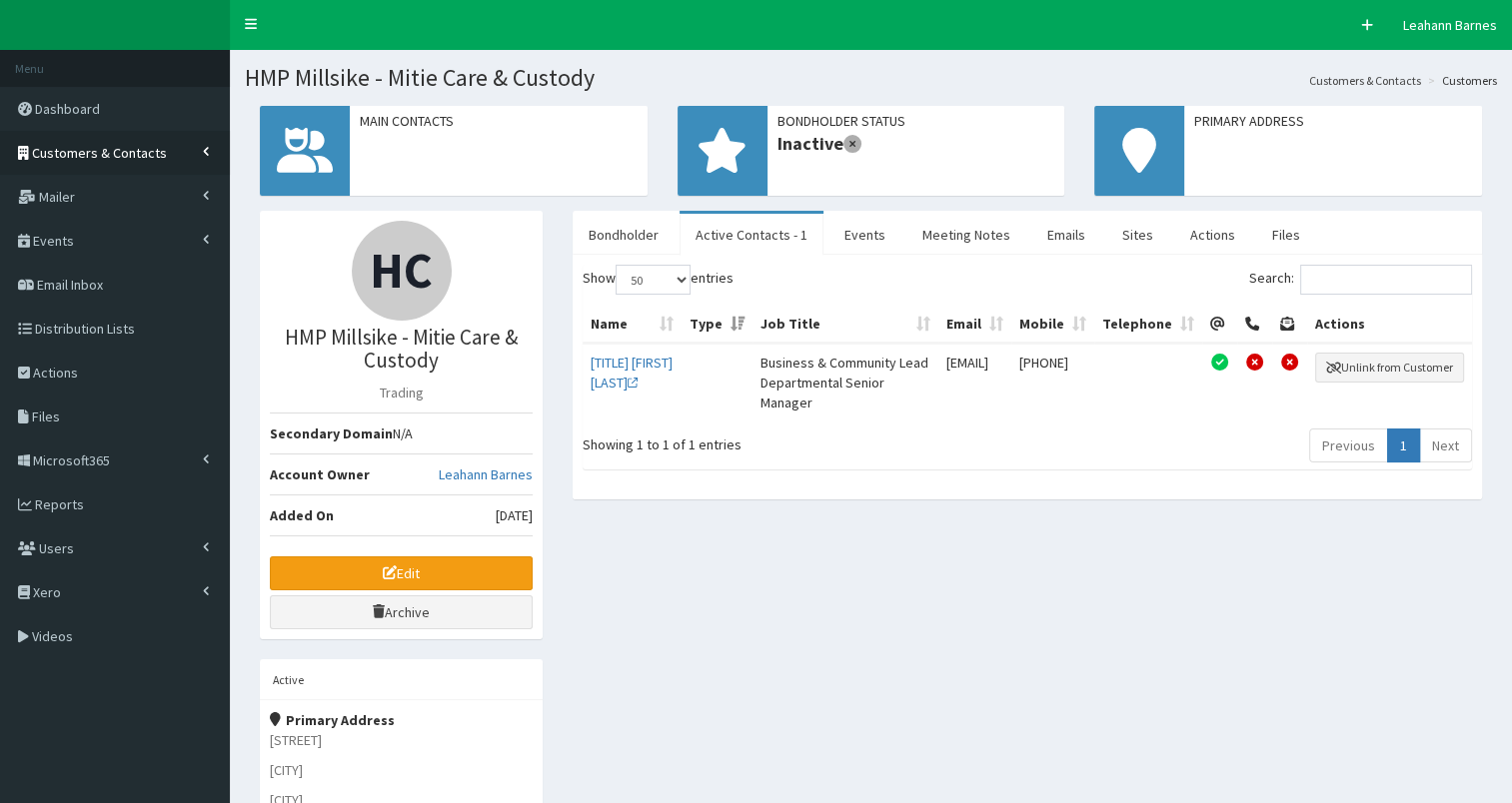 drag, startPoint x: 0, startPoint y: 0, endPoint x: 84, endPoint y: 150, distance: 171.91859 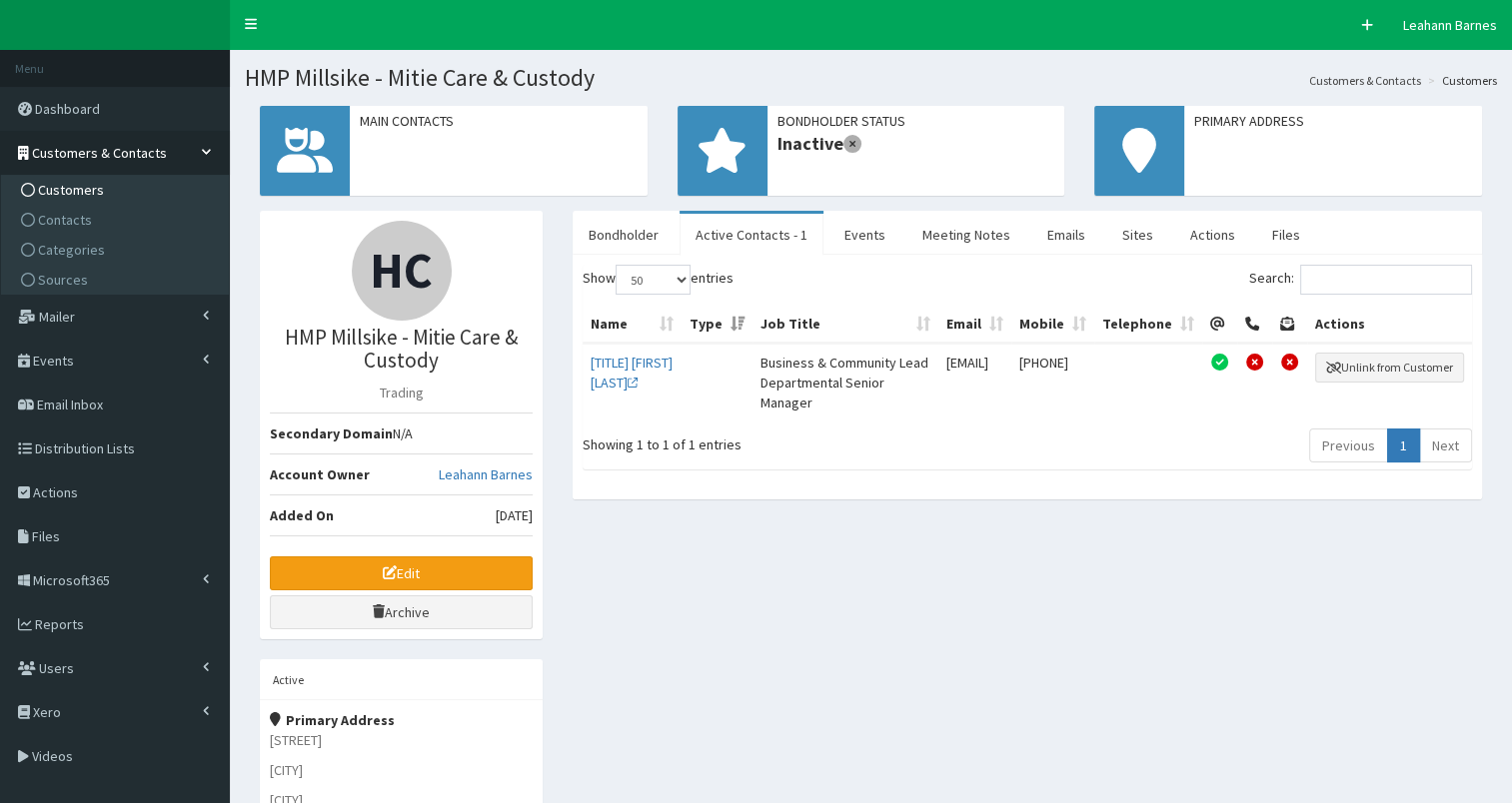 click on "Customers" at bounding box center [71, 190] 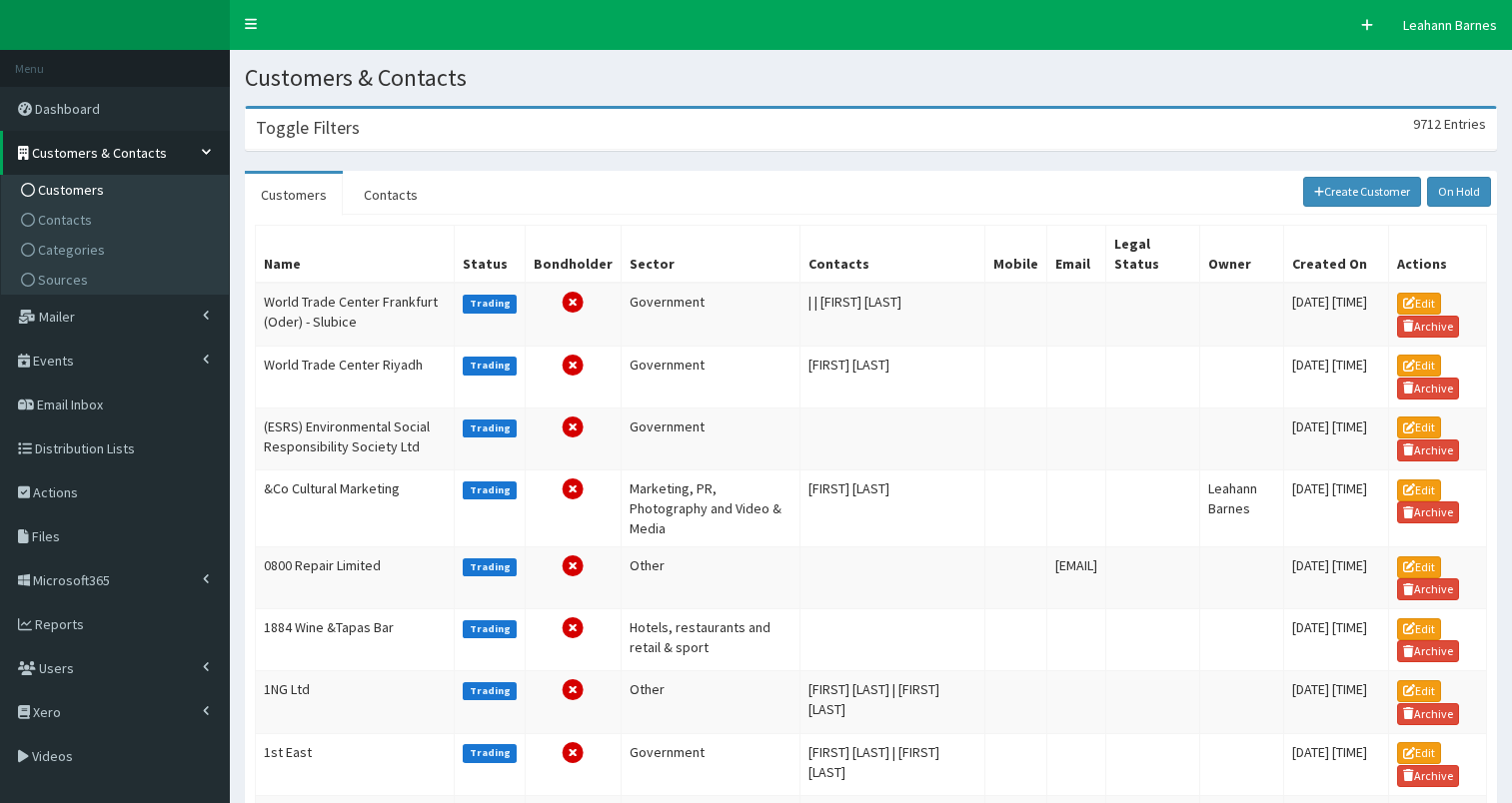 scroll, scrollTop: 0, scrollLeft: 0, axis: both 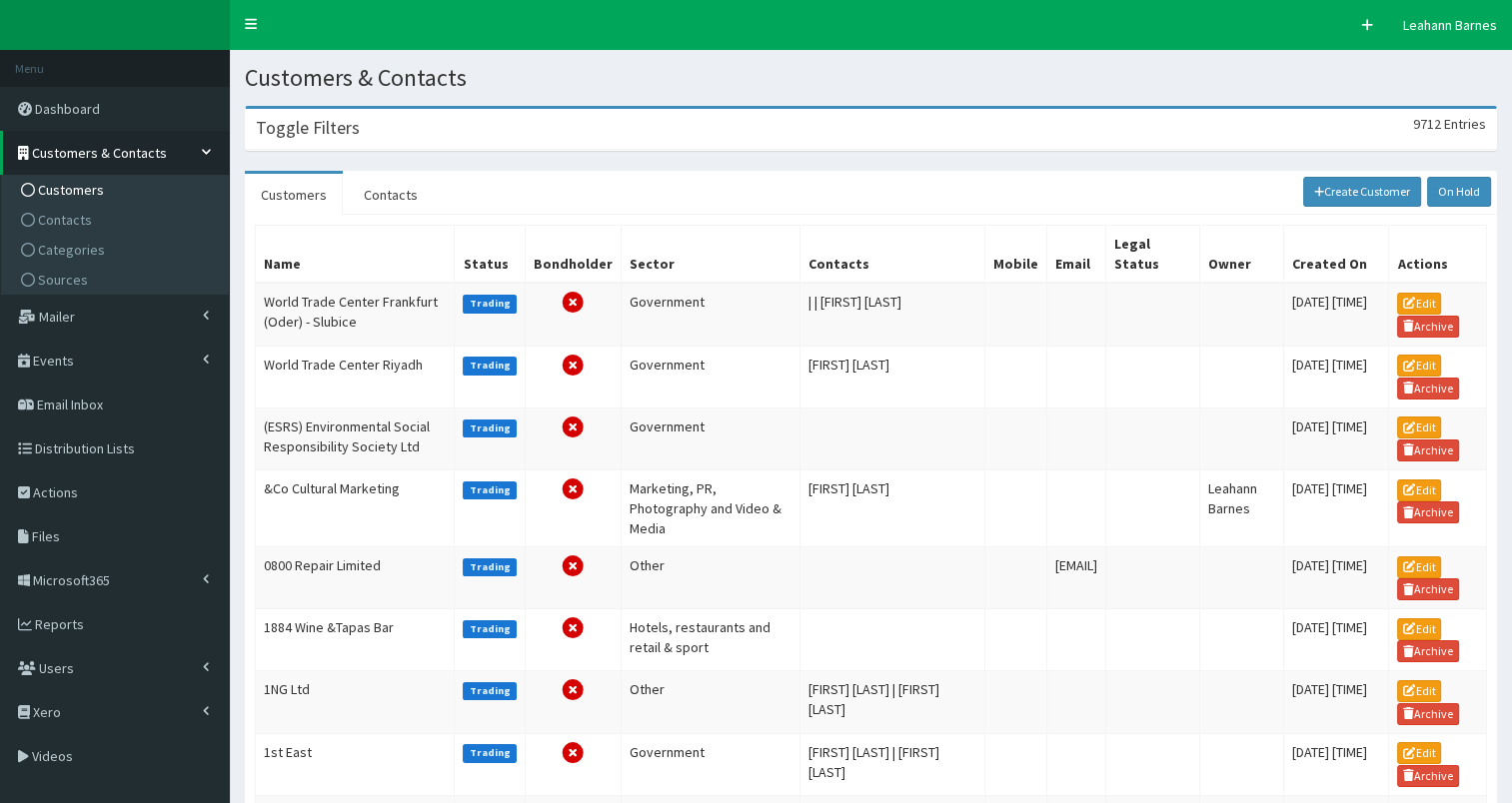click on "Toggle Filters
9712   Entries" at bounding box center (870, 129) 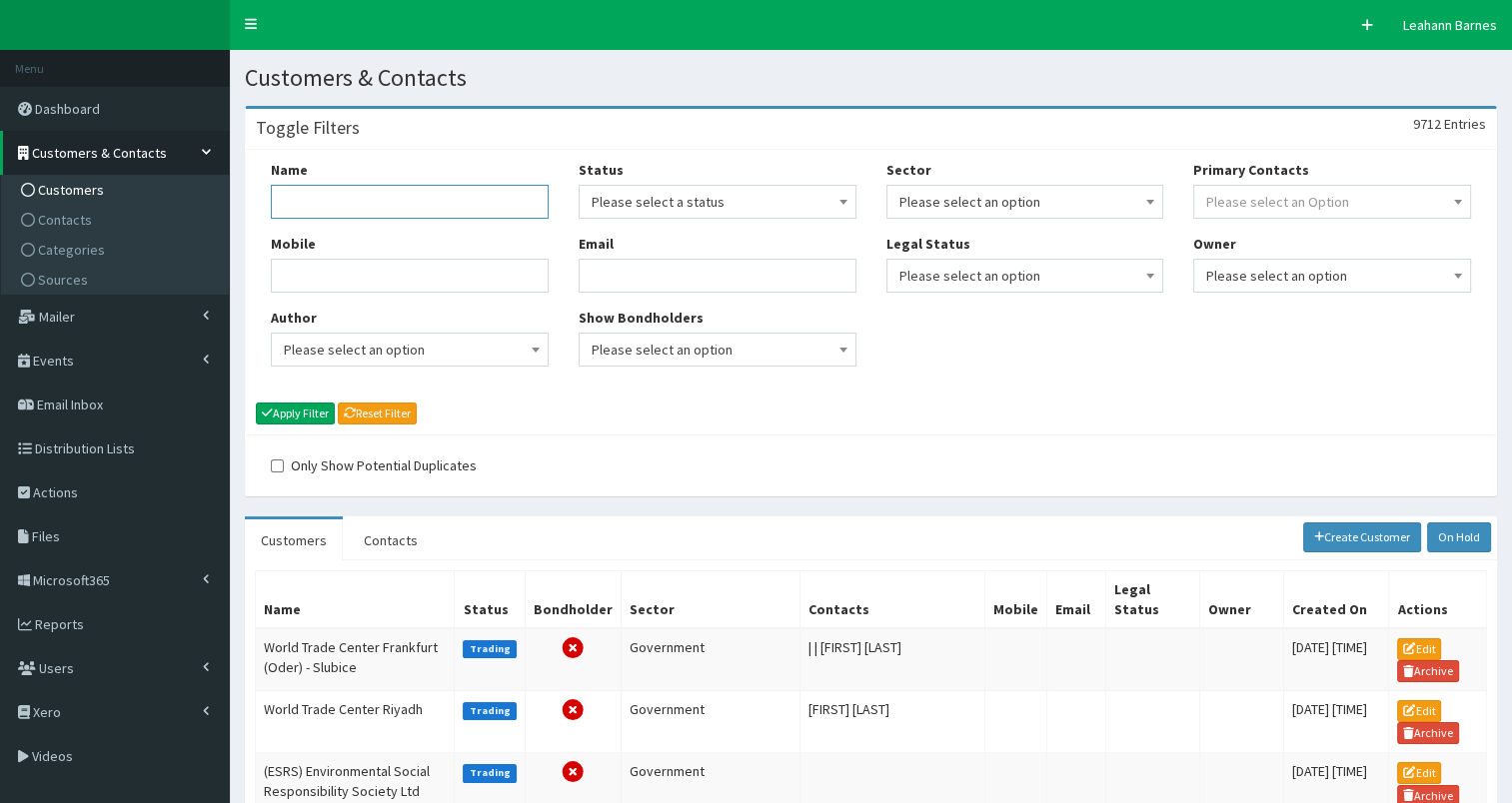 click on "Name" at bounding box center [410, 202] 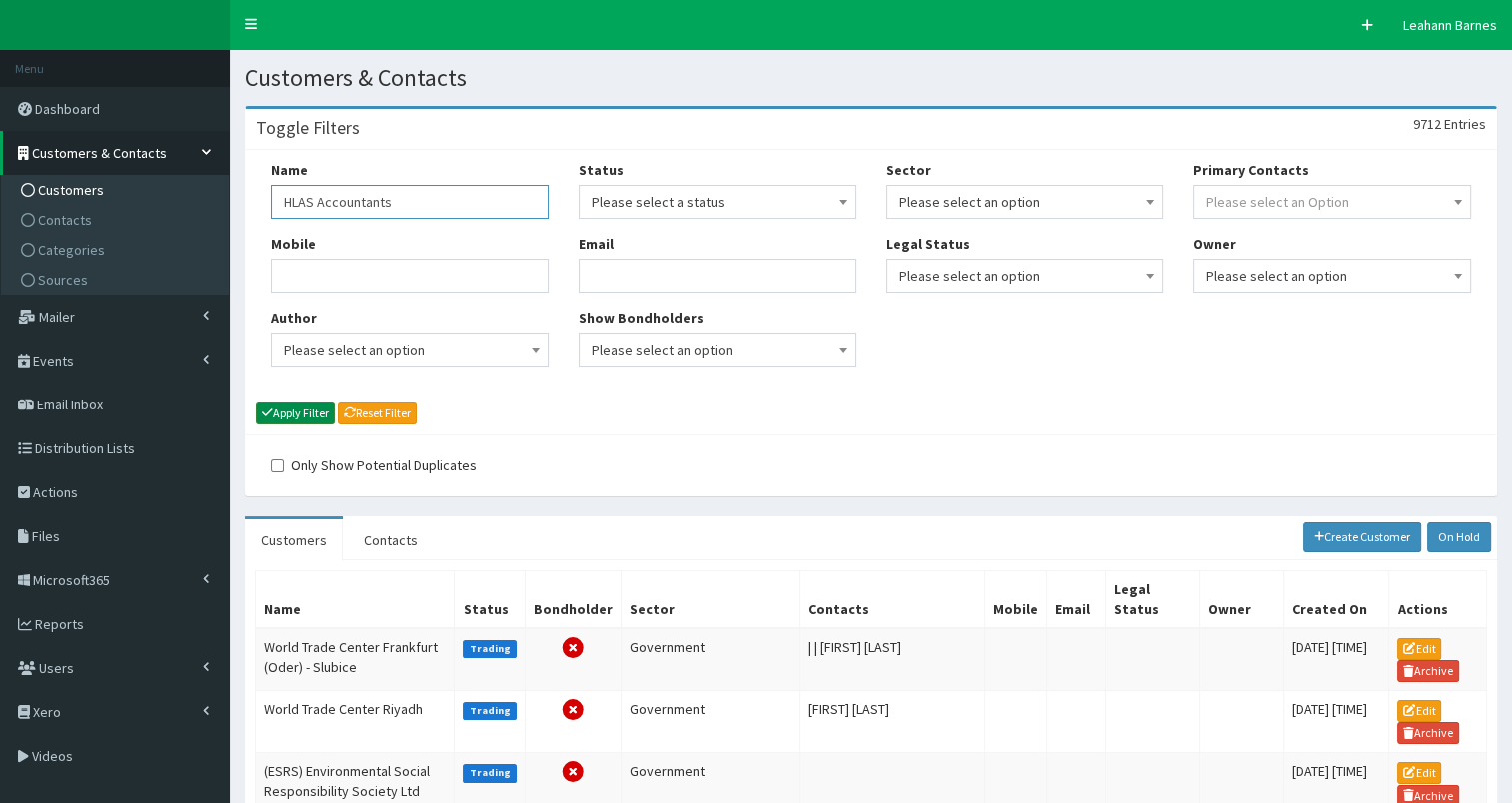type on "HLAS Accountants" 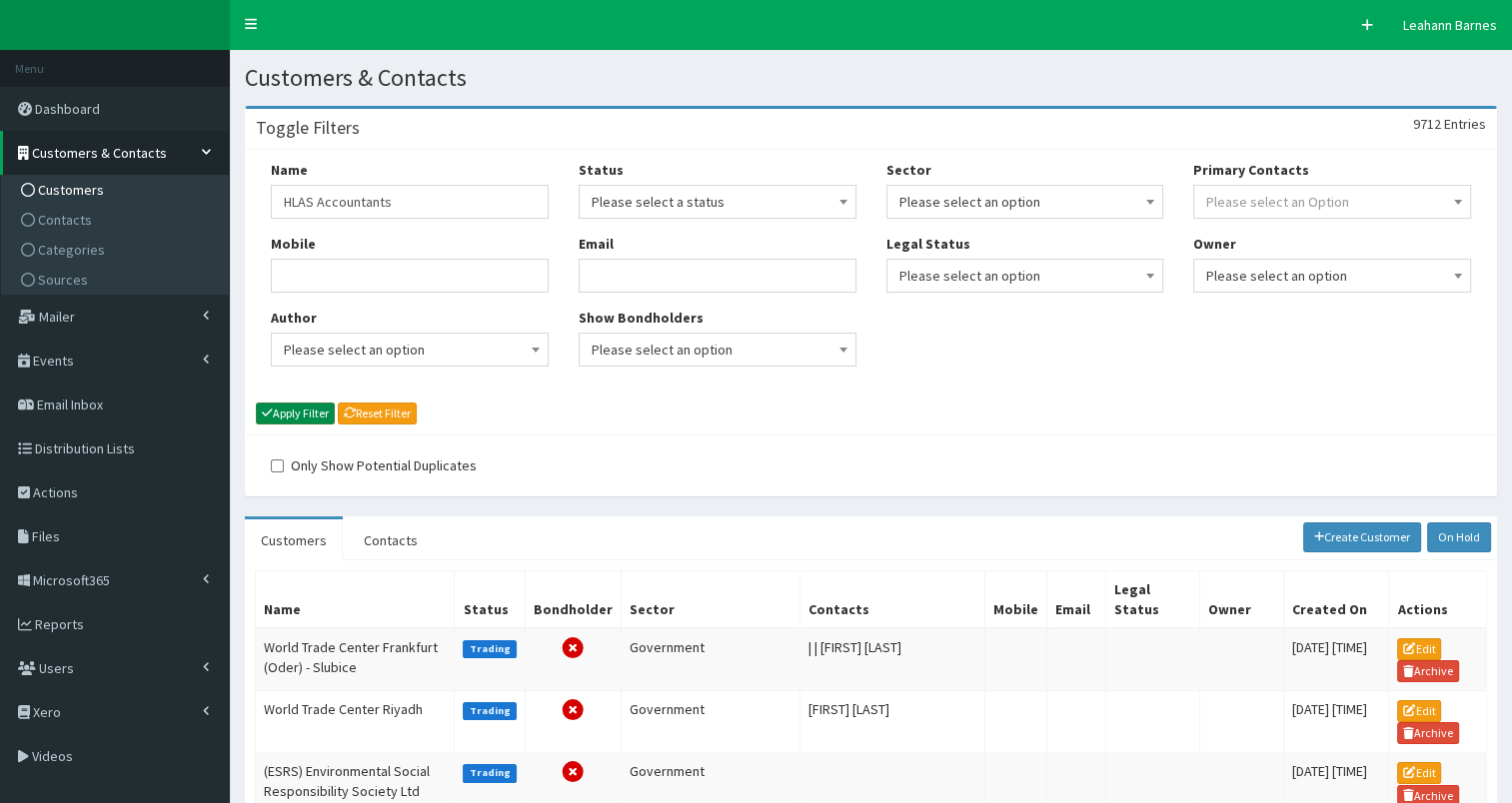 click on "Apply Filter" at bounding box center [295, 413] 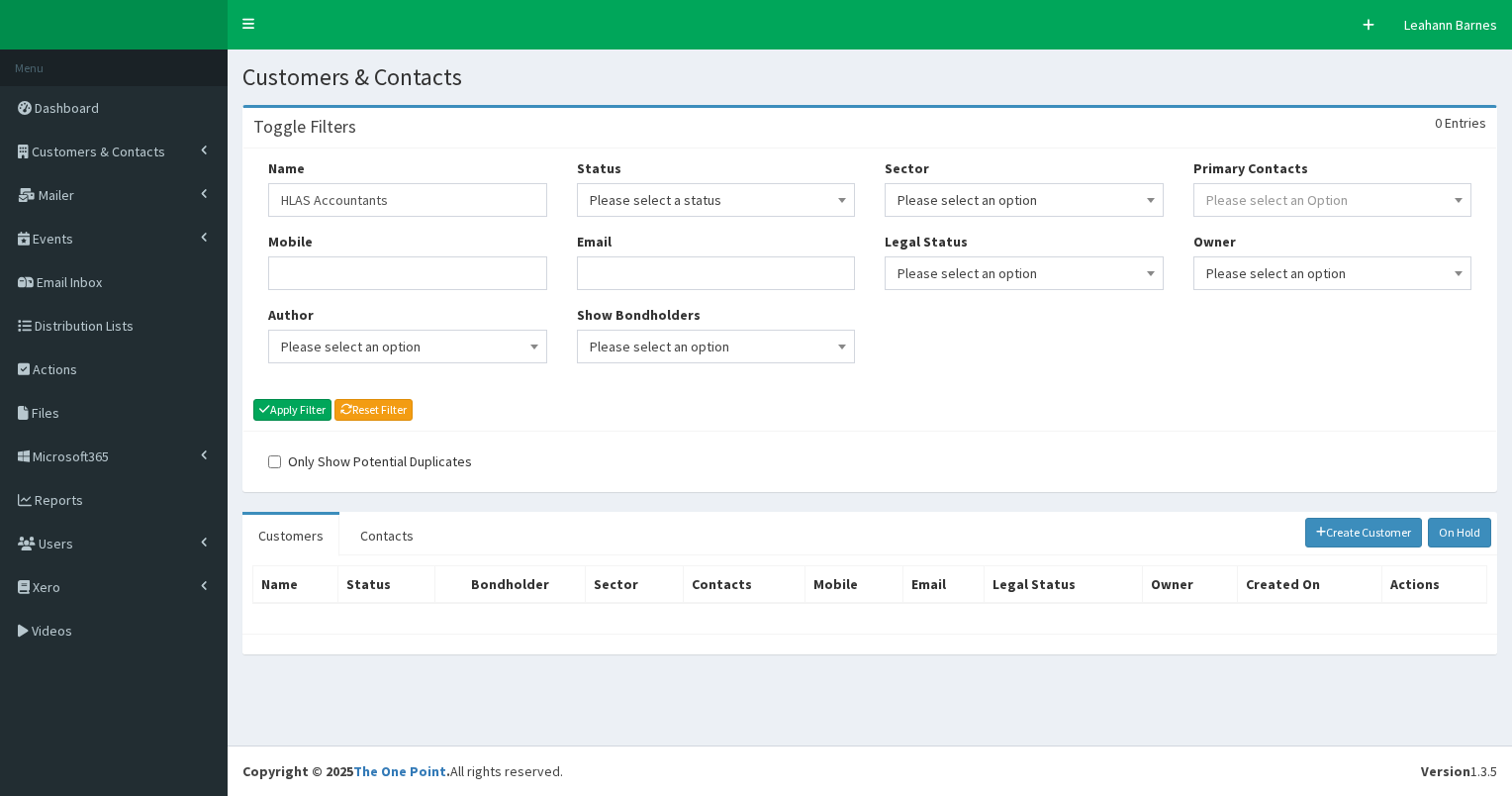 scroll, scrollTop: 0, scrollLeft: 0, axis: both 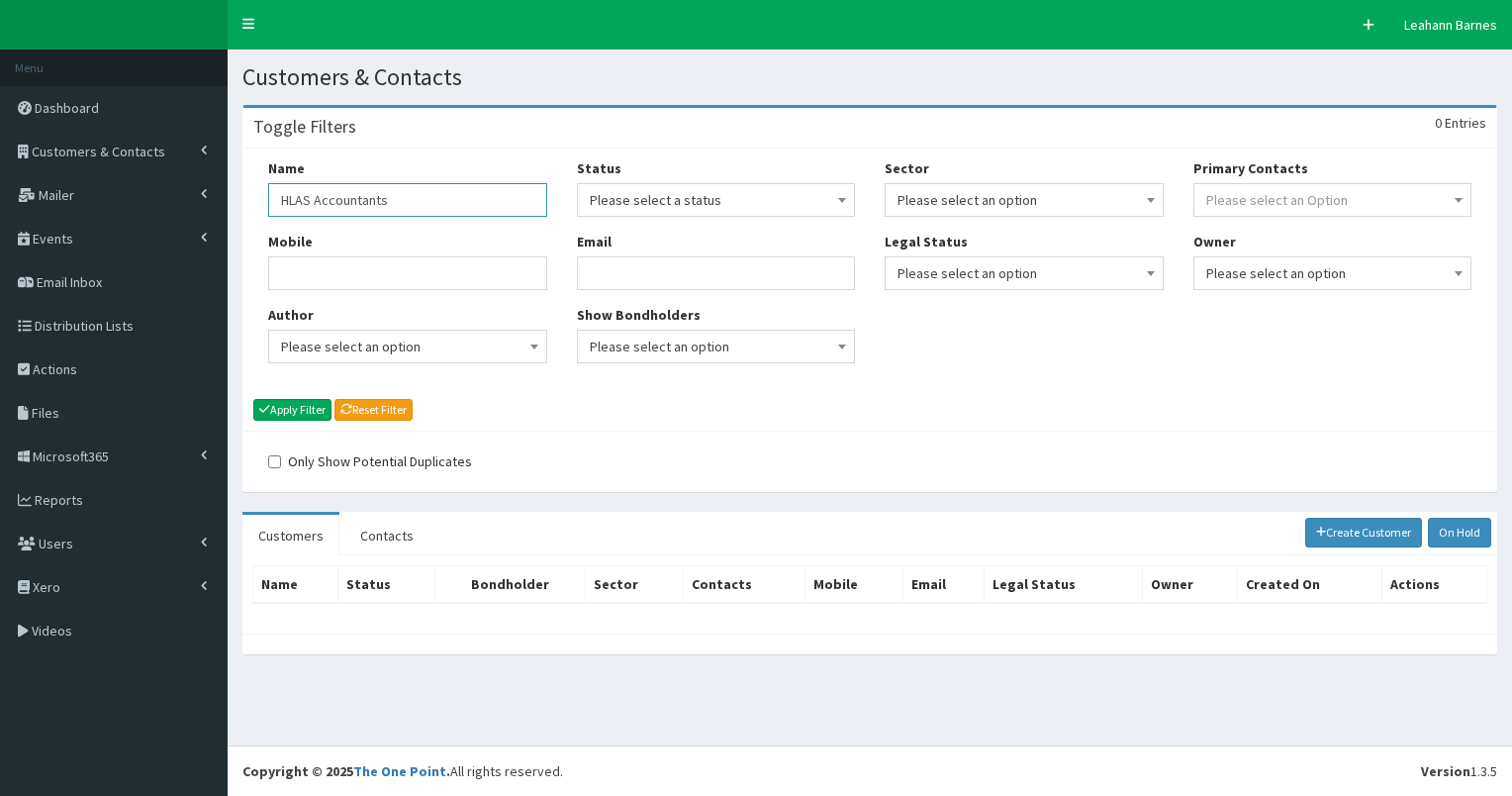 click on "HLAS Accountants" at bounding box center [408, 200] 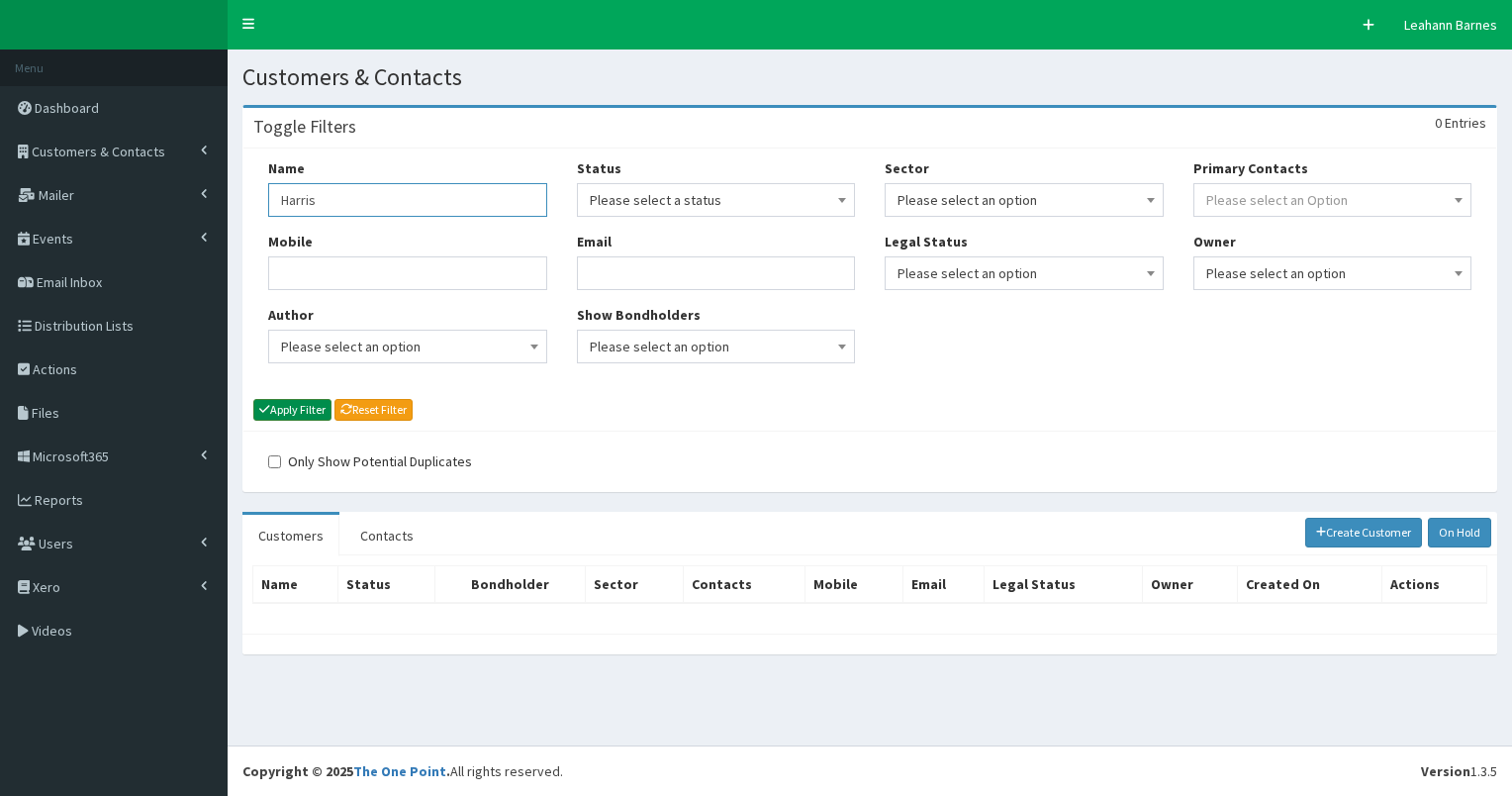 type on "Harris" 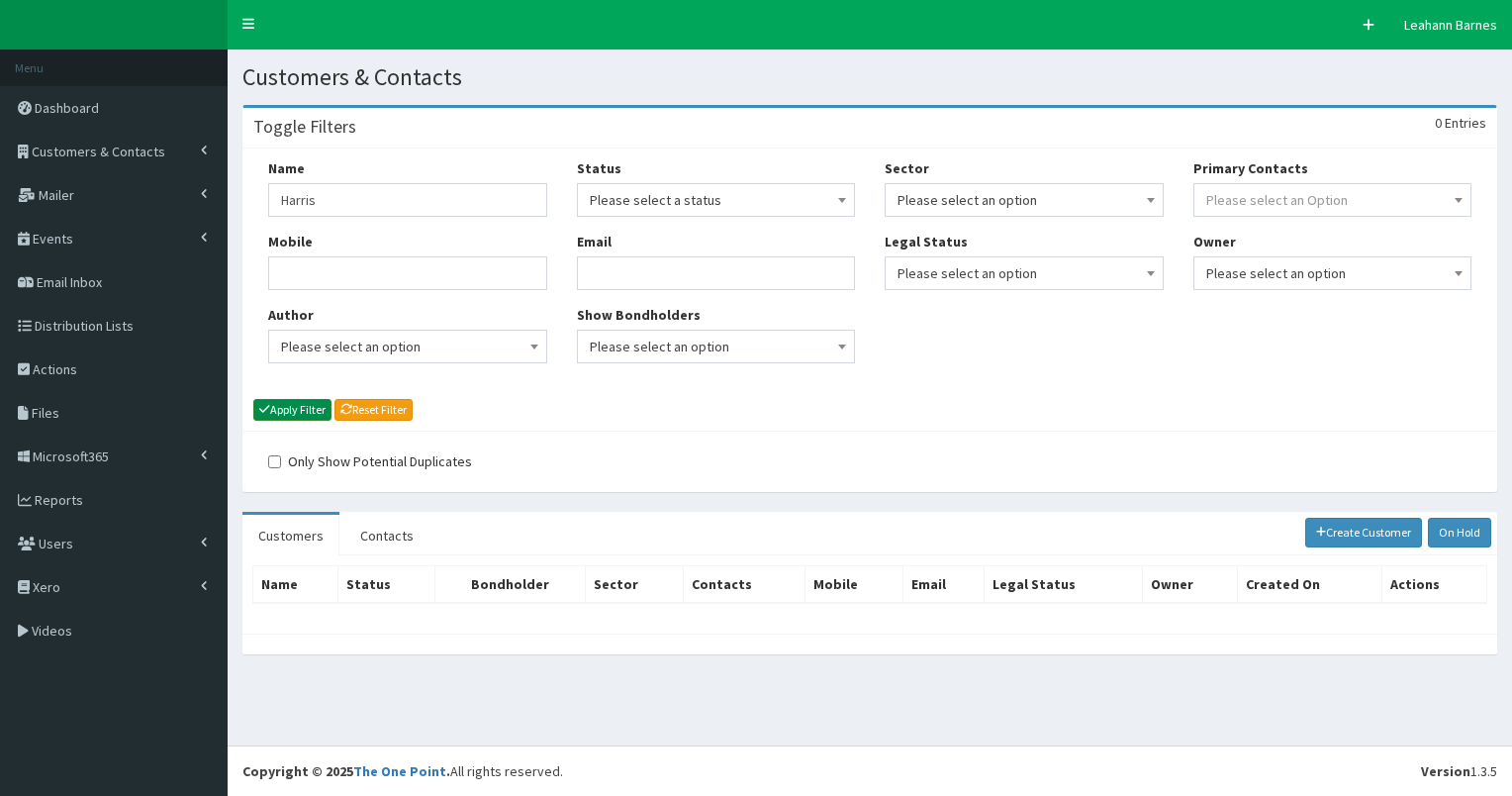 click on "Apply Filter" at bounding box center [292, 410] 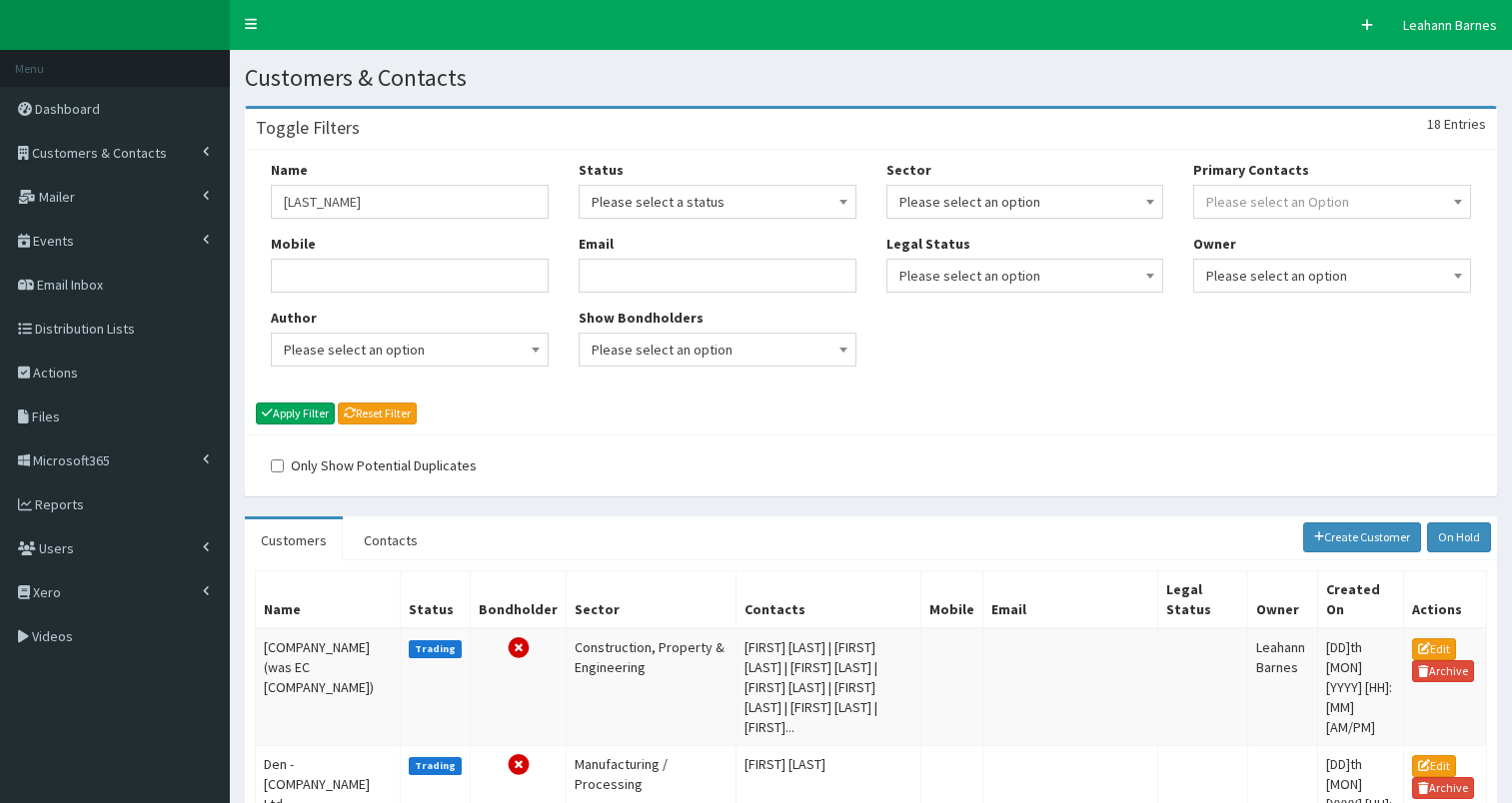 scroll, scrollTop: 0, scrollLeft: 0, axis: both 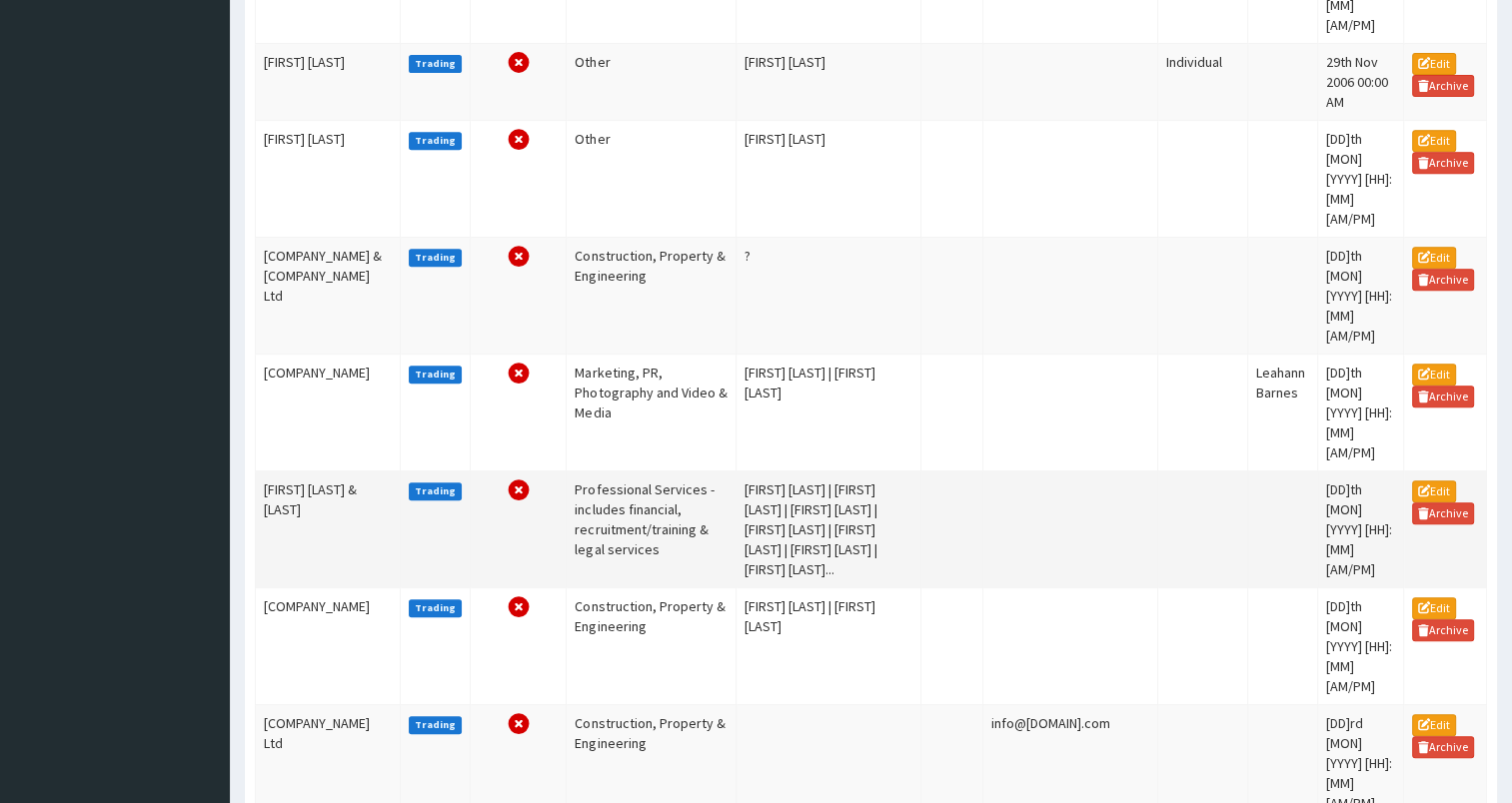 click on "Harris Lacey & Swain" at bounding box center [328, 528] 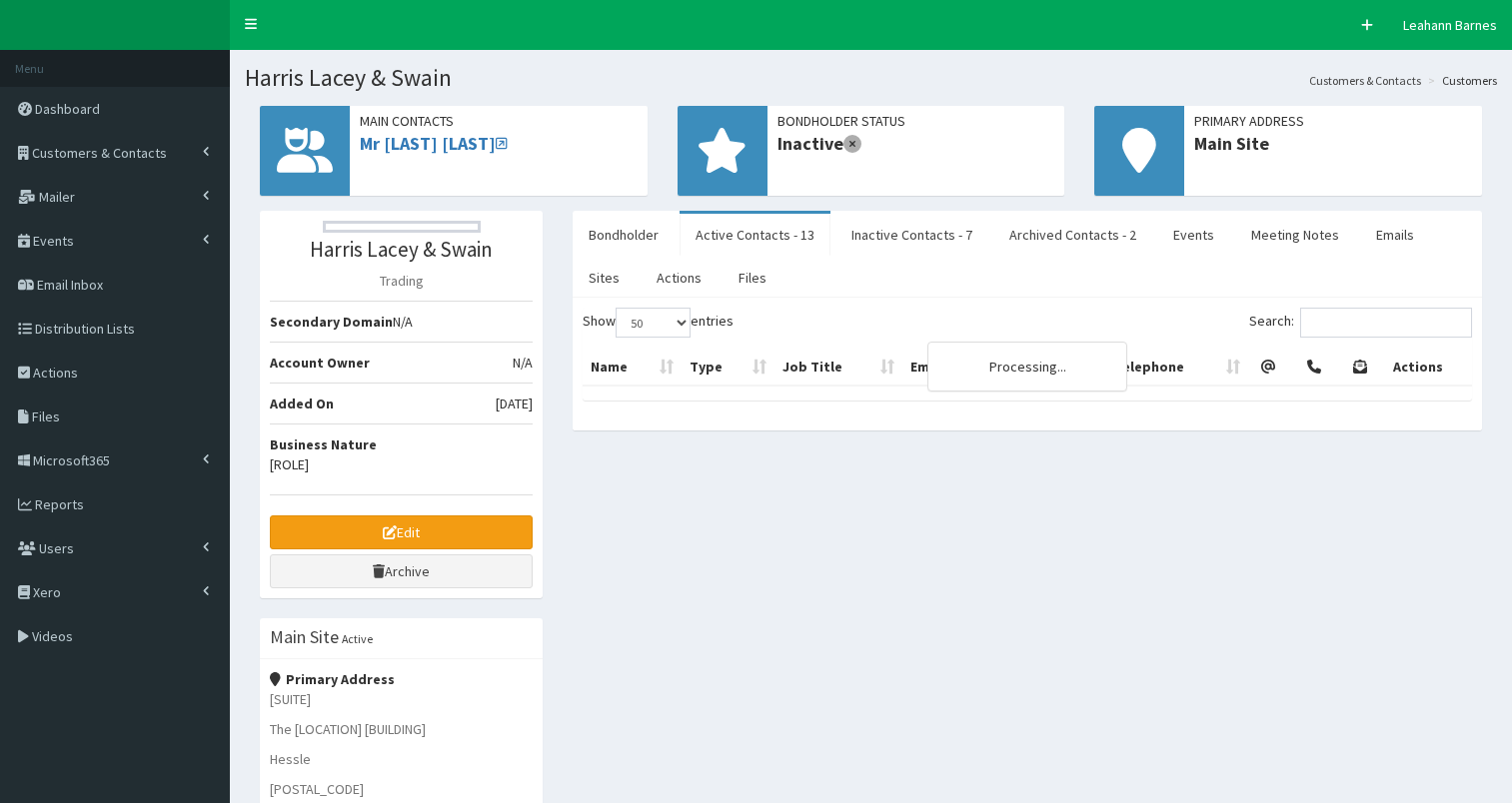 select on "50" 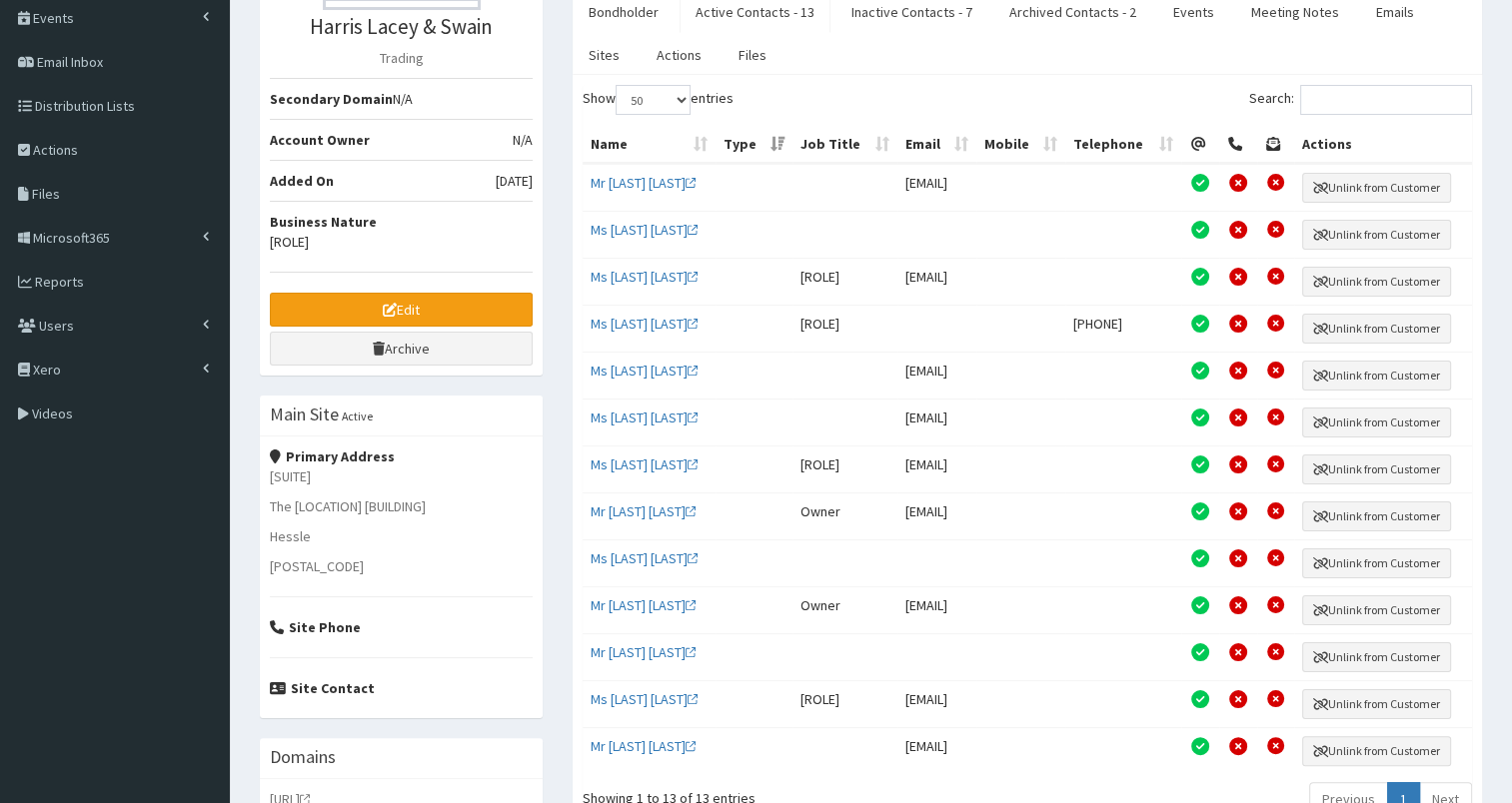 scroll, scrollTop: 219, scrollLeft: 0, axis: vertical 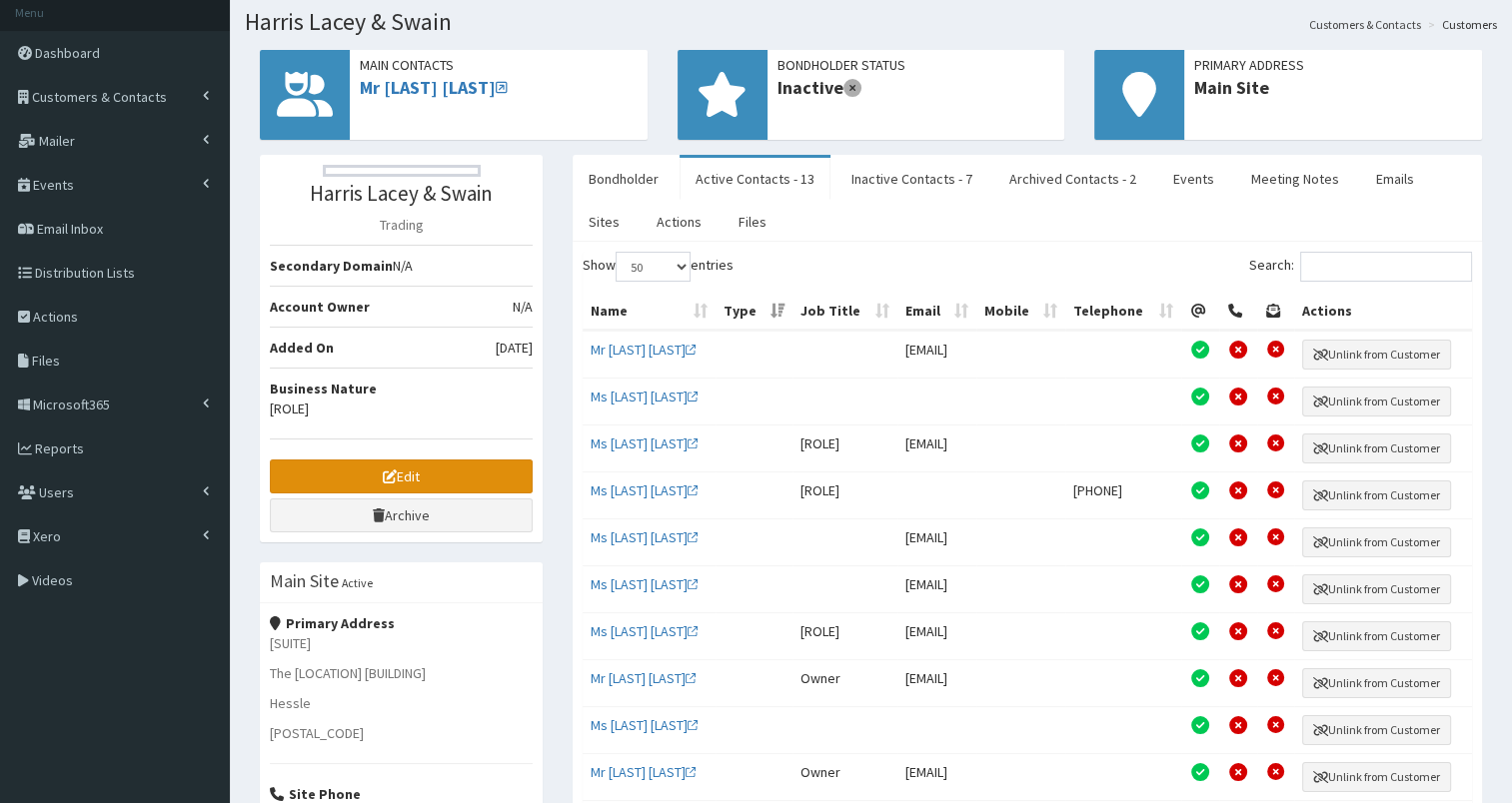 click on "Edit" at bounding box center [401, 476] 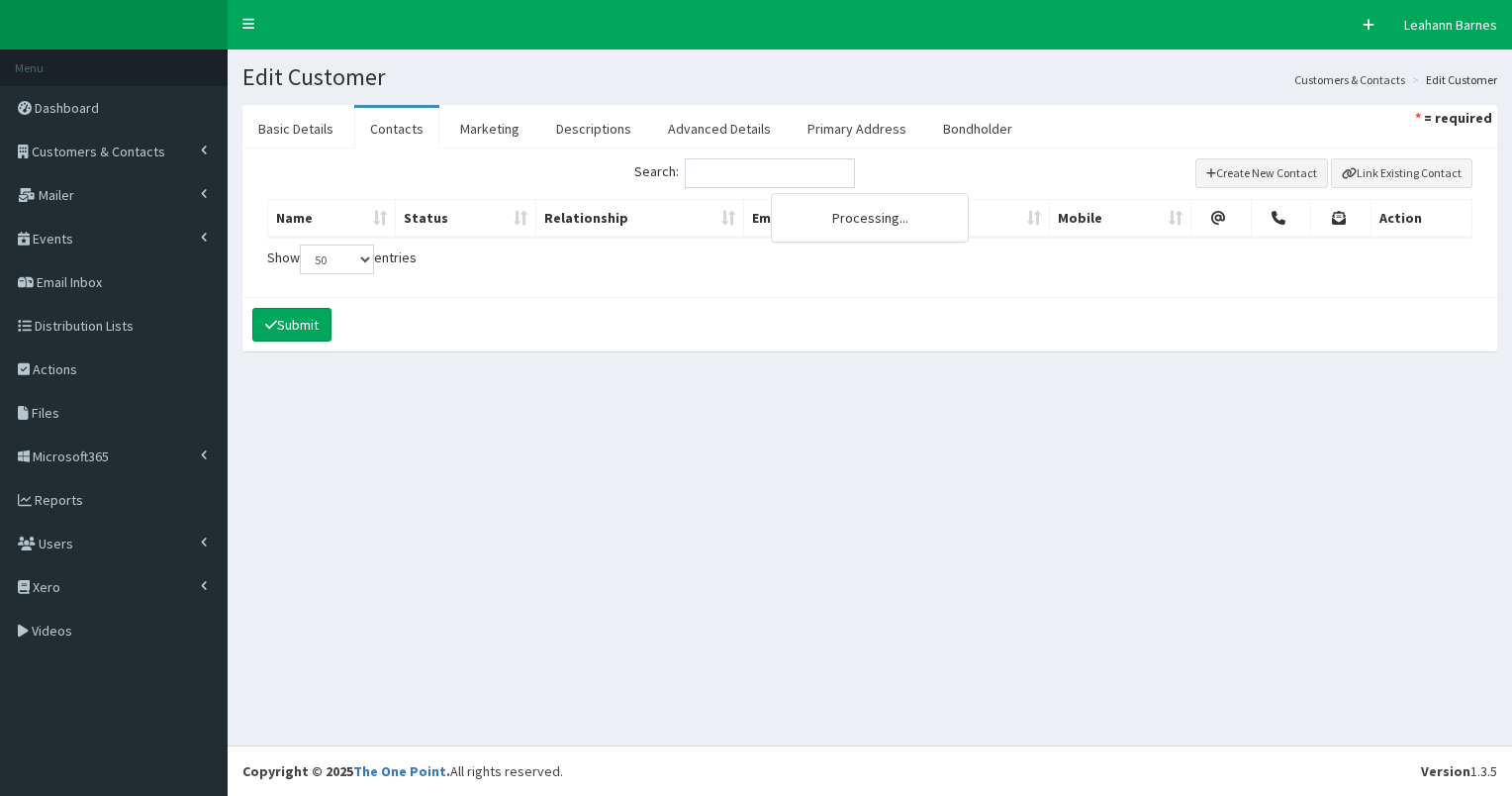 select on "50" 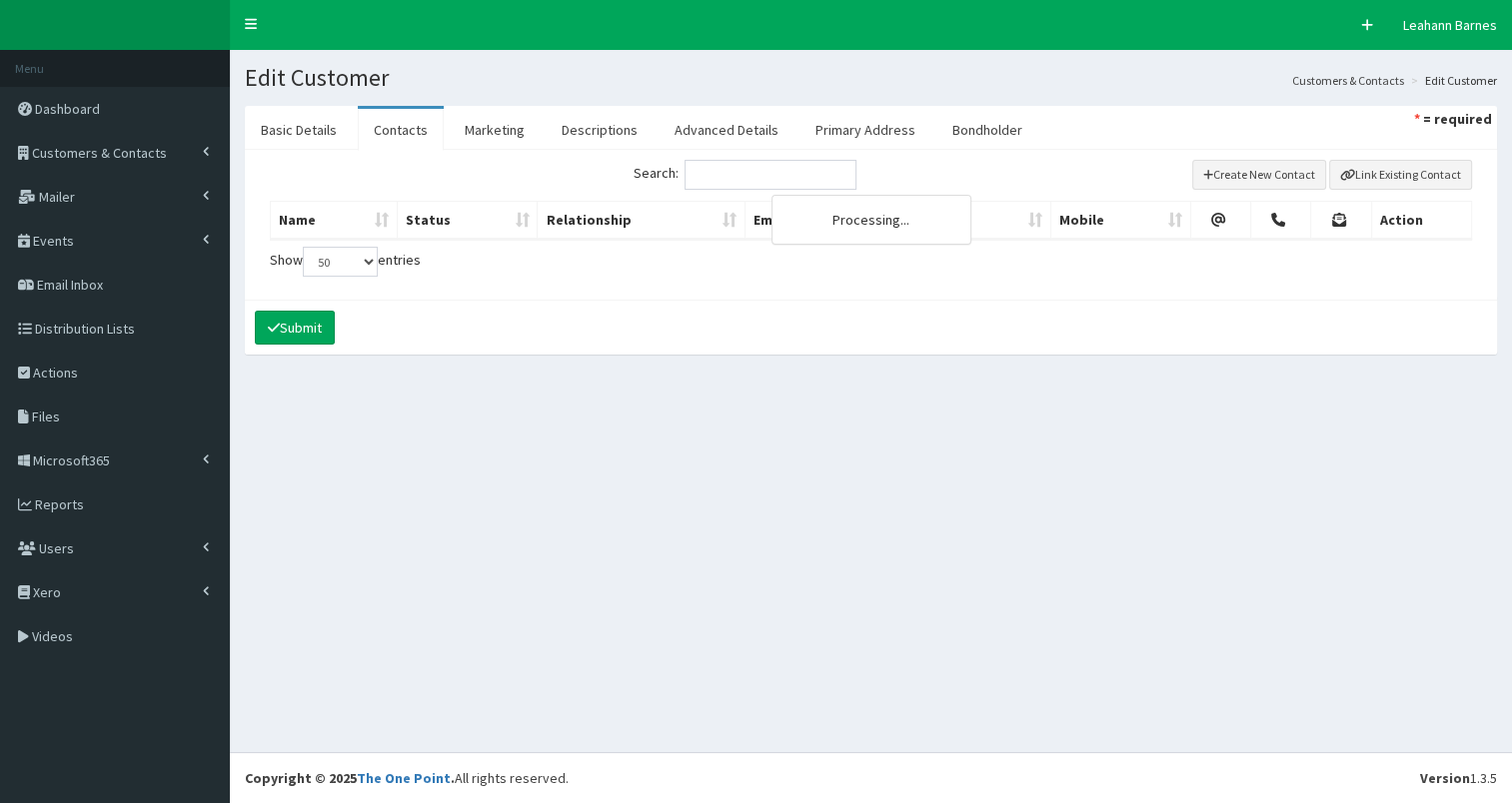 scroll, scrollTop: 0, scrollLeft: 0, axis: both 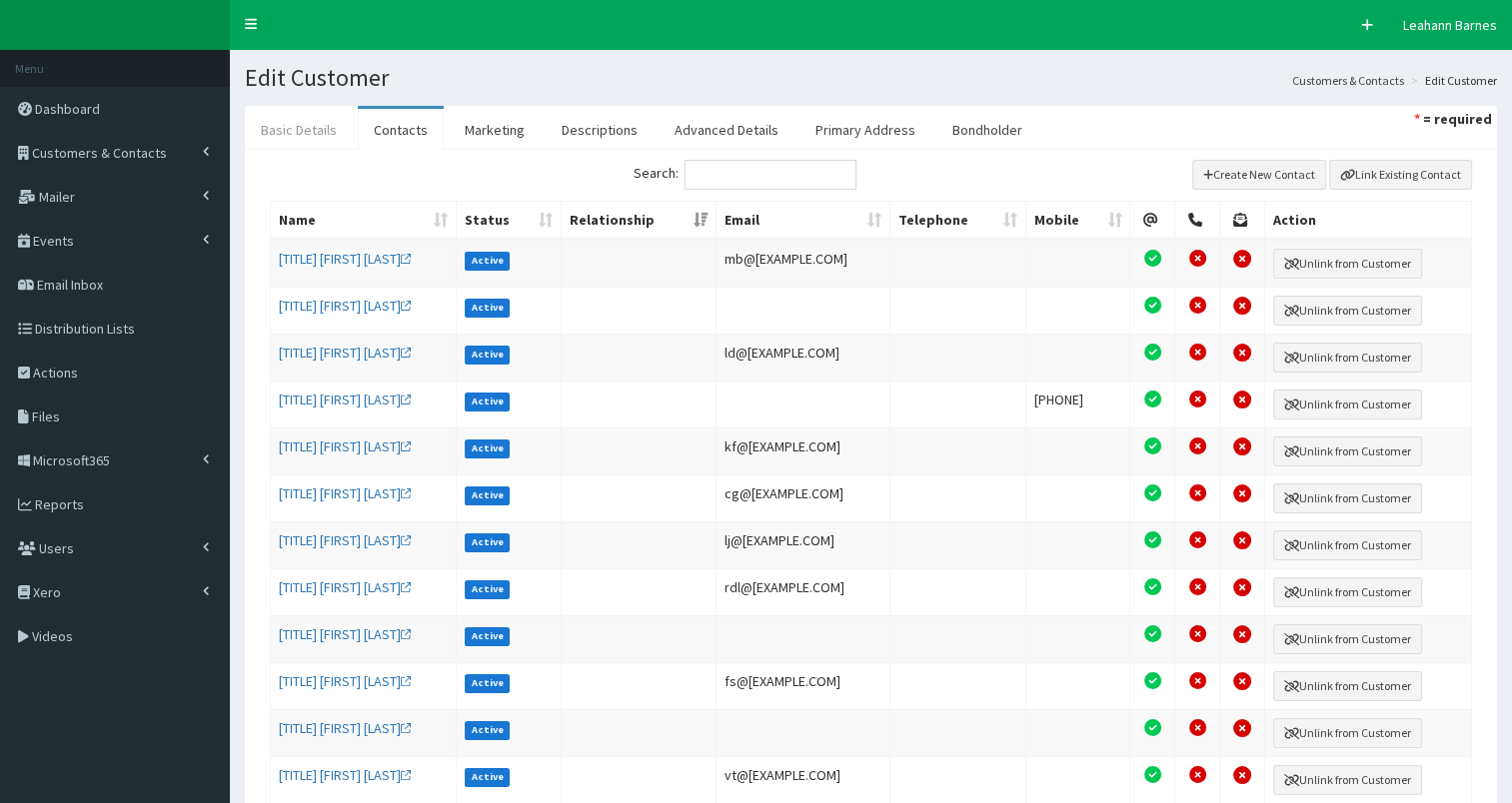 click on "Basic Details" at bounding box center (299, 130) 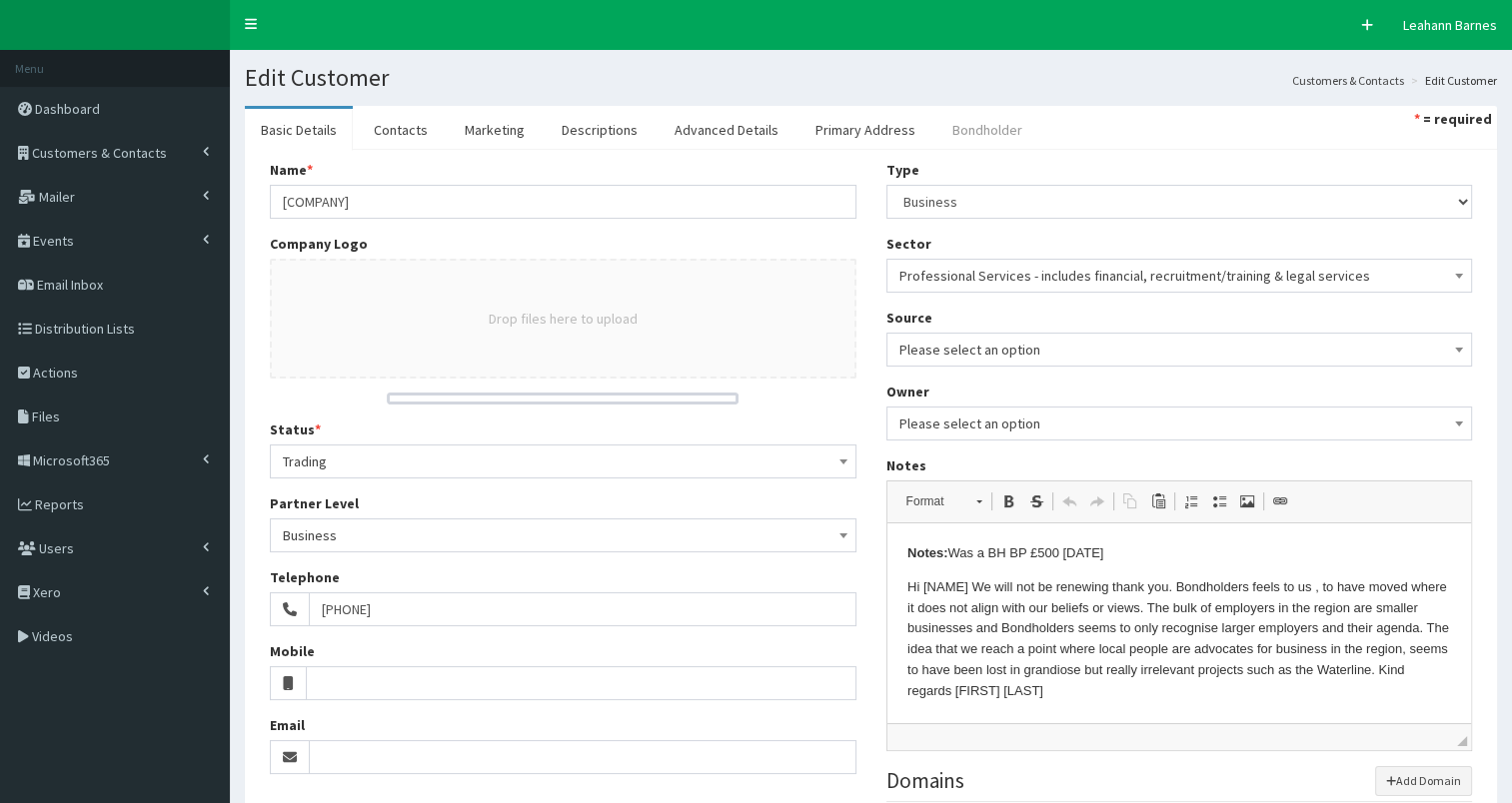 click on "Bondholder" at bounding box center [987, 130] 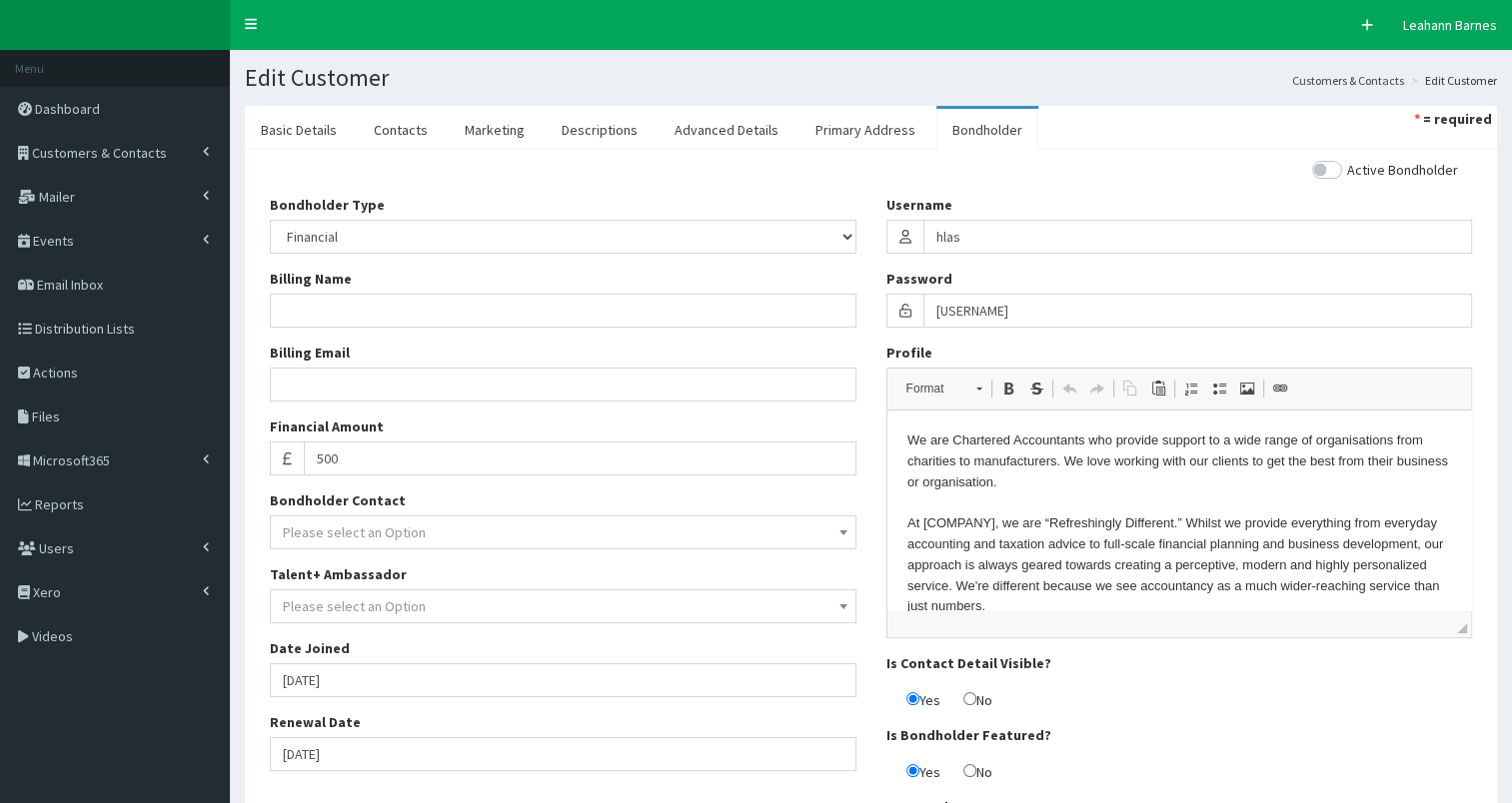 drag, startPoint x: 1323, startPoint y: 165, endPoint x: 1351, endPoint y: 168, distance: 28.160256 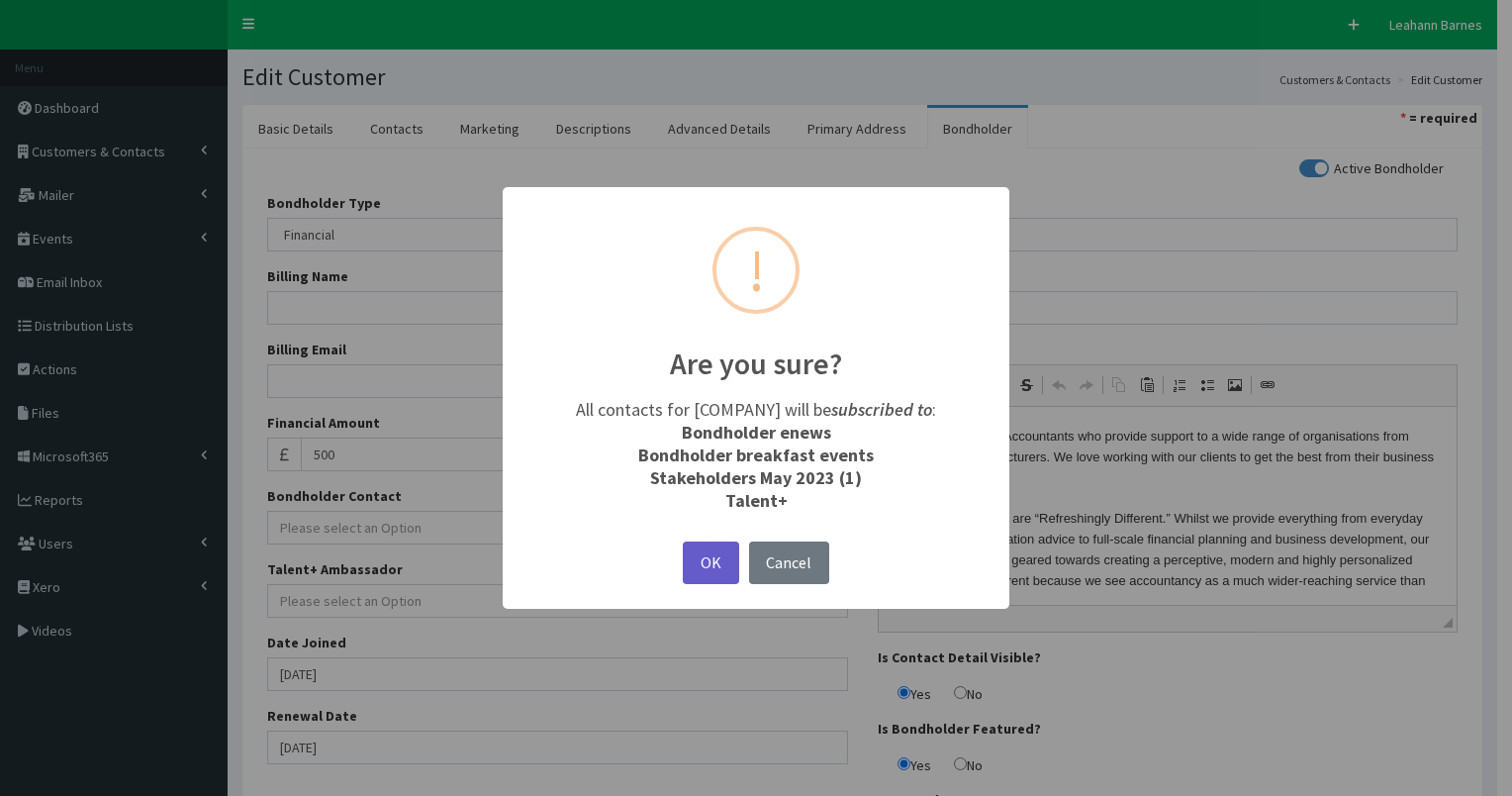 click on "OK" at bounding box center (710, 562) 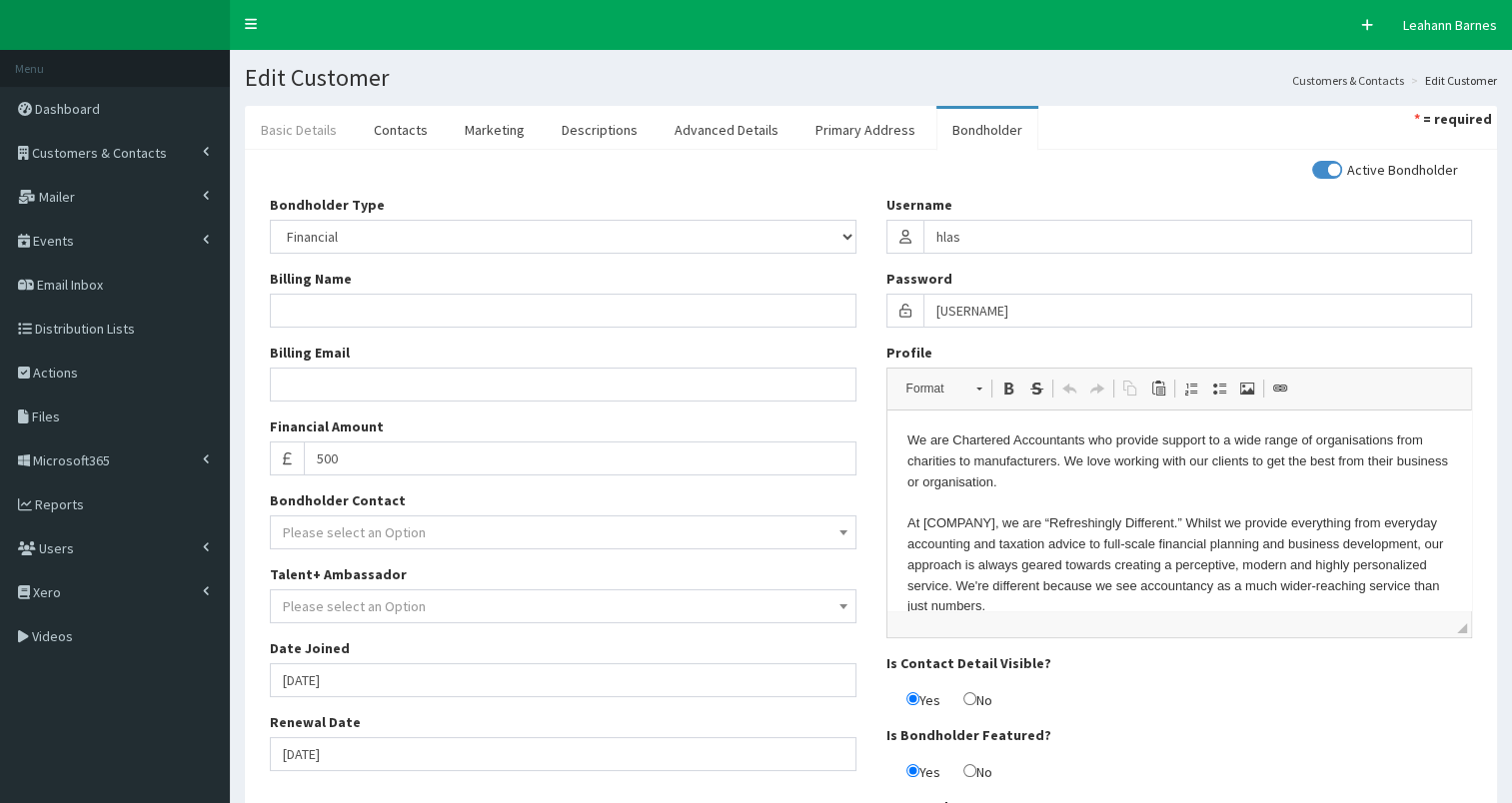 click on "Basic Details" at bounding box center [299, 130] 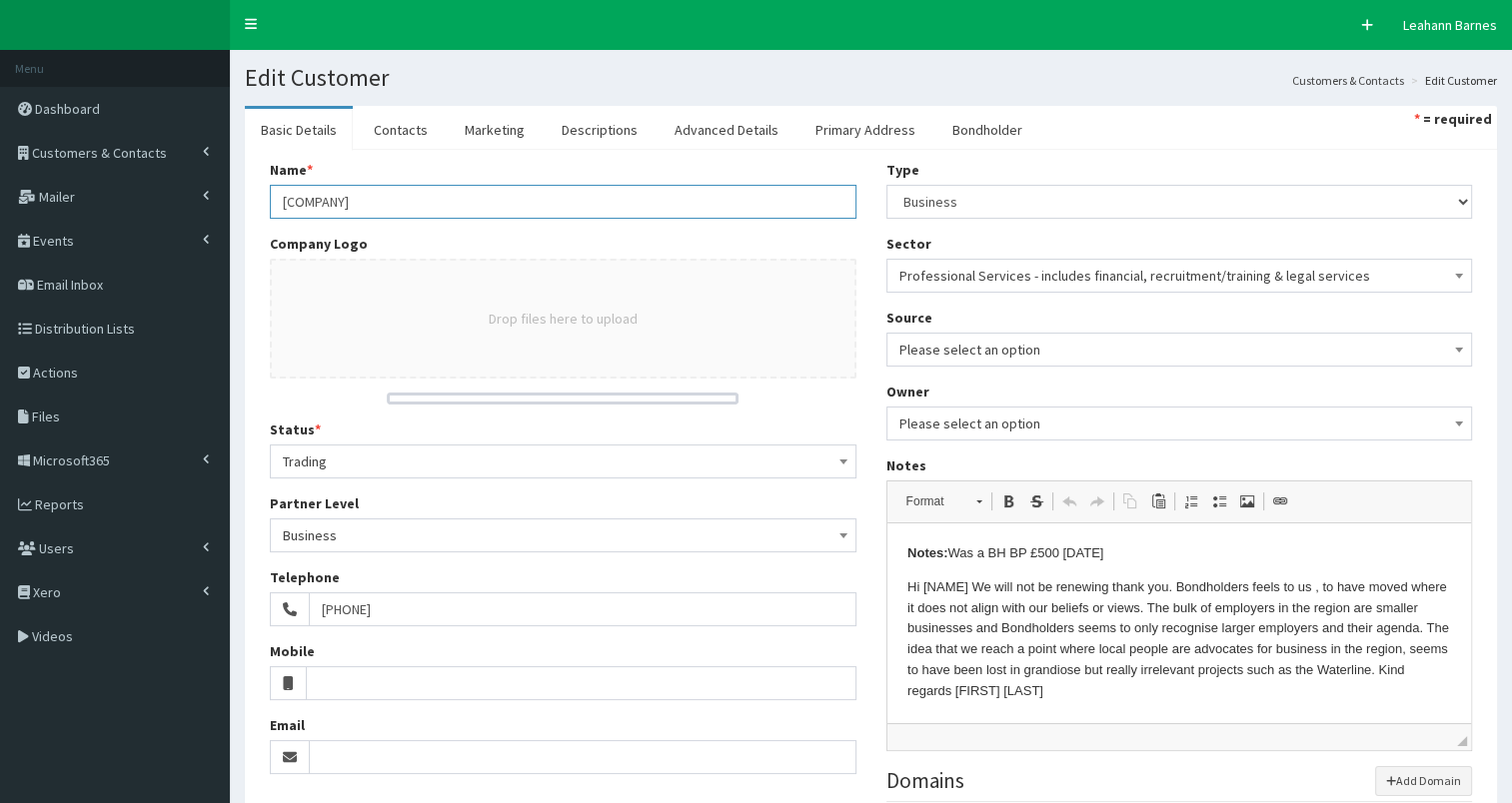 drag, startPoint x: 279, startPoint y: 202, endPoint x: 592, endPoint y: 199, distance: 313.01438 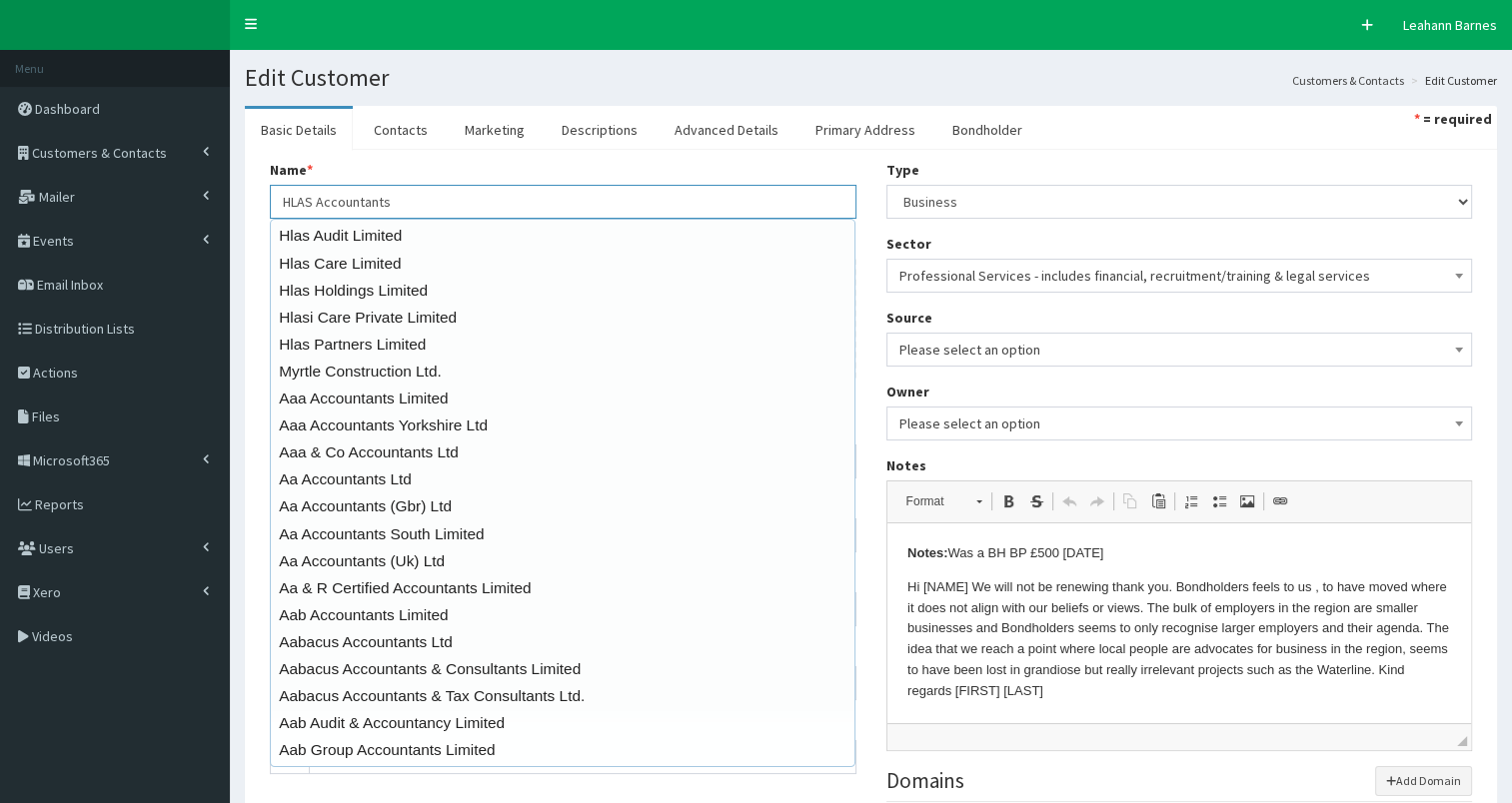 type on "HLAS Accountants" 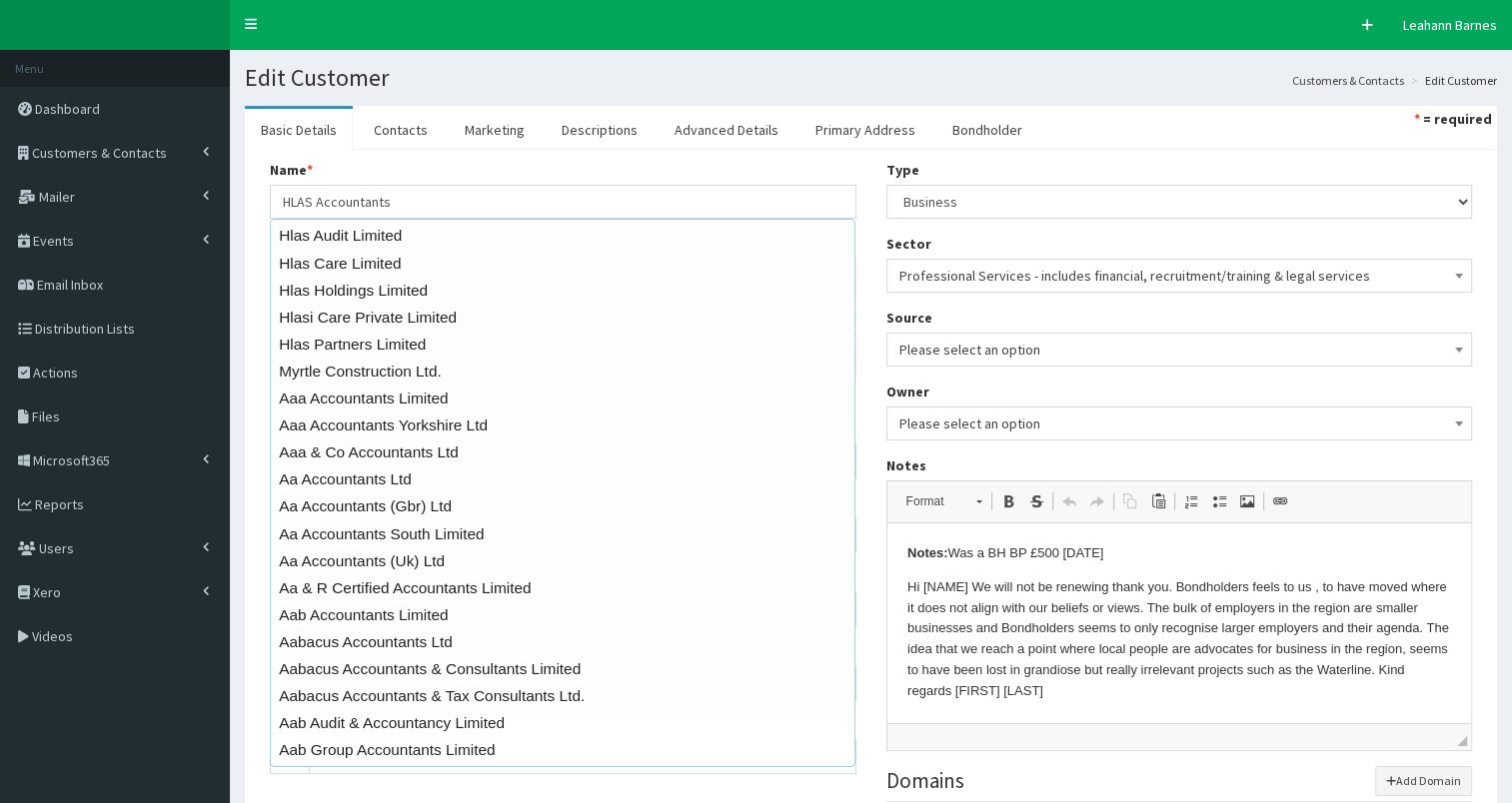 click on "Name  *
20 results are available, use up and down arrow keys to navigate. HLAS Accountants
Hlas Audit Limited Hlas Care Limited Hlas Holdings Limited Hlasi Care Private Limited Hlas Partners Limited Myrtle Construction Ltd. Aaa Accountants Limited Aaa Accountants Yorkshire Ltd Aaa & Co Accountants Ltd Aa Accountants Ltd Aa Accountants (Gbr) Ltd Aa Accountants South Limited Aa Accountants (Uk) Ltd Aa & R Certified Accountants Limited Aab Accountants Limited Aabacus Accountants Ltd Aabacus Accountants & Consultants Limited Aabacus Accountants & Tax Consultants Ltd.  Aab Audit & Accountancy Limited Aab Group Accountants Limited
Company Logo
Drop files here to upload" at bounding box center (870, 574) 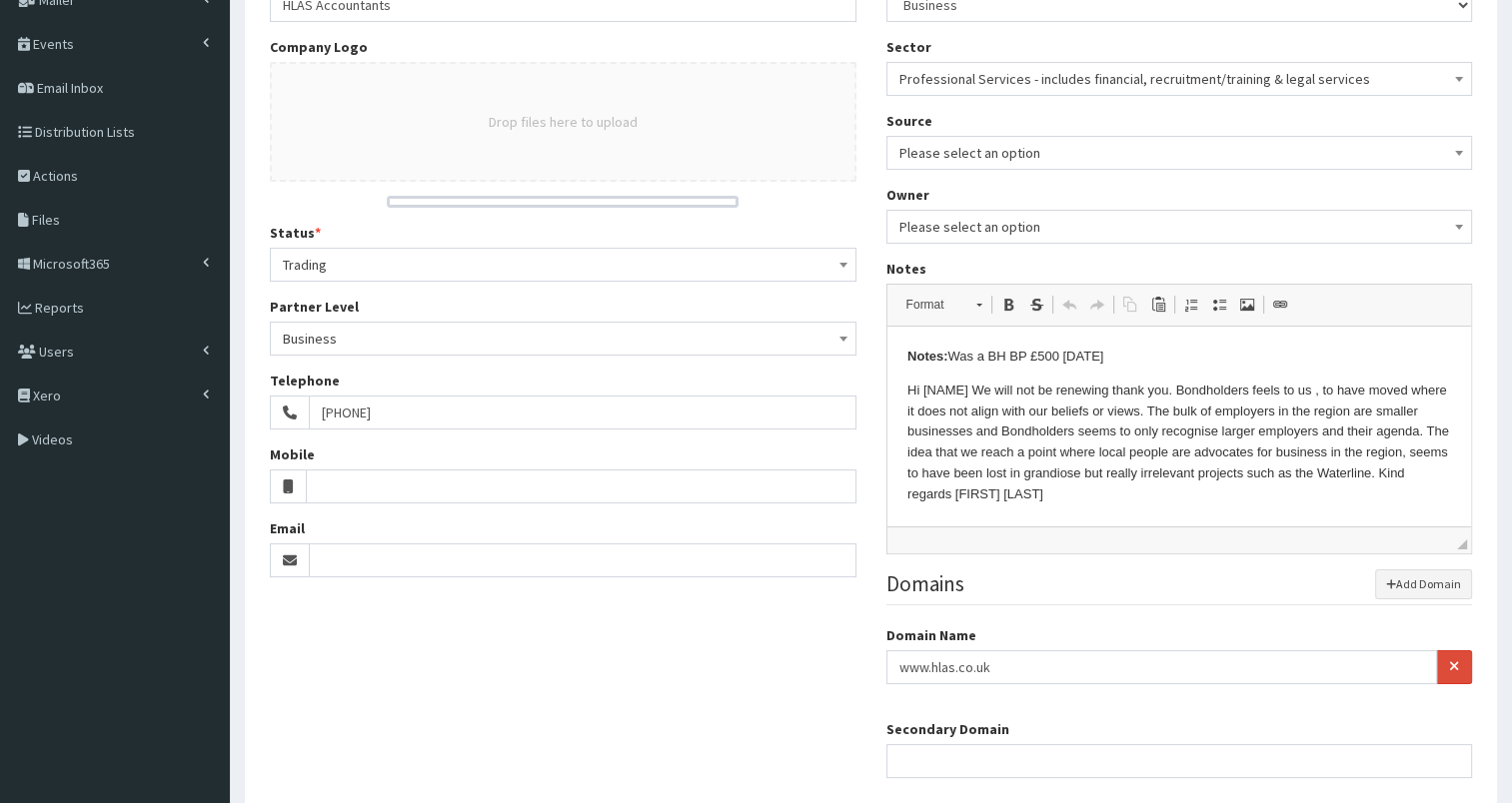 scroll, scrollTop: 200, scrollLeft: 0, axis: vertical 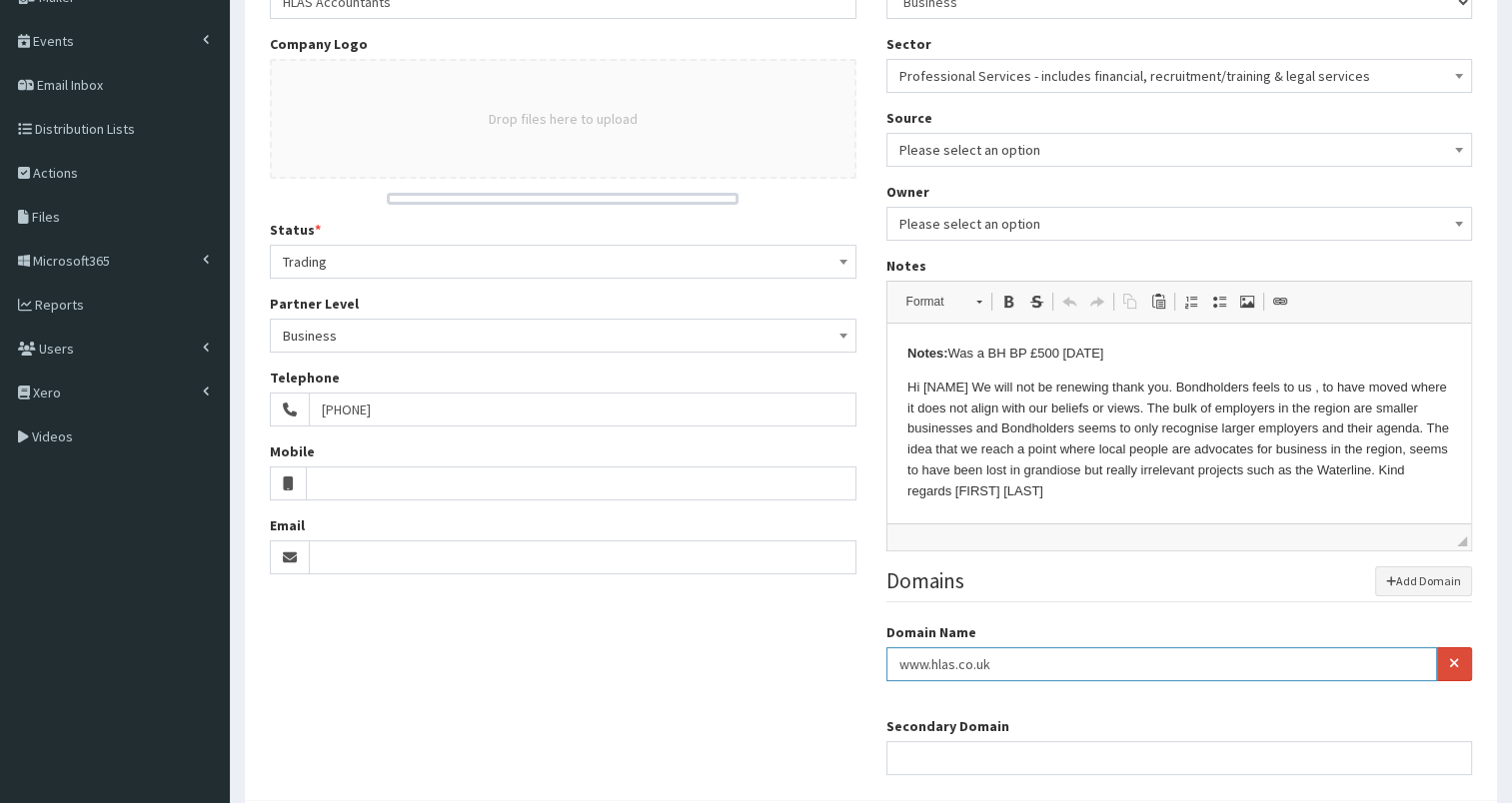 drag, startPoint x: 897, startPoint y: 663, endPoint x: 1054, endPoint y: 652, distance: 157.38488 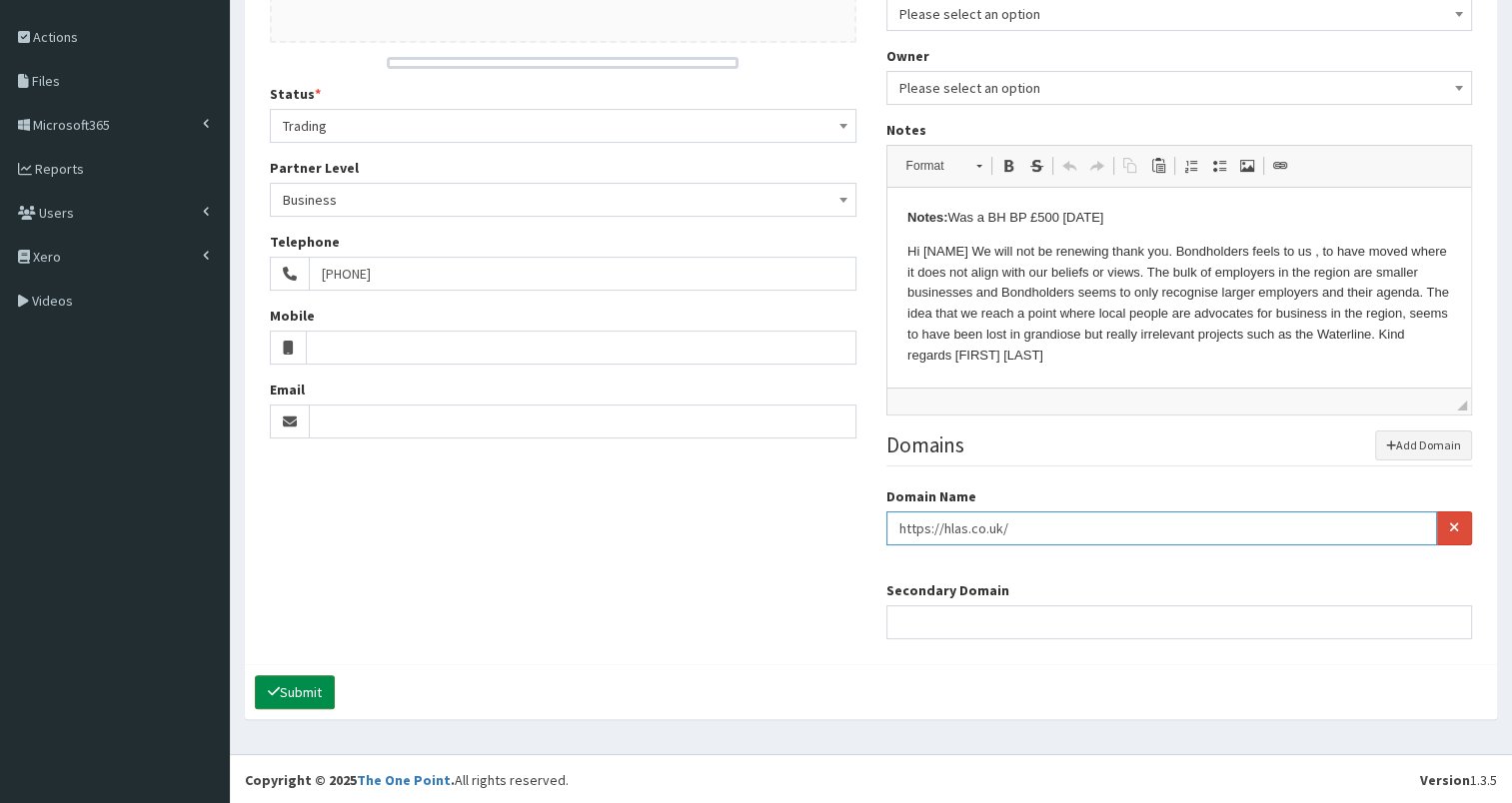 type on "https://hlas.co.uk/" 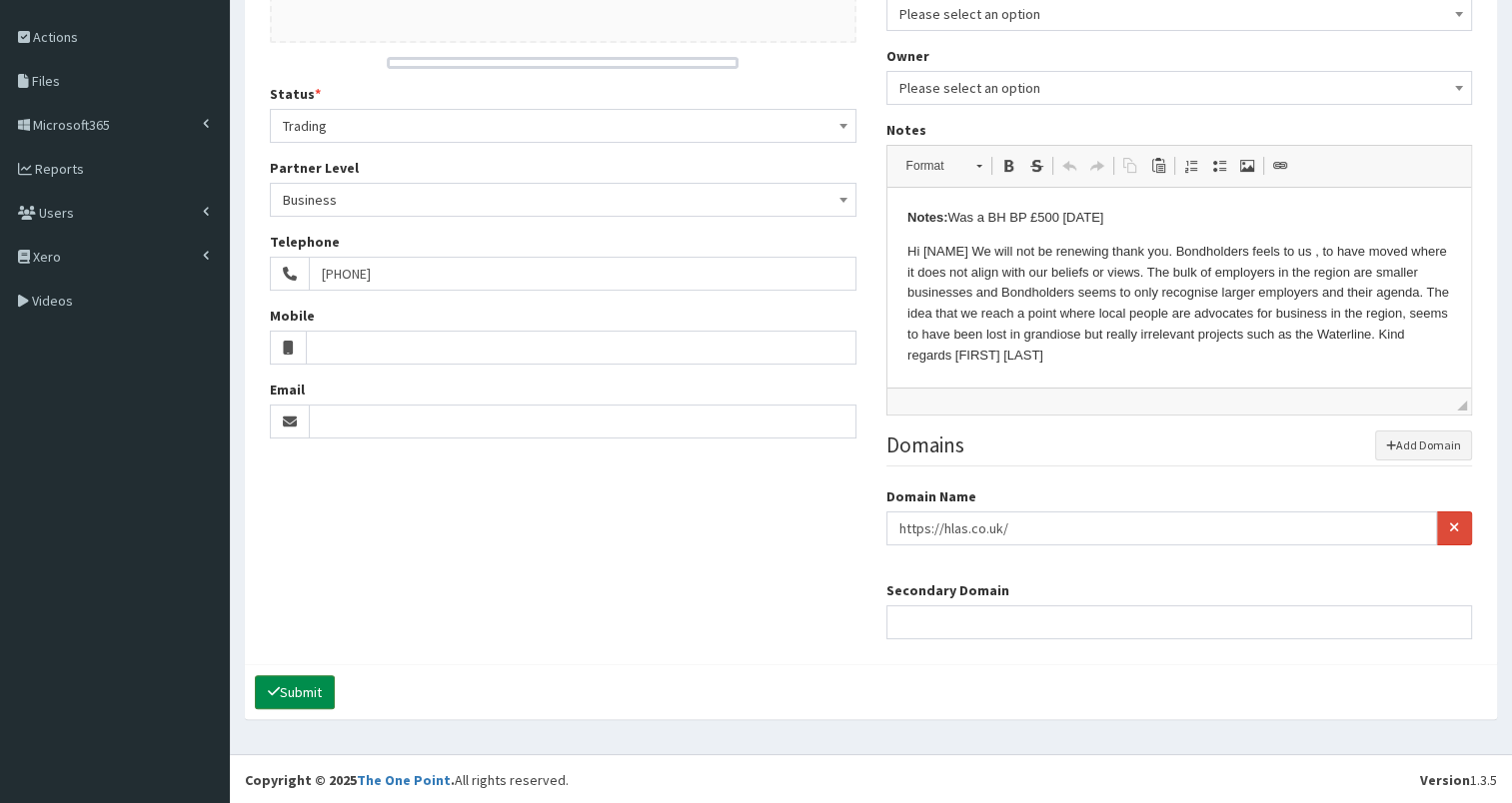 scroll, scrollTop: 316, scrollLeft: 0, axis: vertical 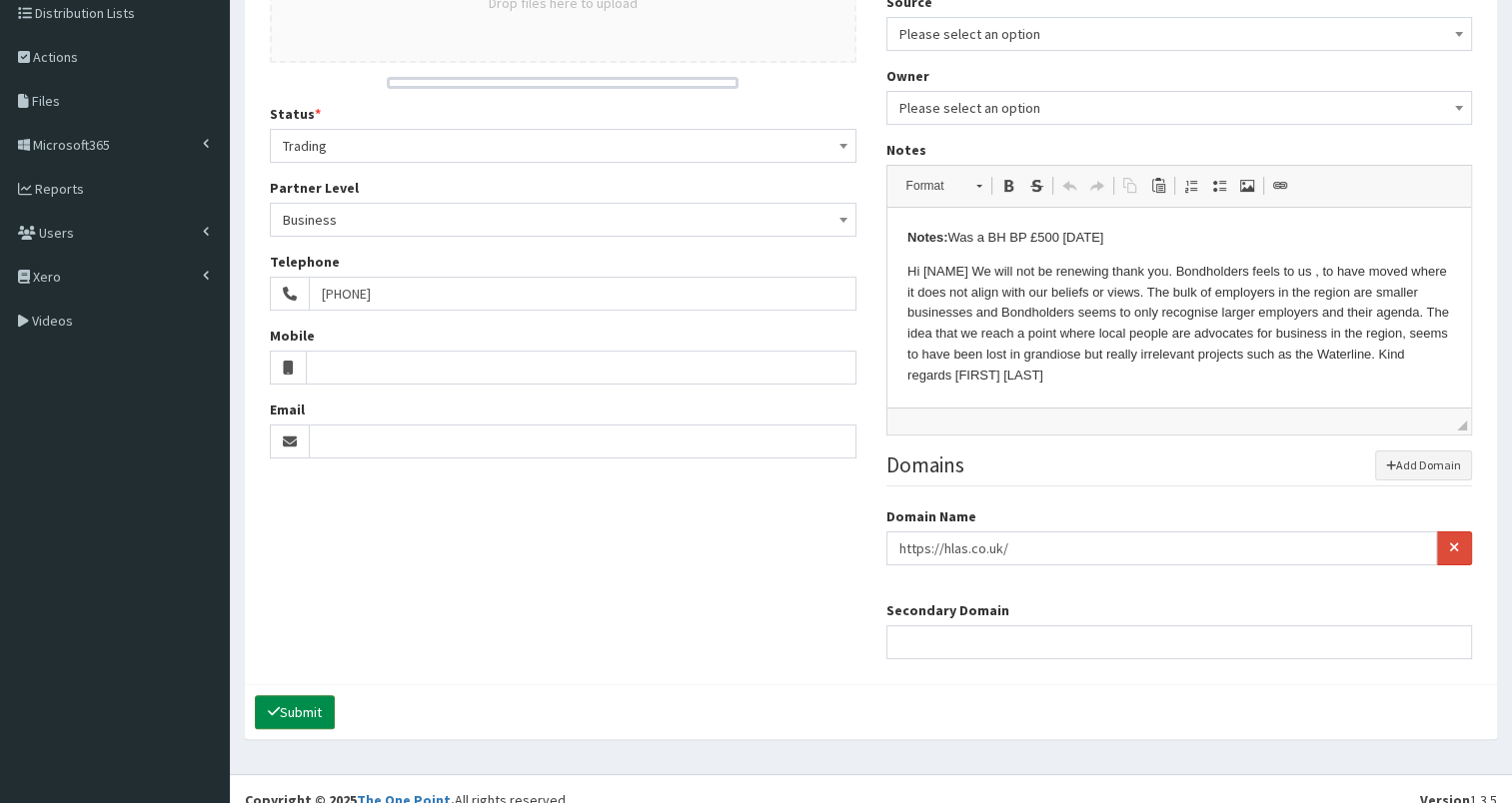 click on "Submit" at bounding box center (295, 712) 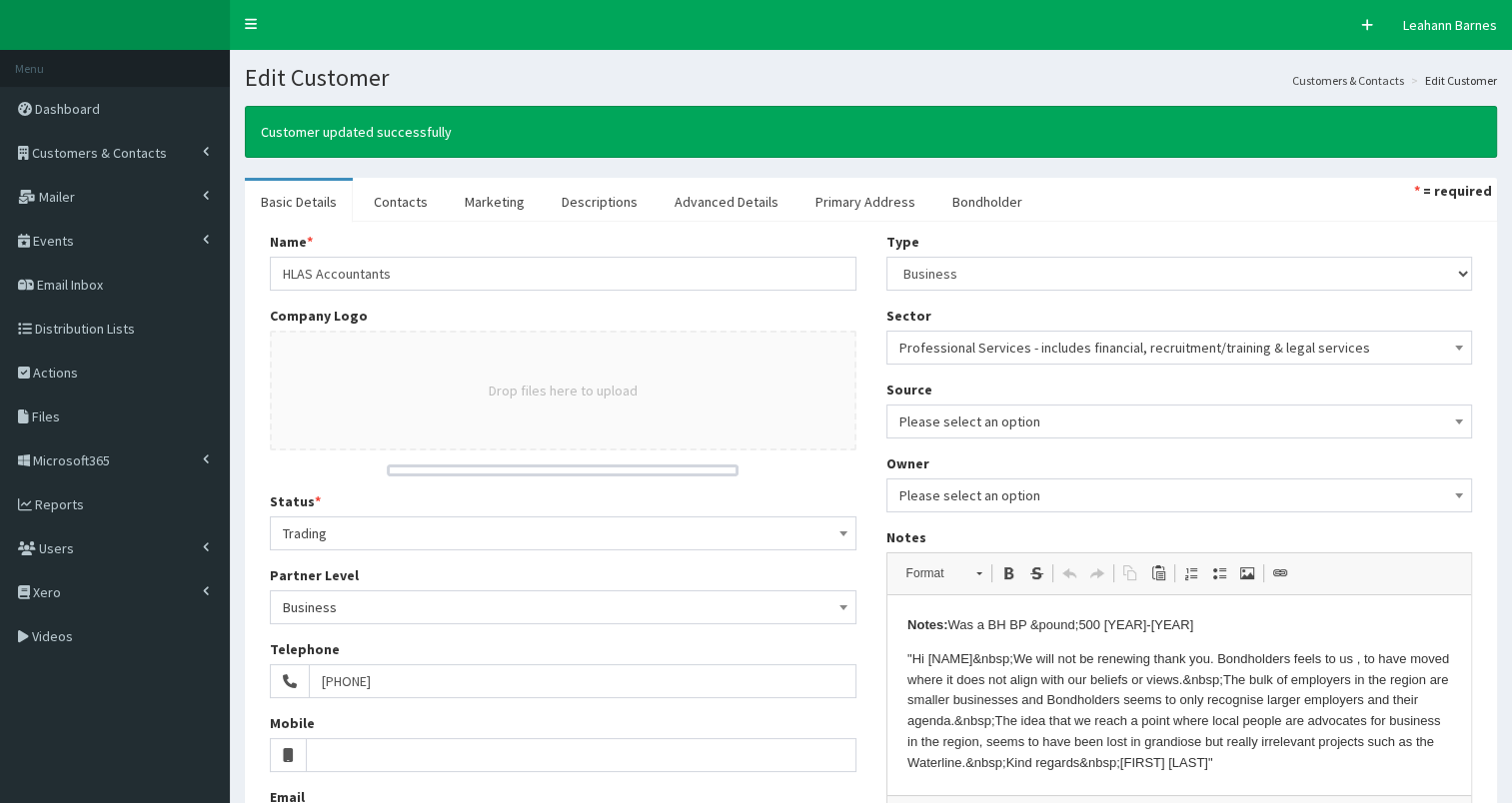 scroll, scrollTop: 0, scrollLeft: 0, axis: both 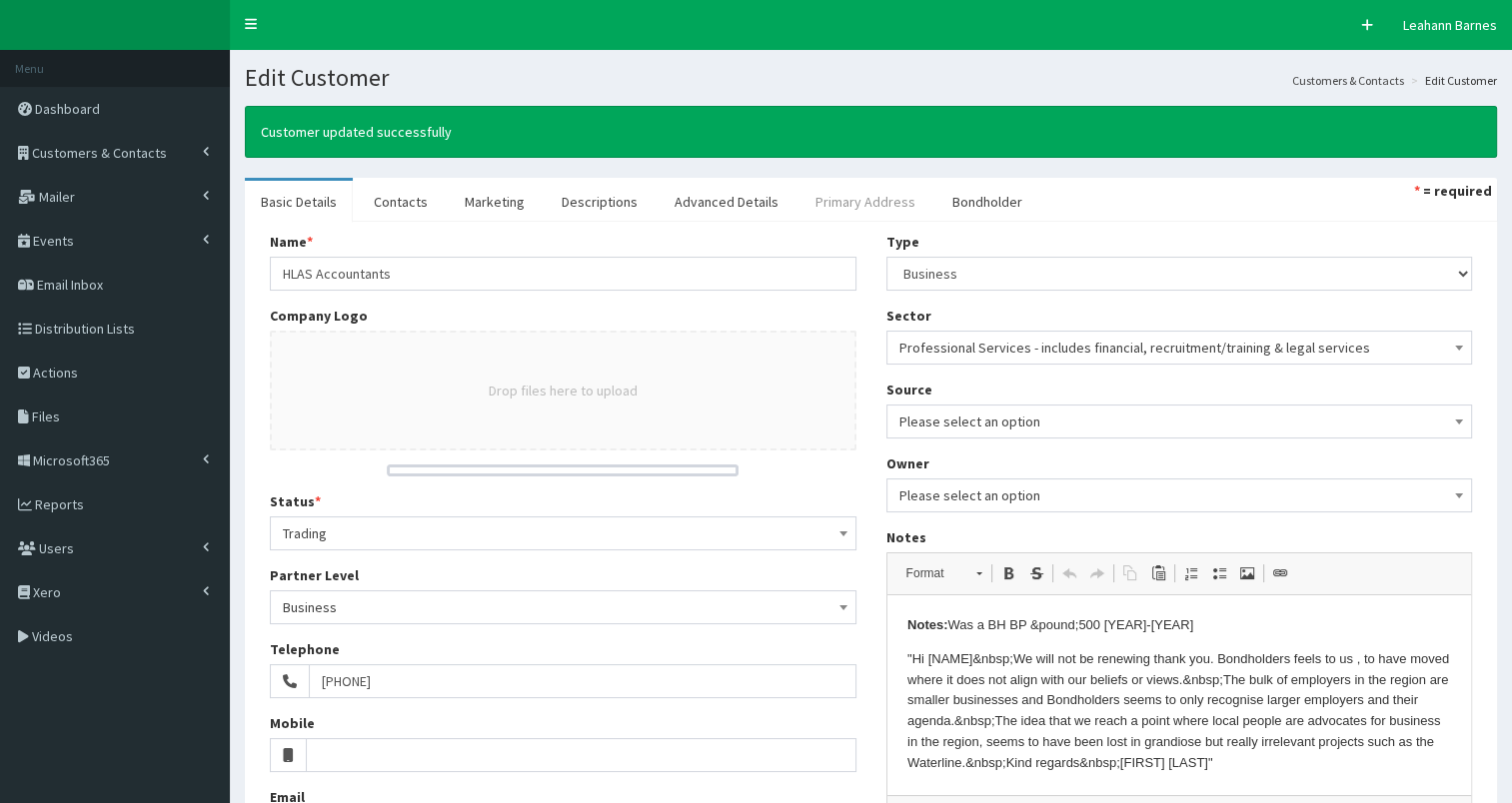 click on "Primary Address" at bounding box center [865, 202] 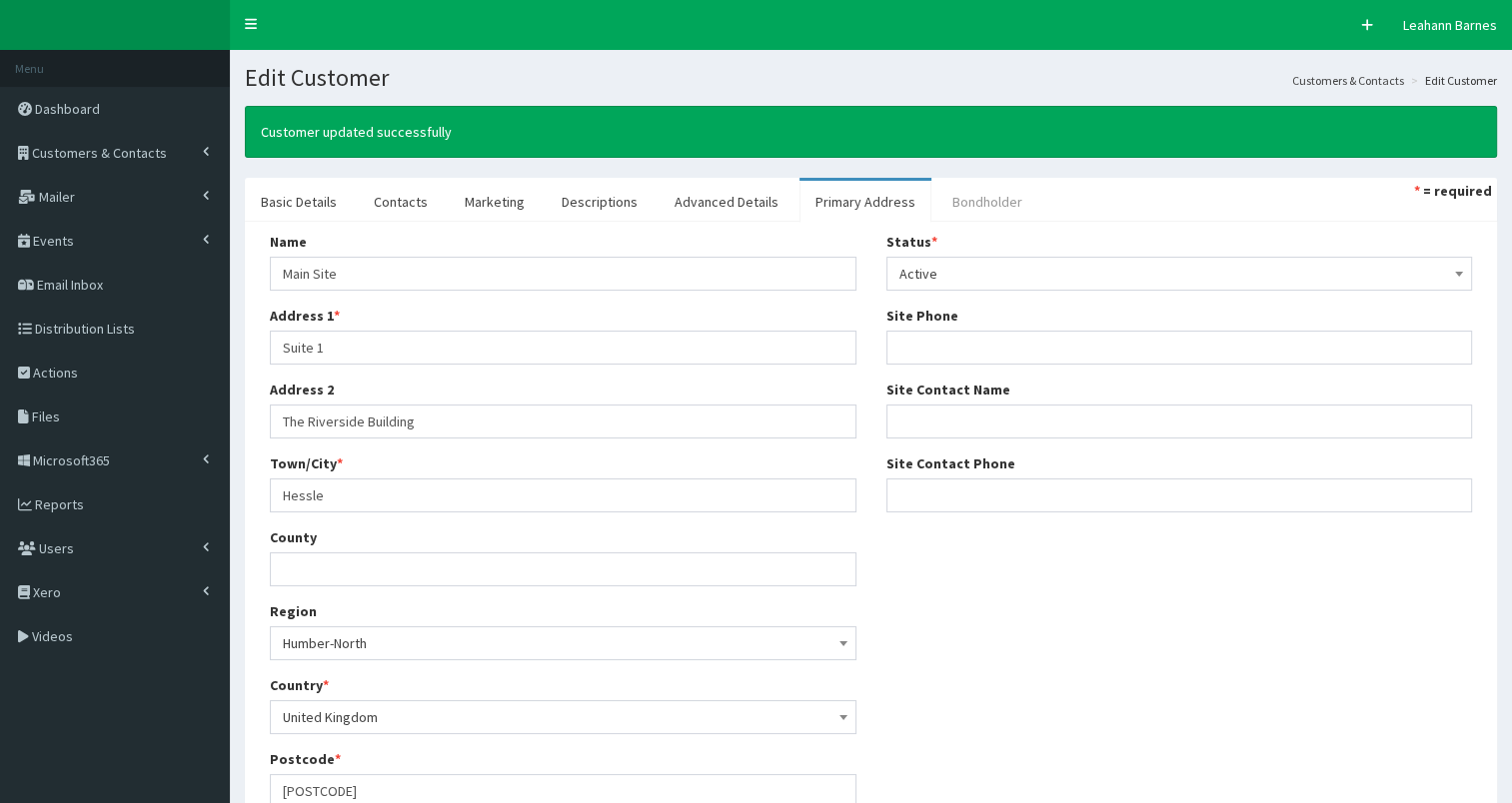 click on "Bondholder" at bounding box center [987, 202] 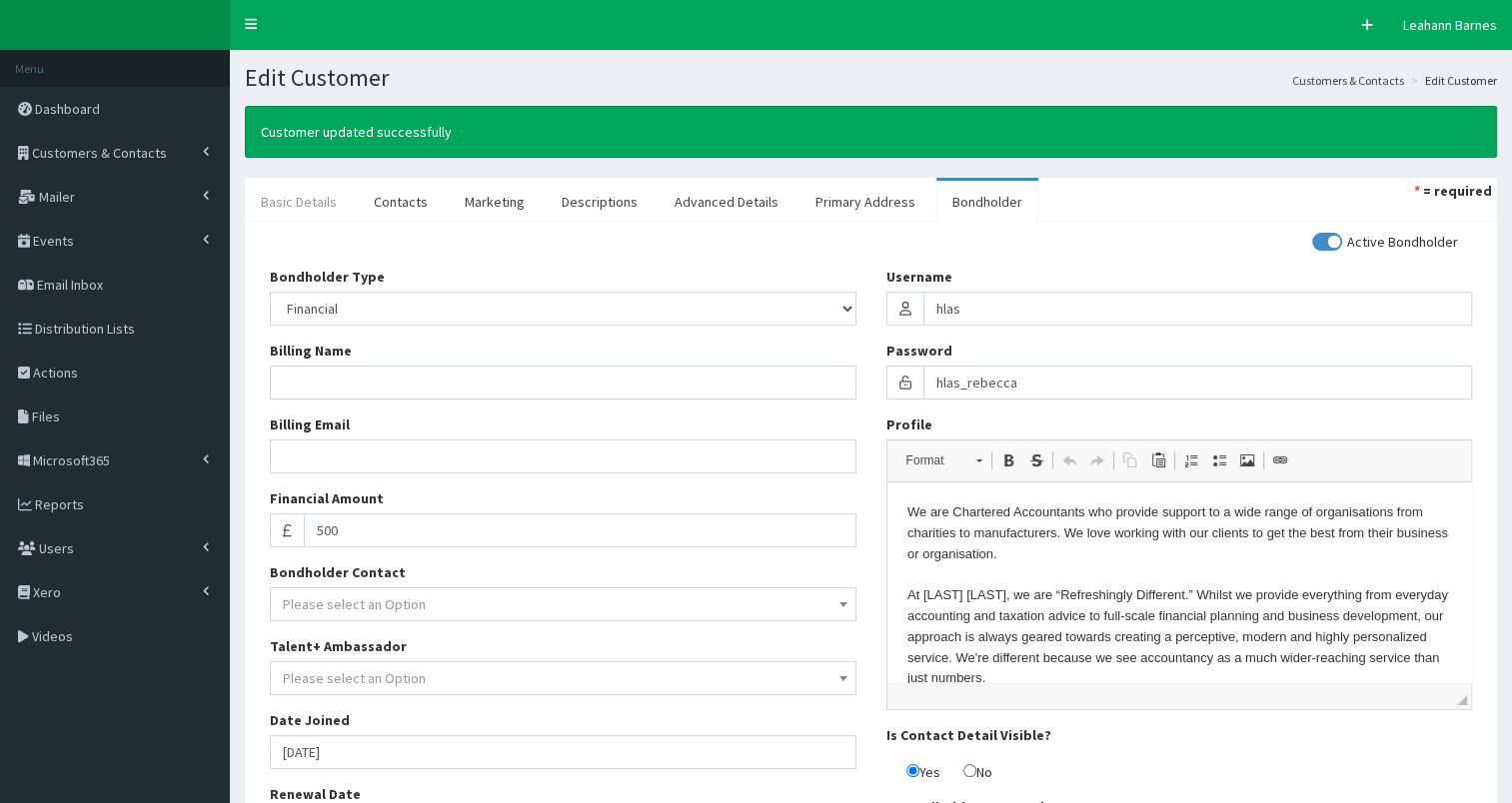 click on "Basic Details" at bounding box center [299, 202] 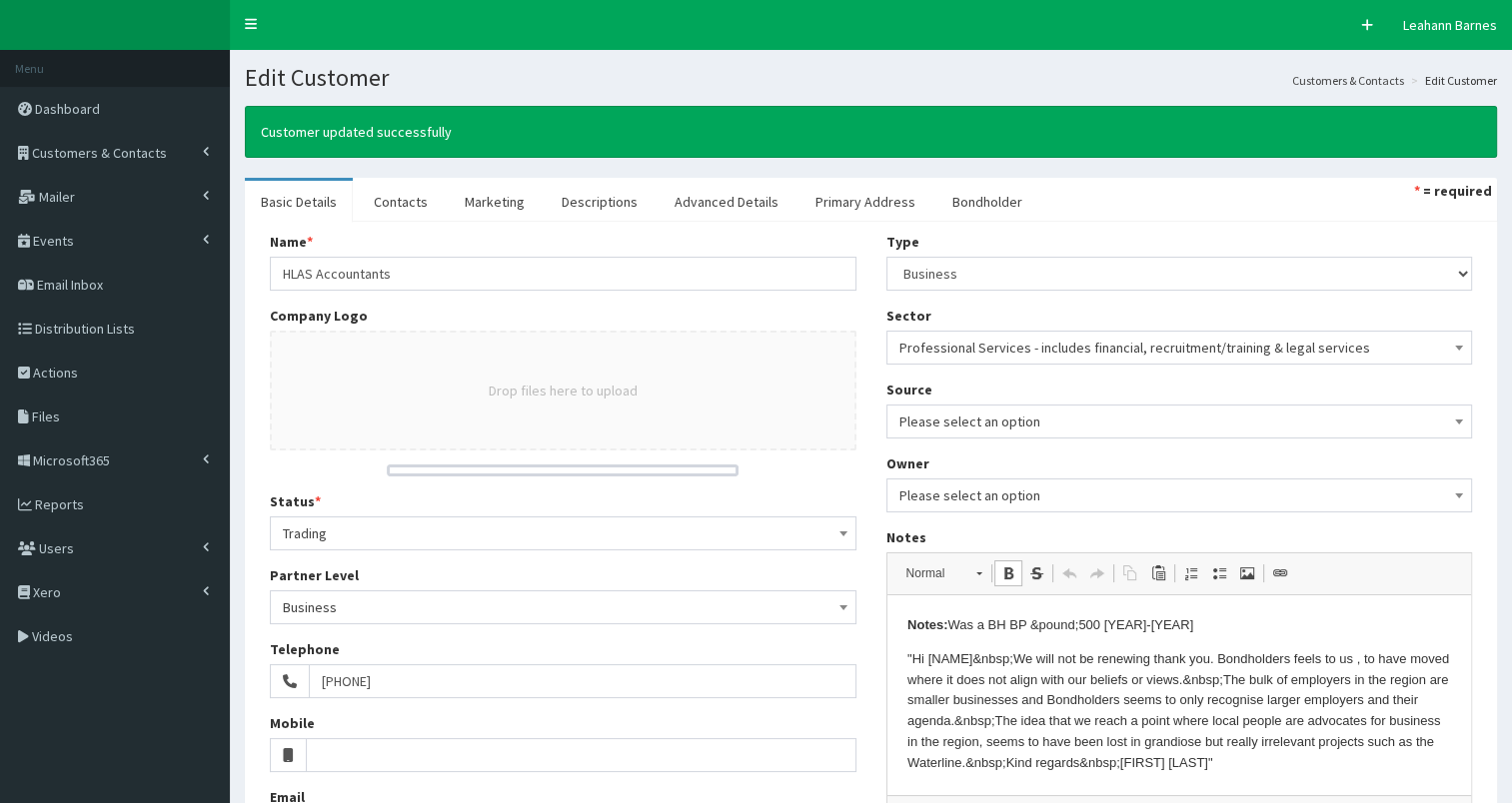 click on "Notes: &nbsp;Was a BH BP &pound;500 [YEAR]-[YEAR]" at bounding box center [1178, 625] 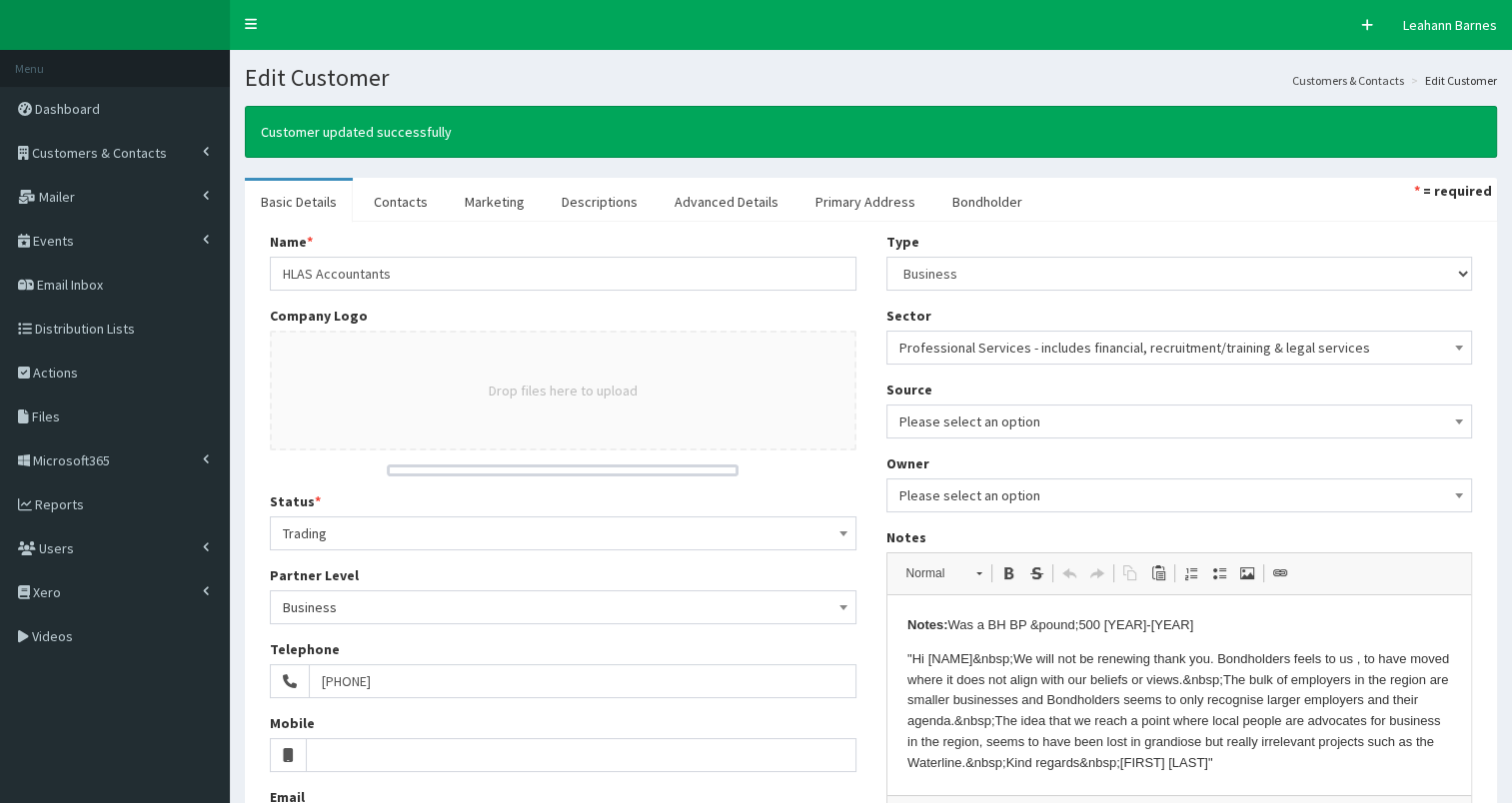 type 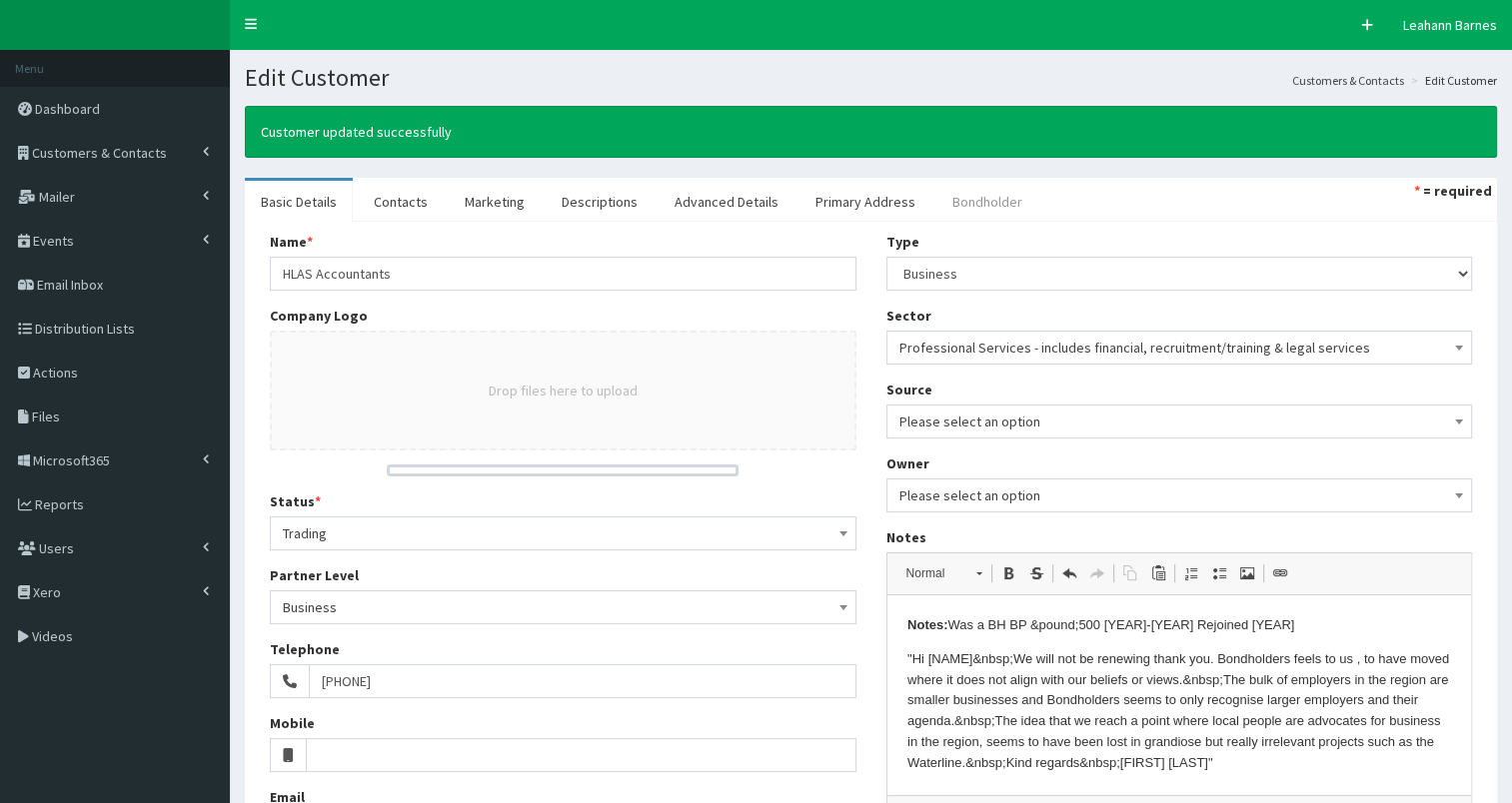 click on "Bondholder" at bounding box center [987, 202] 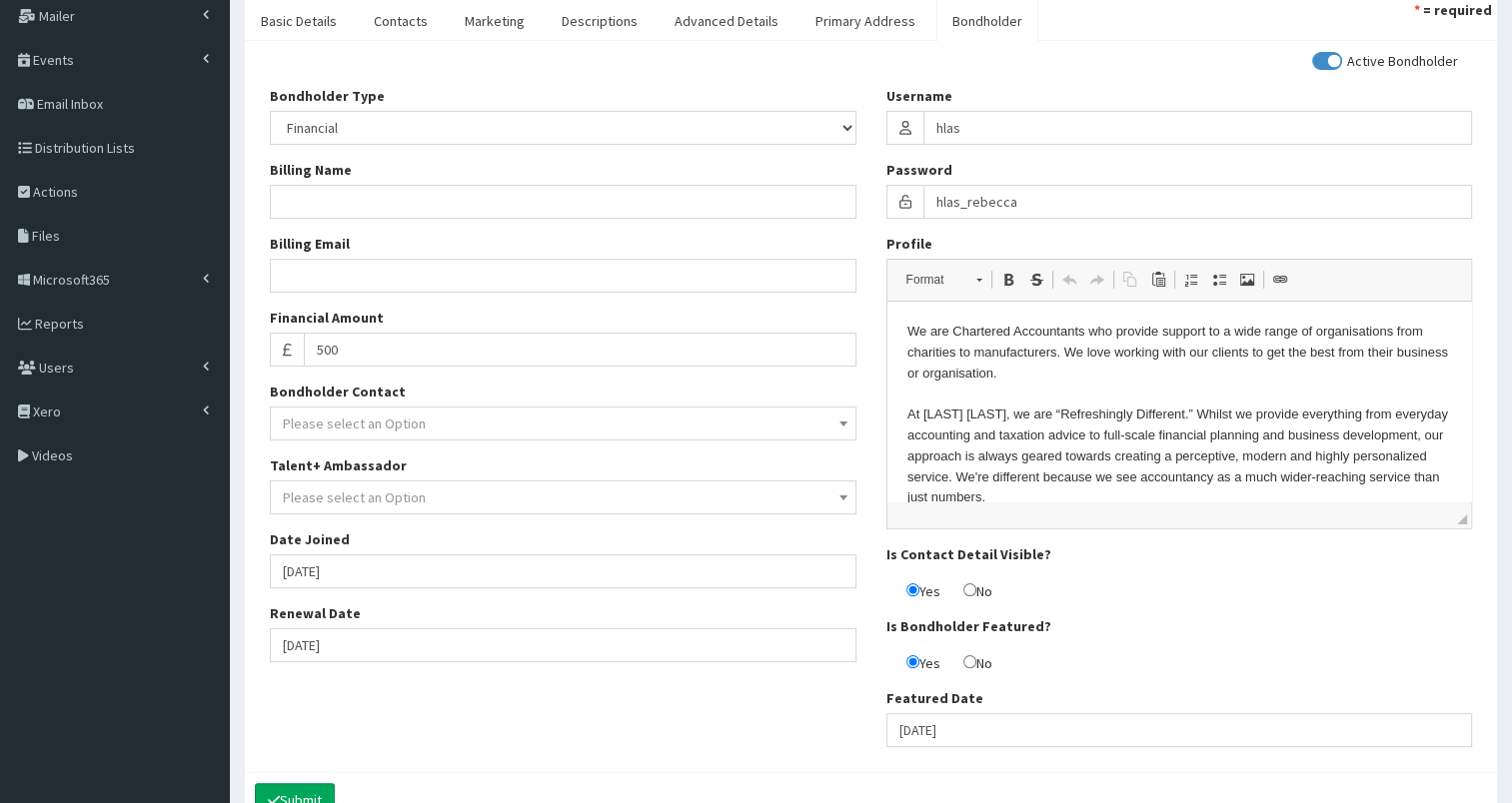 scroll, scrollTop: 290, scrollLeft: 0, axis: vertical 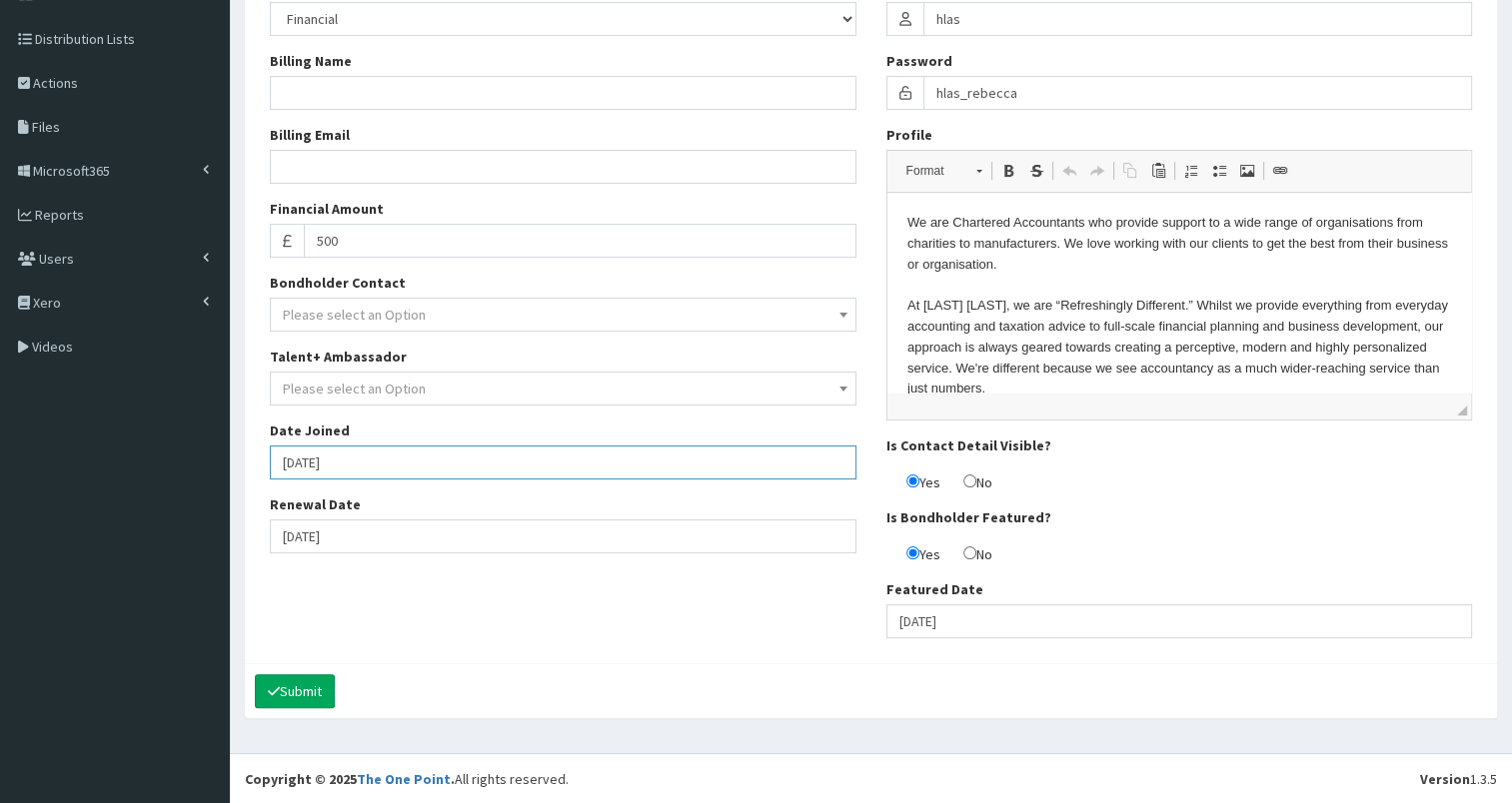 click on "01-02-2012" at bounding box center (563, 462) 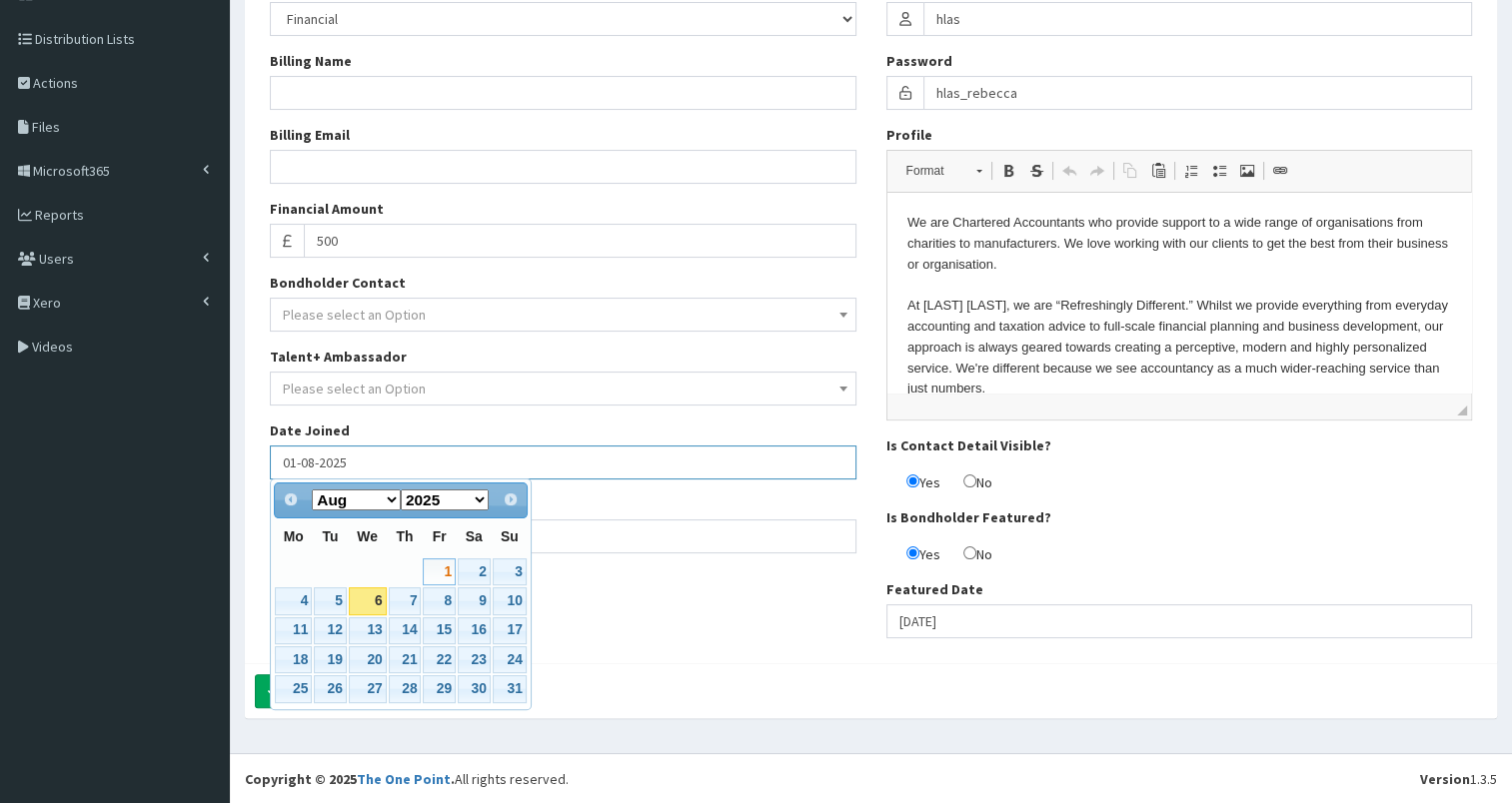 type on "01-08-2025" 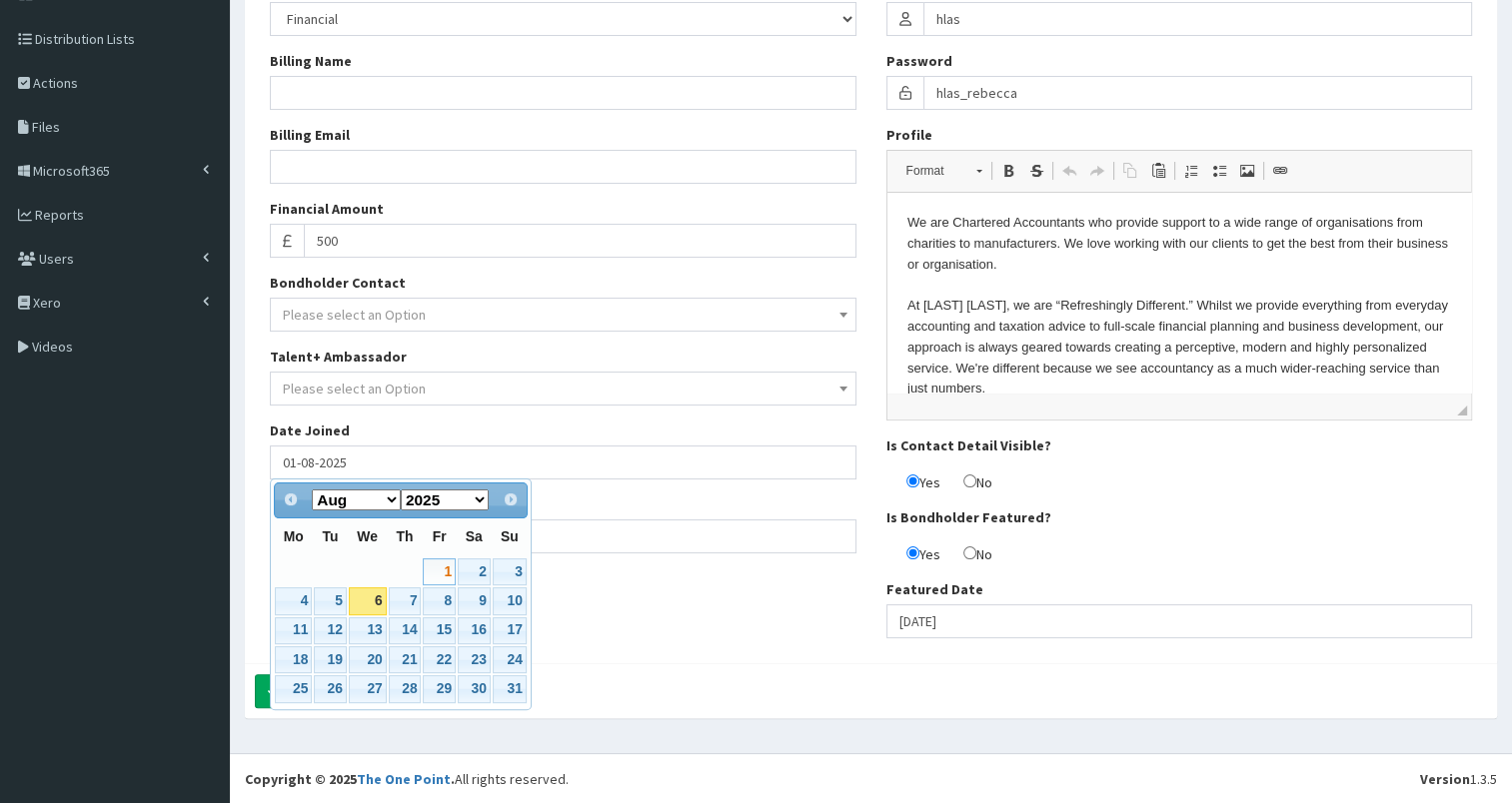click on "Name  *
HLAS Accountants
Company Logo
Drop files here to upload
Status  *
Please select a status
Trading
Not Trading
Trading
Partner Level
Please select an option
Principal
Major
Business
Mobile" at bounding box center [870, 298] 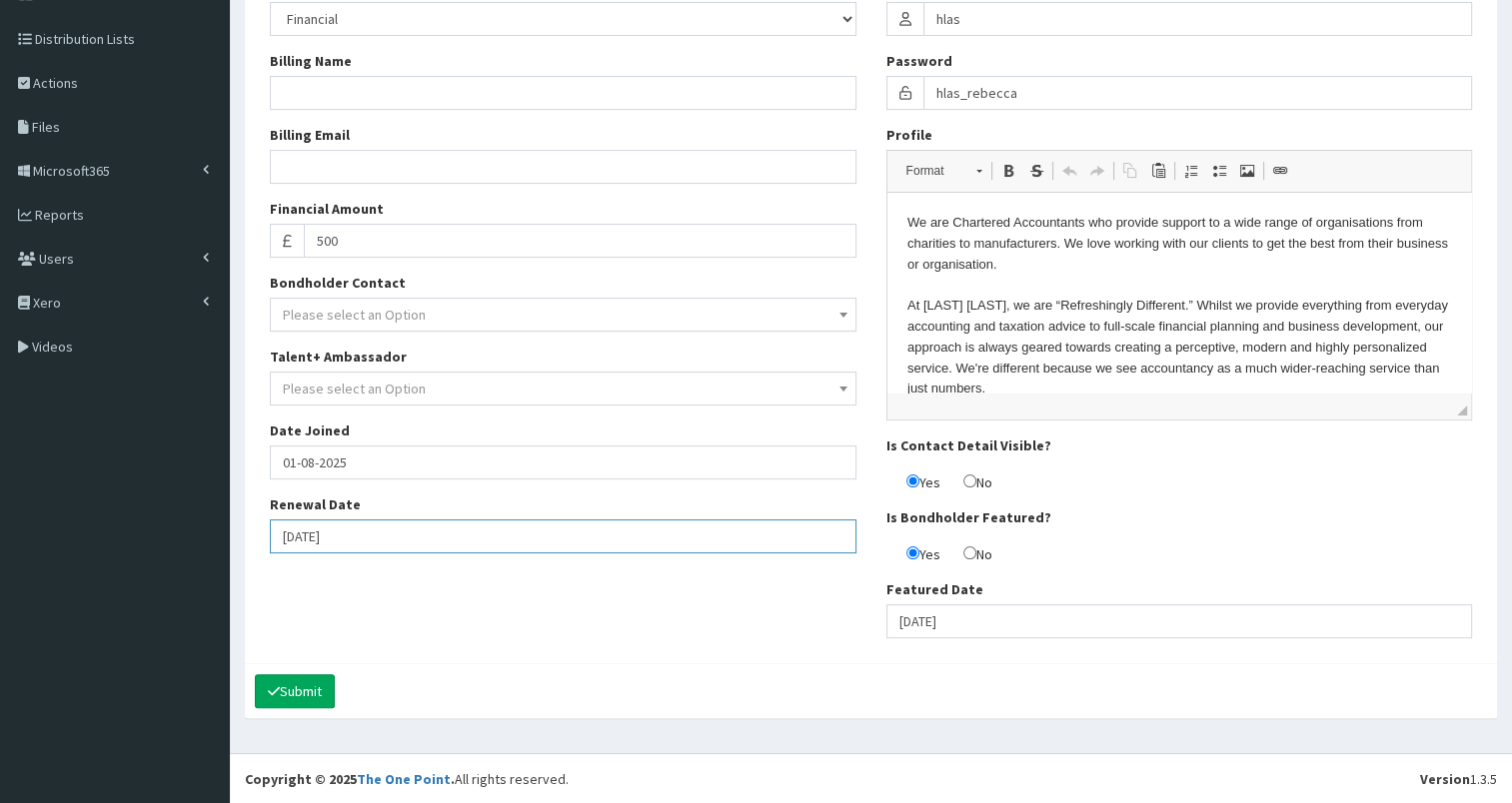 click on "01-02-2023" at bounding box center (563, 536) 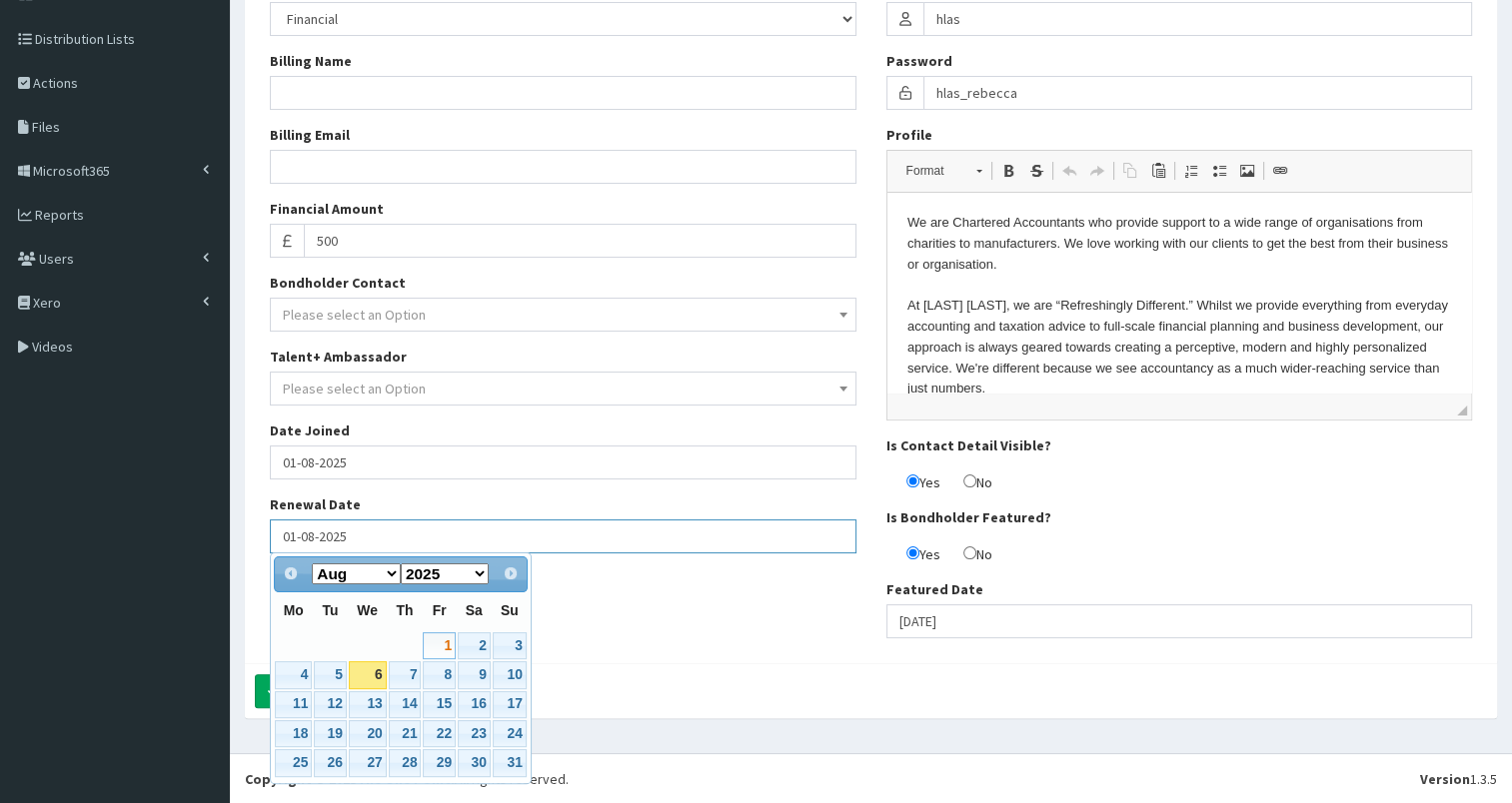 type on "01-08-2025" 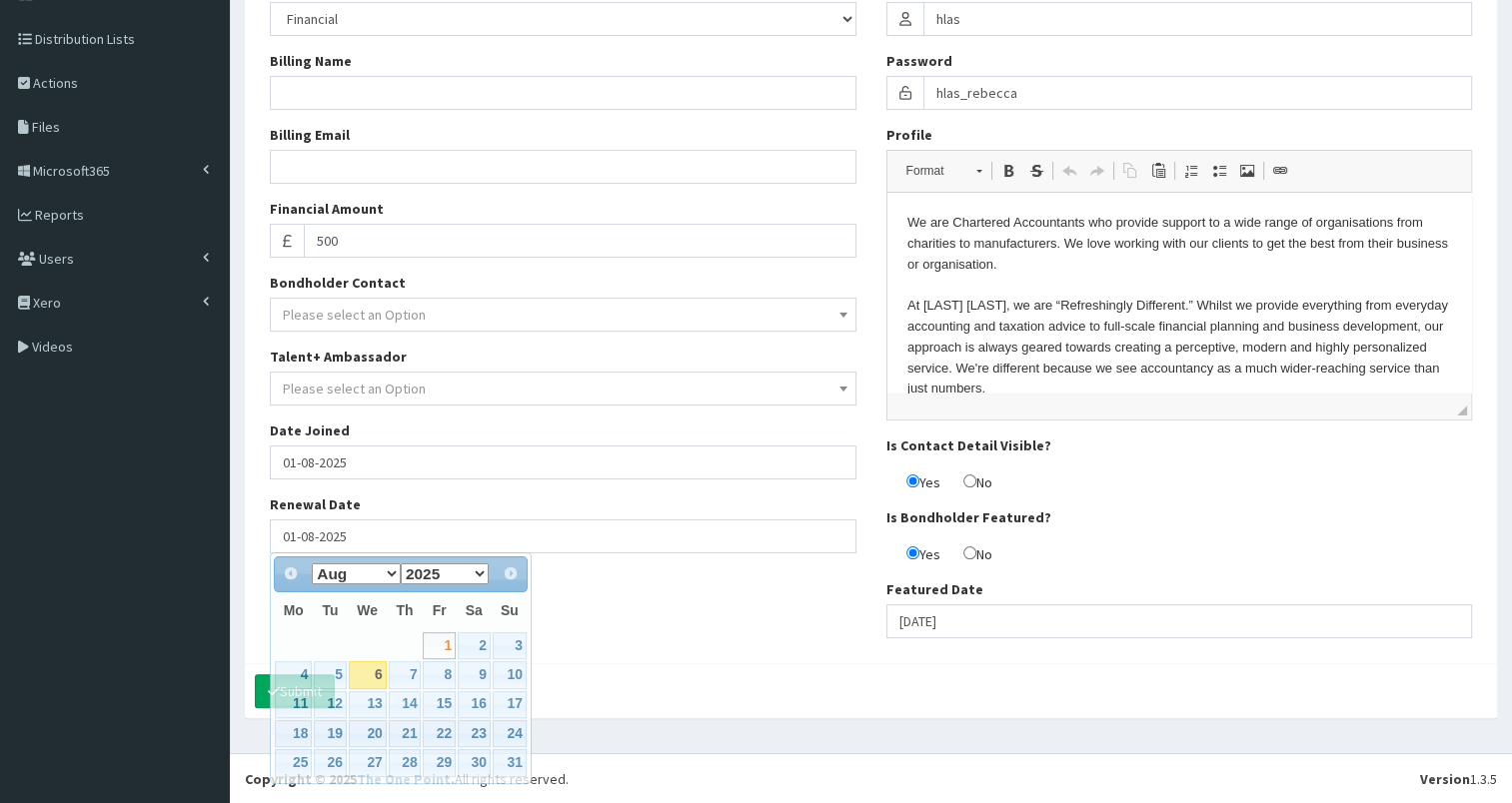 click on "Active Bondholder
Bondholder Type
Please select an Option
In-kind
Financial
Billing Name
Billing Email
Financial Amount
500
Bondholder Contact
Please select a Contact
Please select an Option
Date Joined" at bounding box center [870, 298] 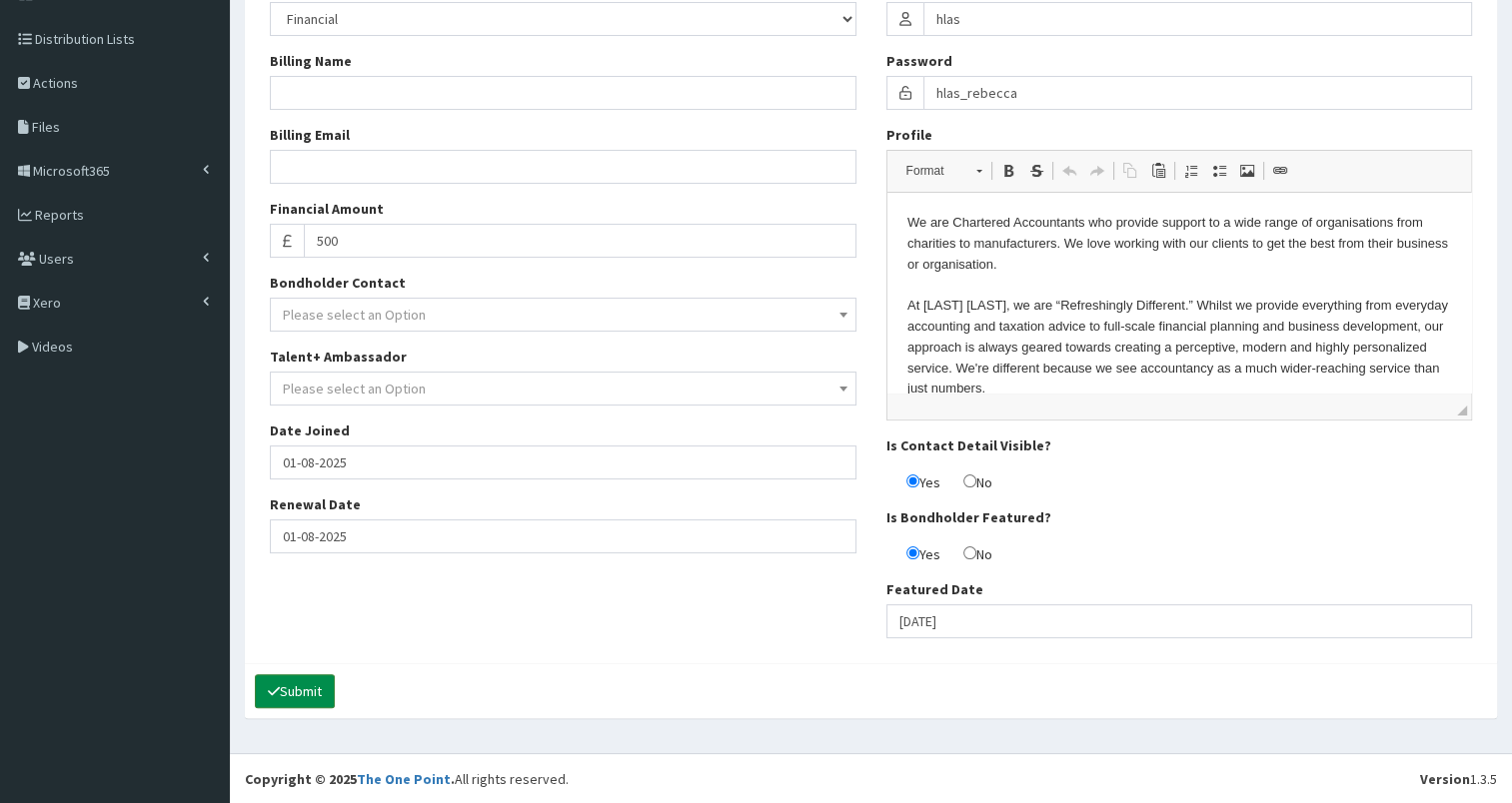 click on "Submit" at bounding box center (295, 691) 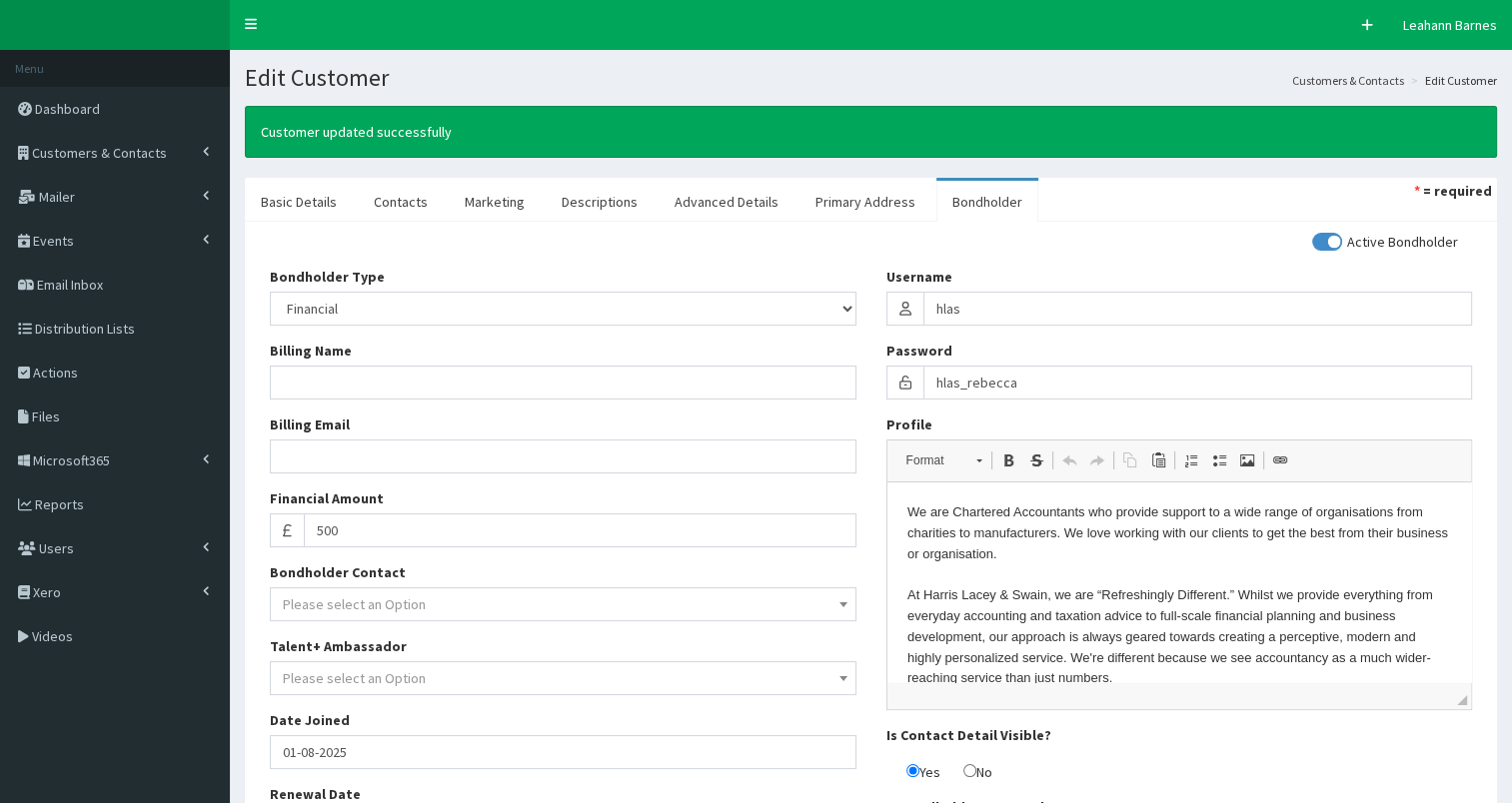 scroll, scrollTop: 0, scrollLeft: 0, axis: both 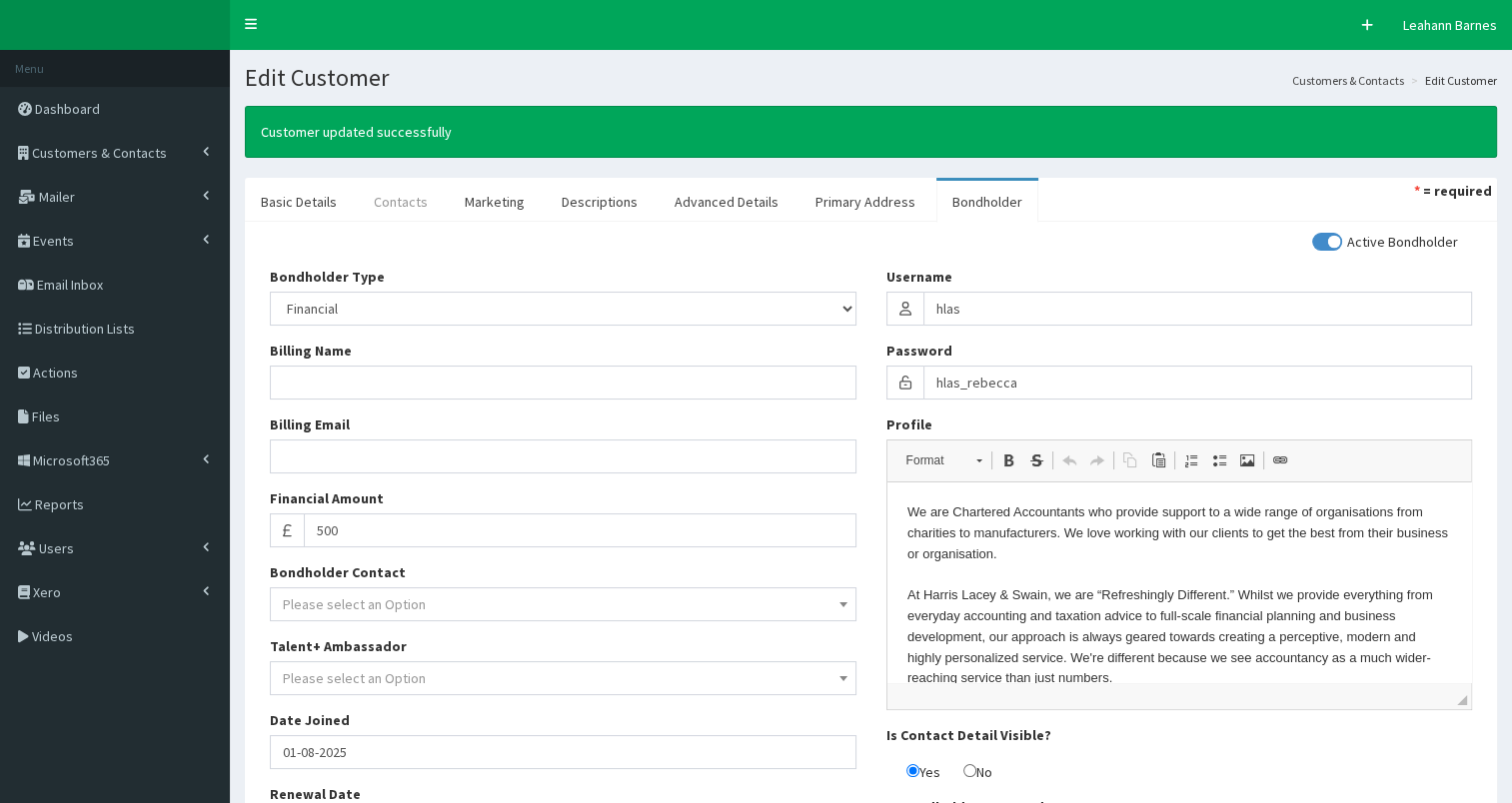 click on "Contacts" at bounding box center (401, 202) 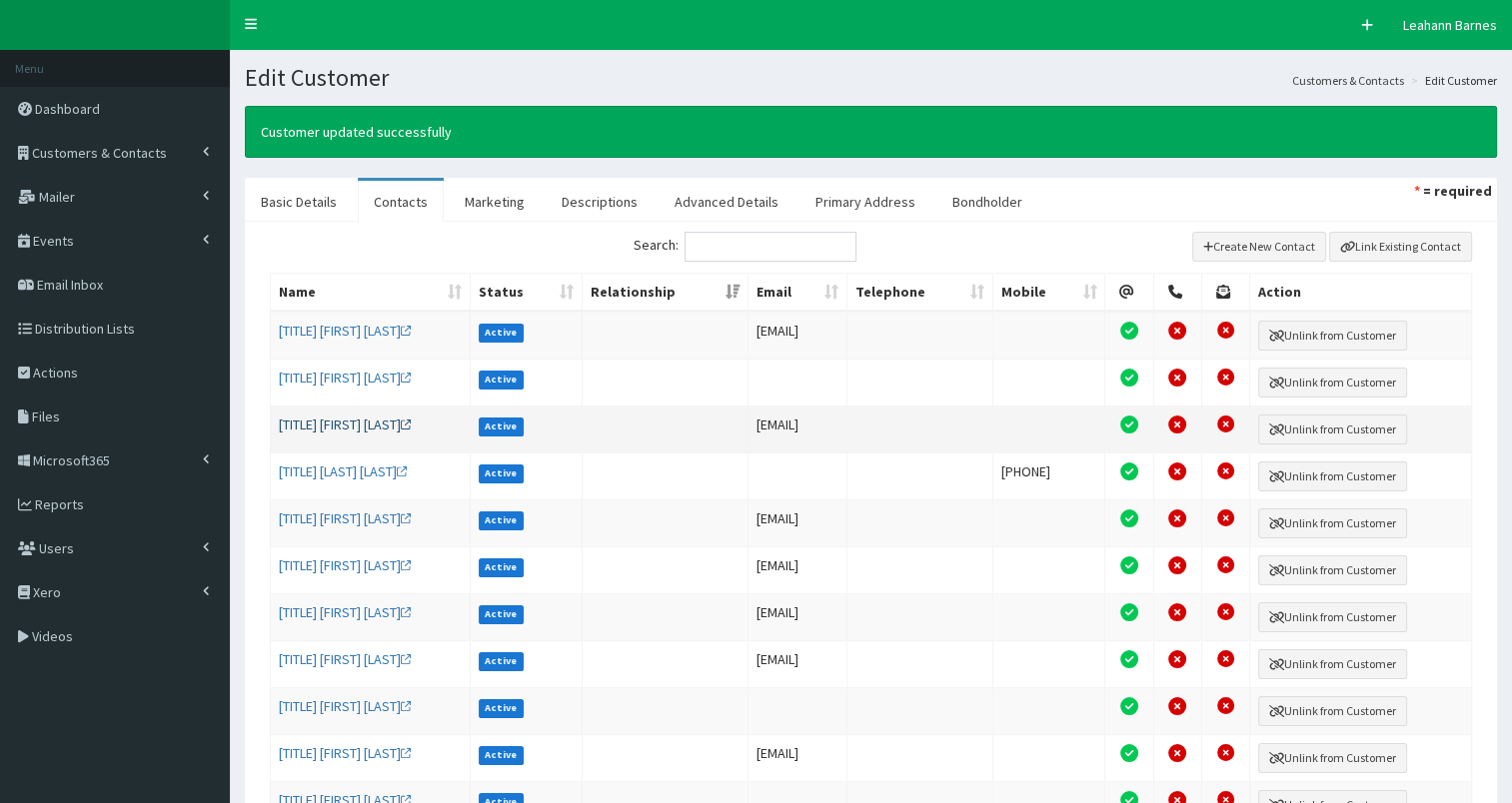 click on "[TITLE] [FIRST] [LAST]" at bounding box center (345, 424) 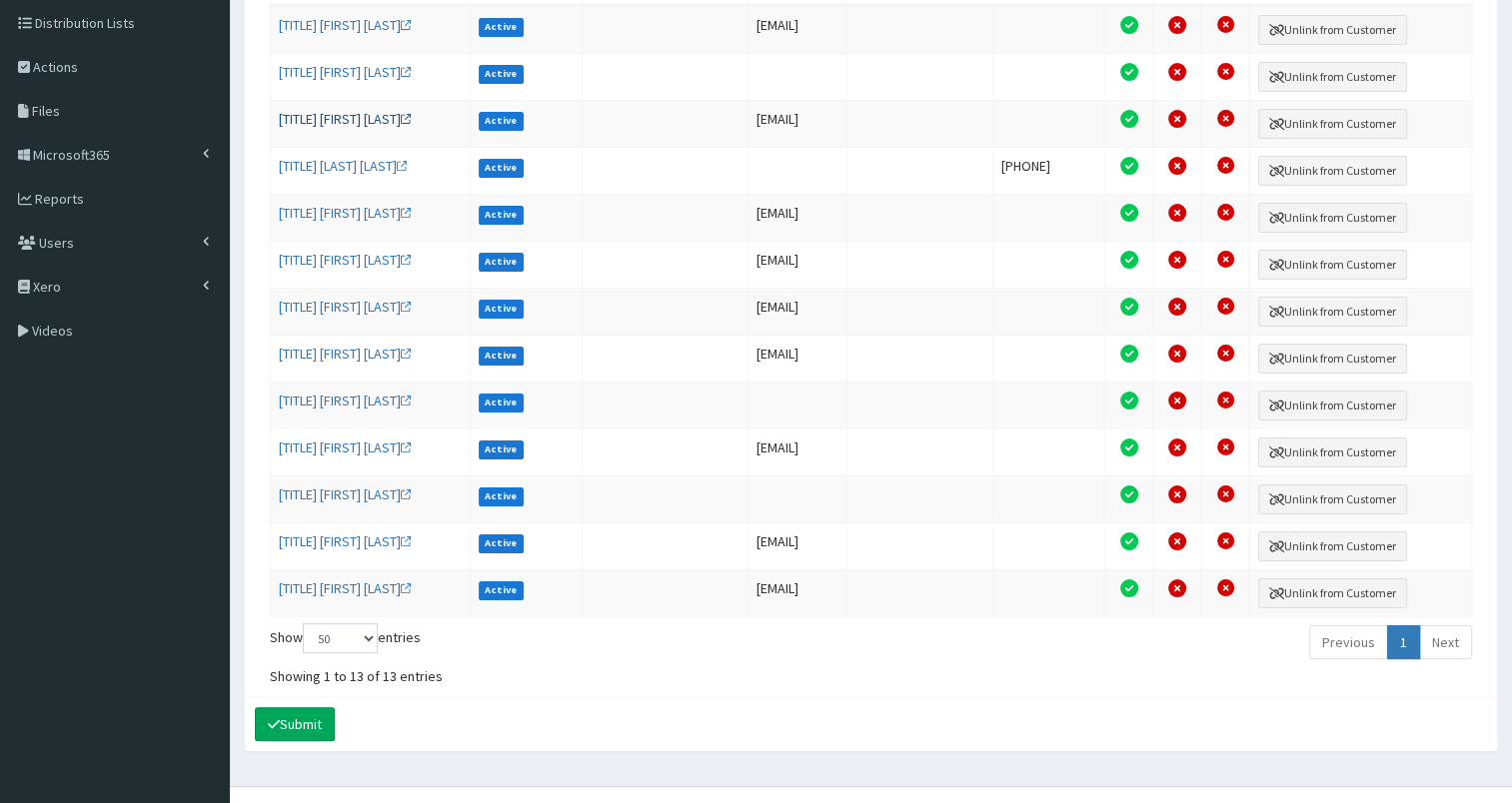 scroll, scrollTop: 330, scrollLeft: 0, axis: vertical 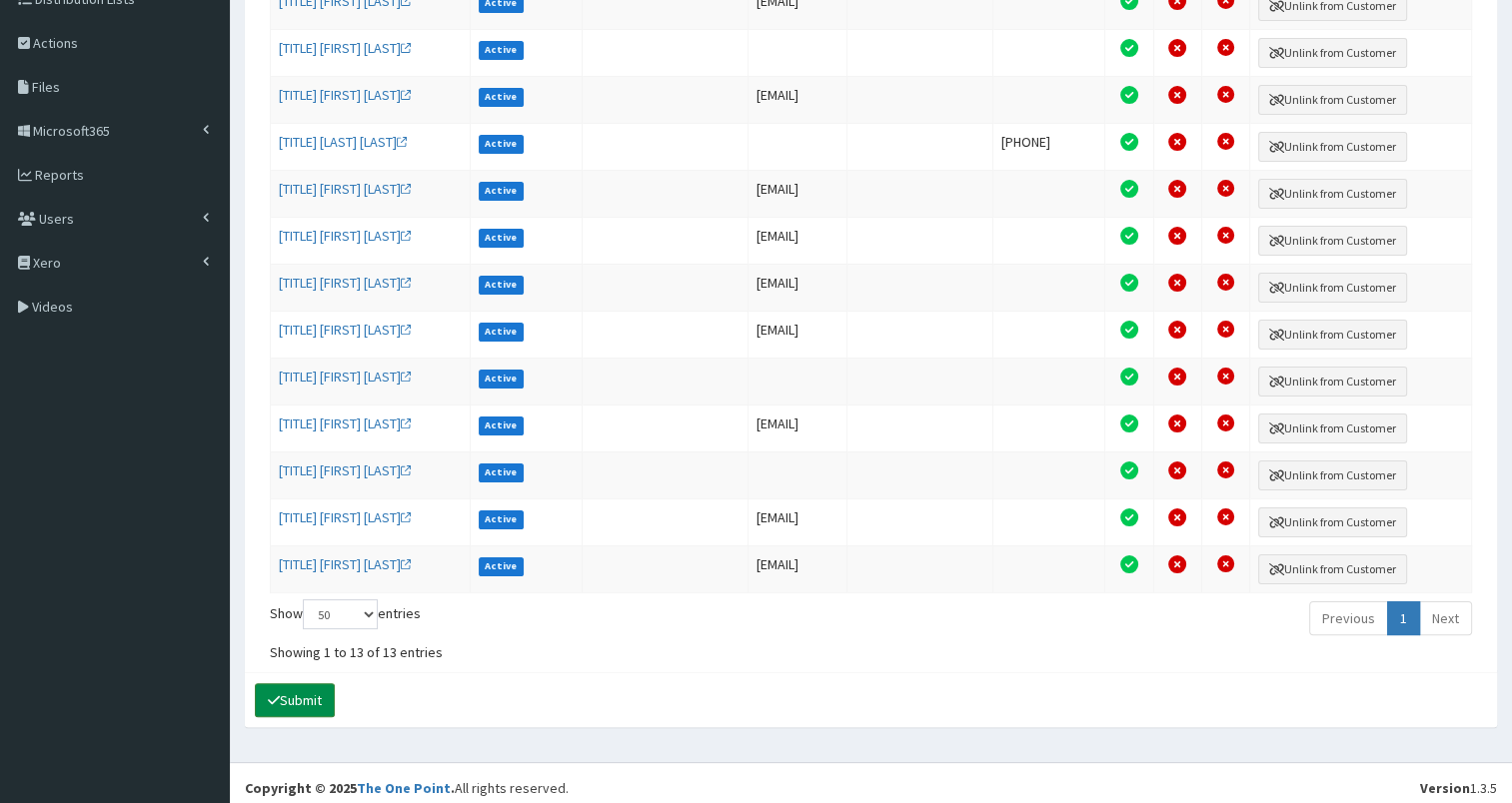 click on "Submit" at bounding box center [295, 700] 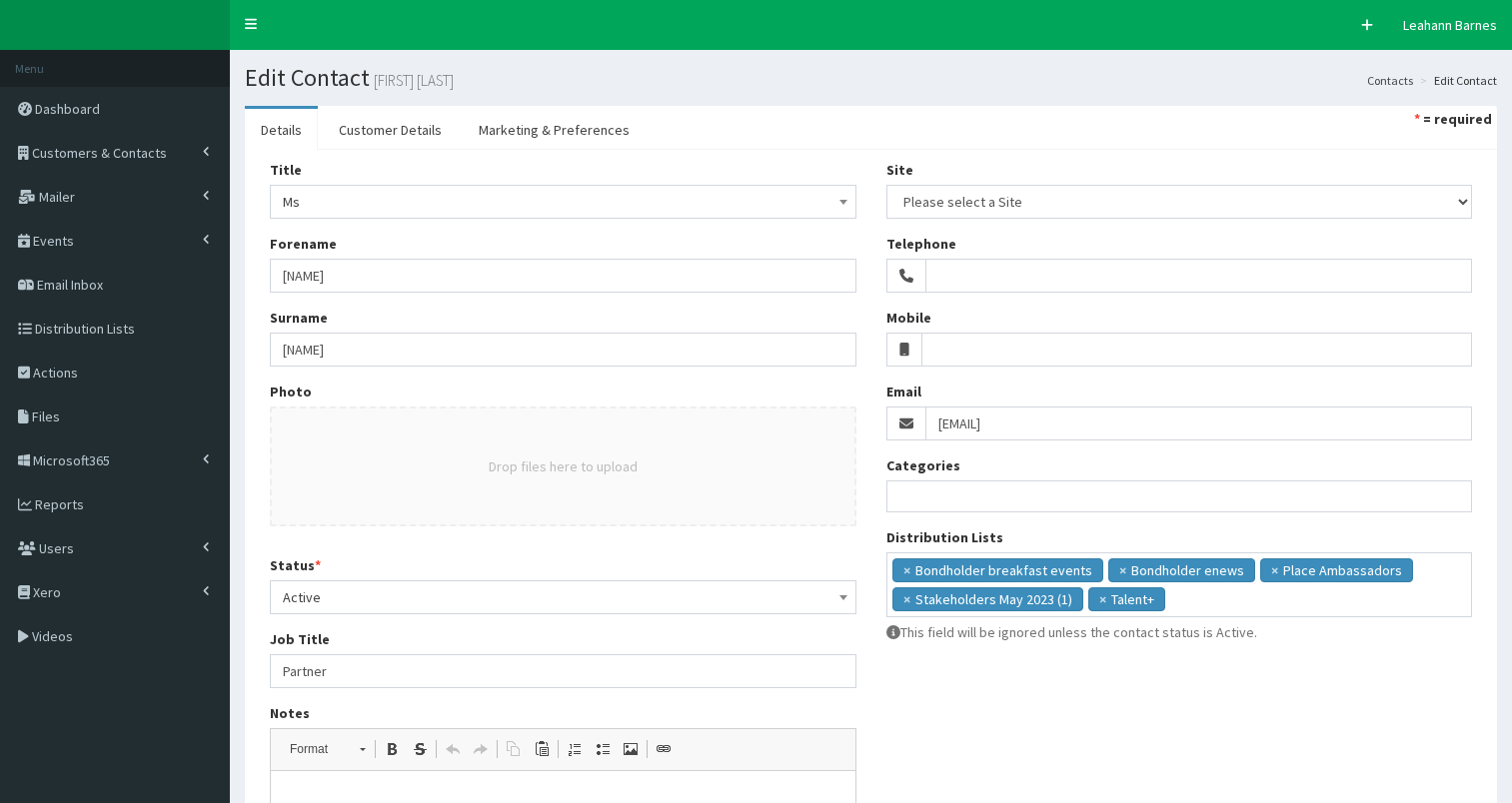 select 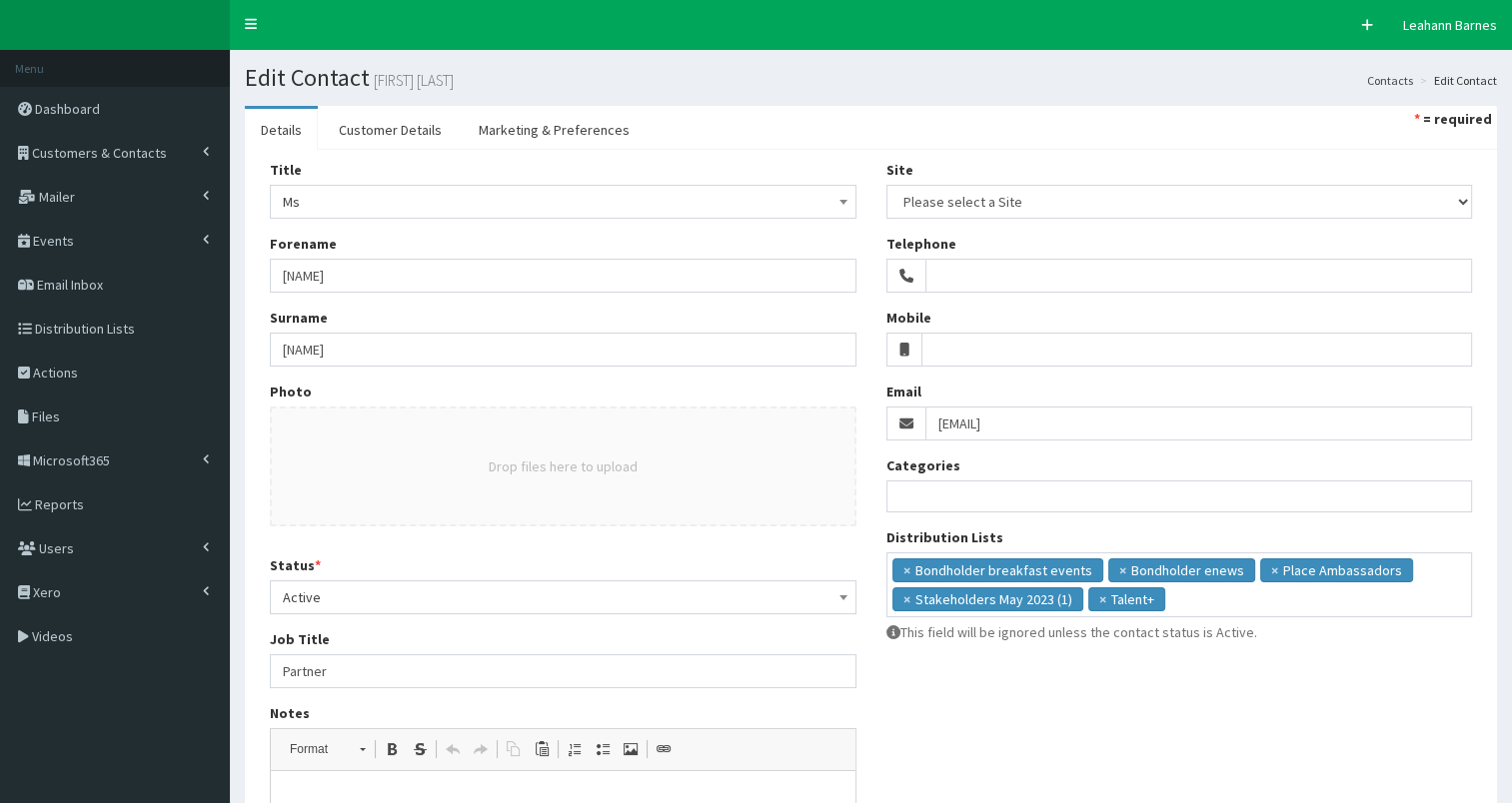 scroll, scrollTop: 0, scrollLeft: 0, axis: both 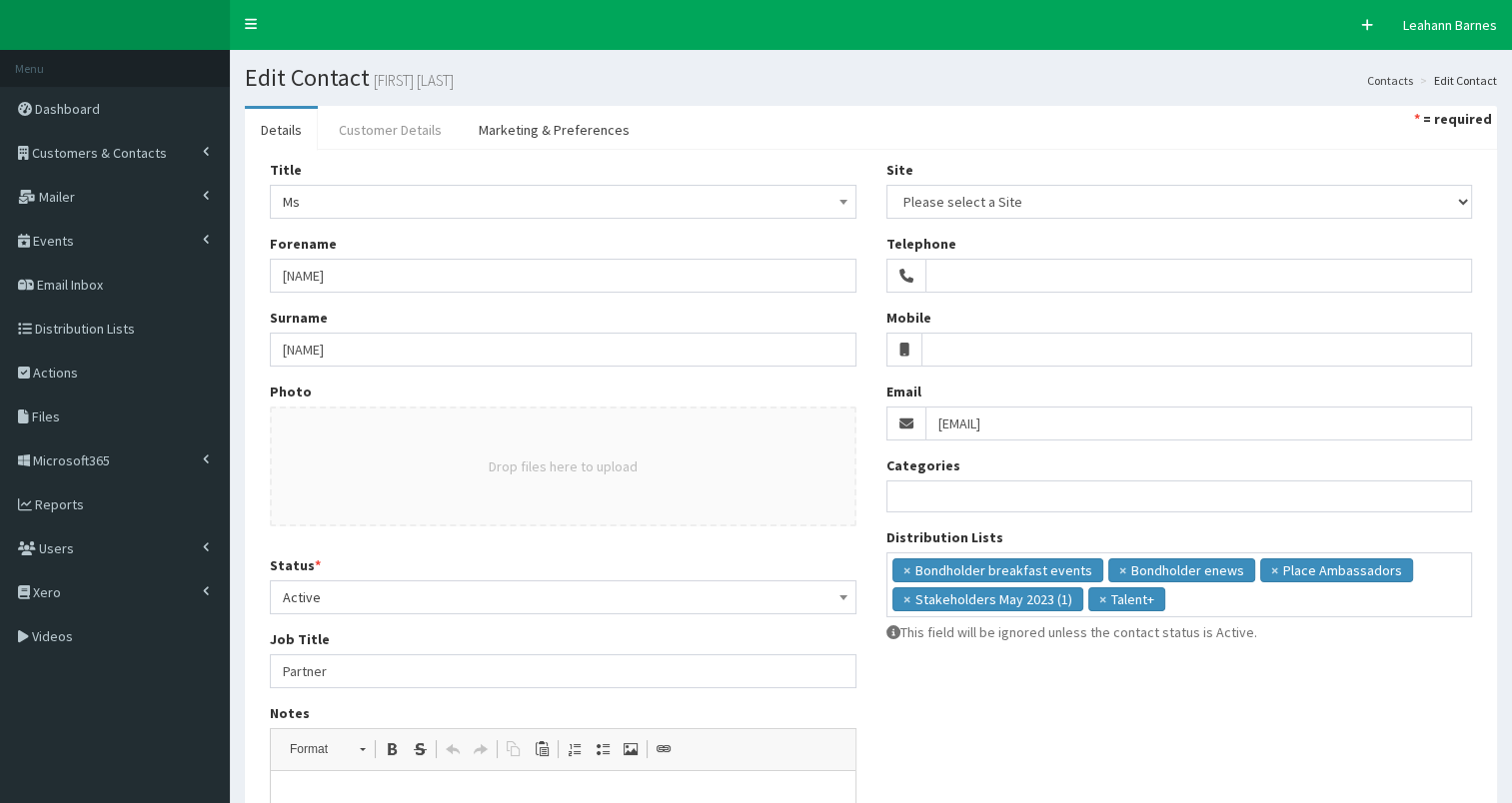 click on "Customer Details" at bounding box center [390, 130] 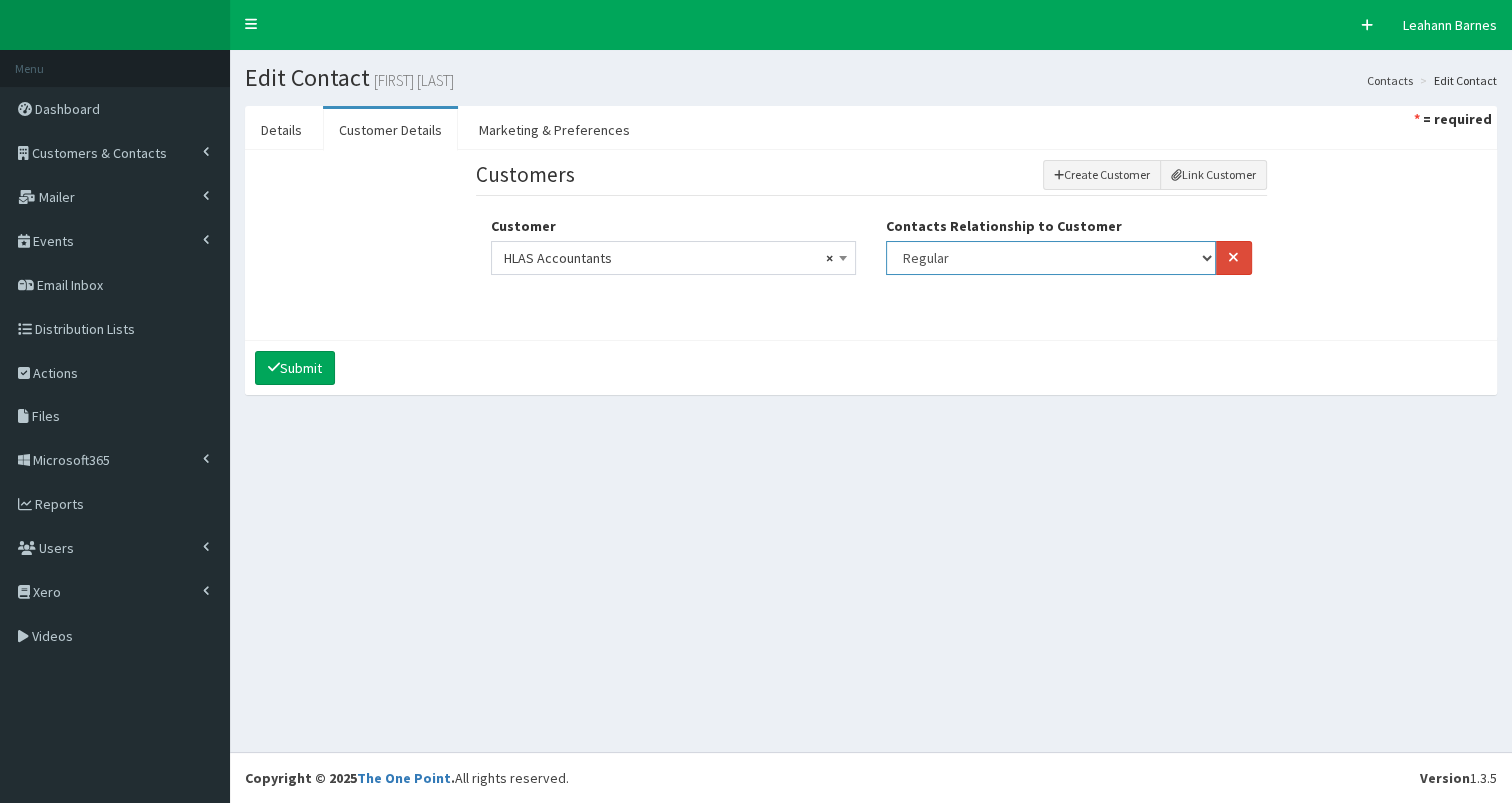 click on "Finance
Main
Regular" at bounding box center [1051, 258] 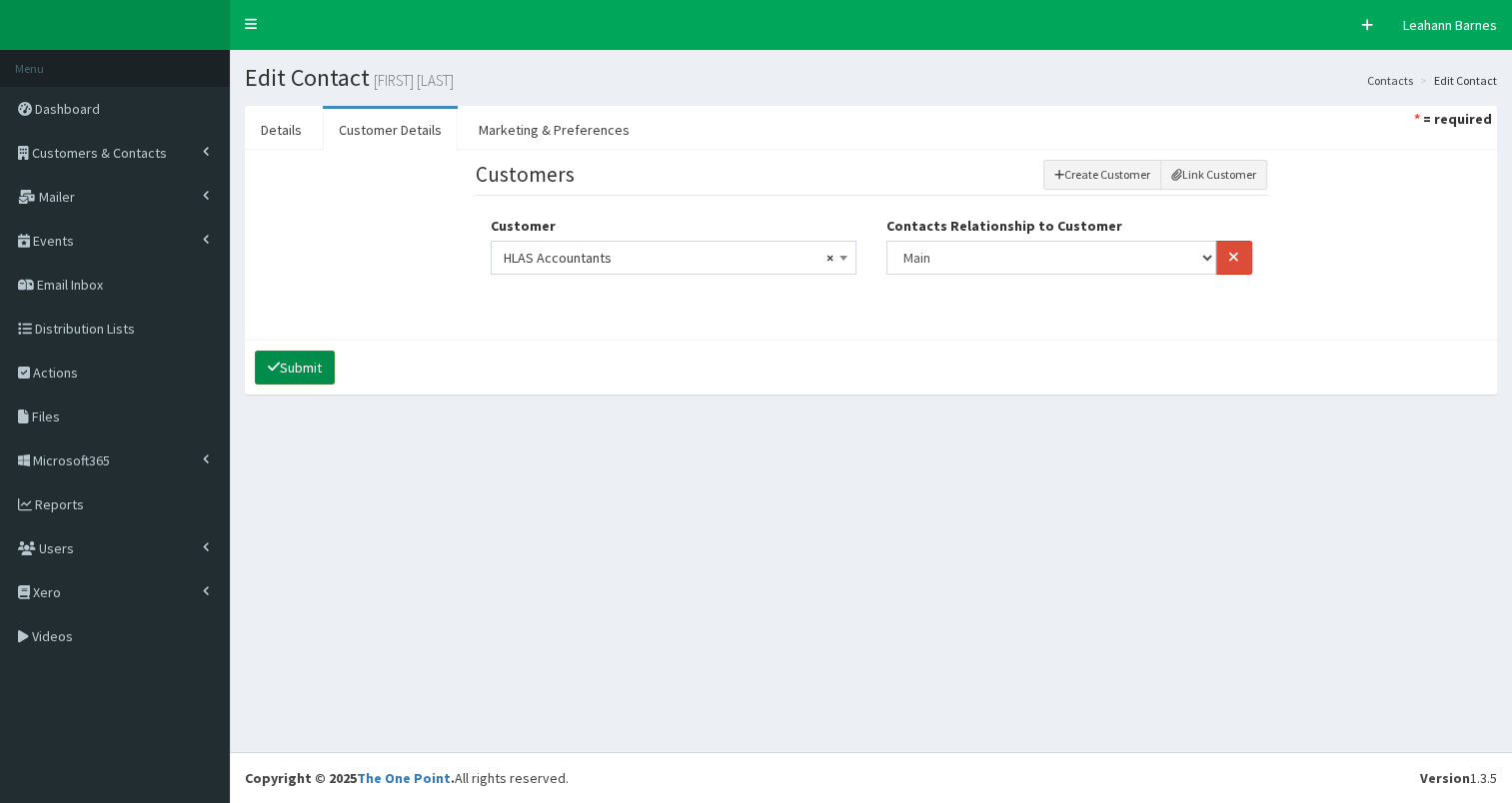 click on "Submit" at bounding box center [295, 368] 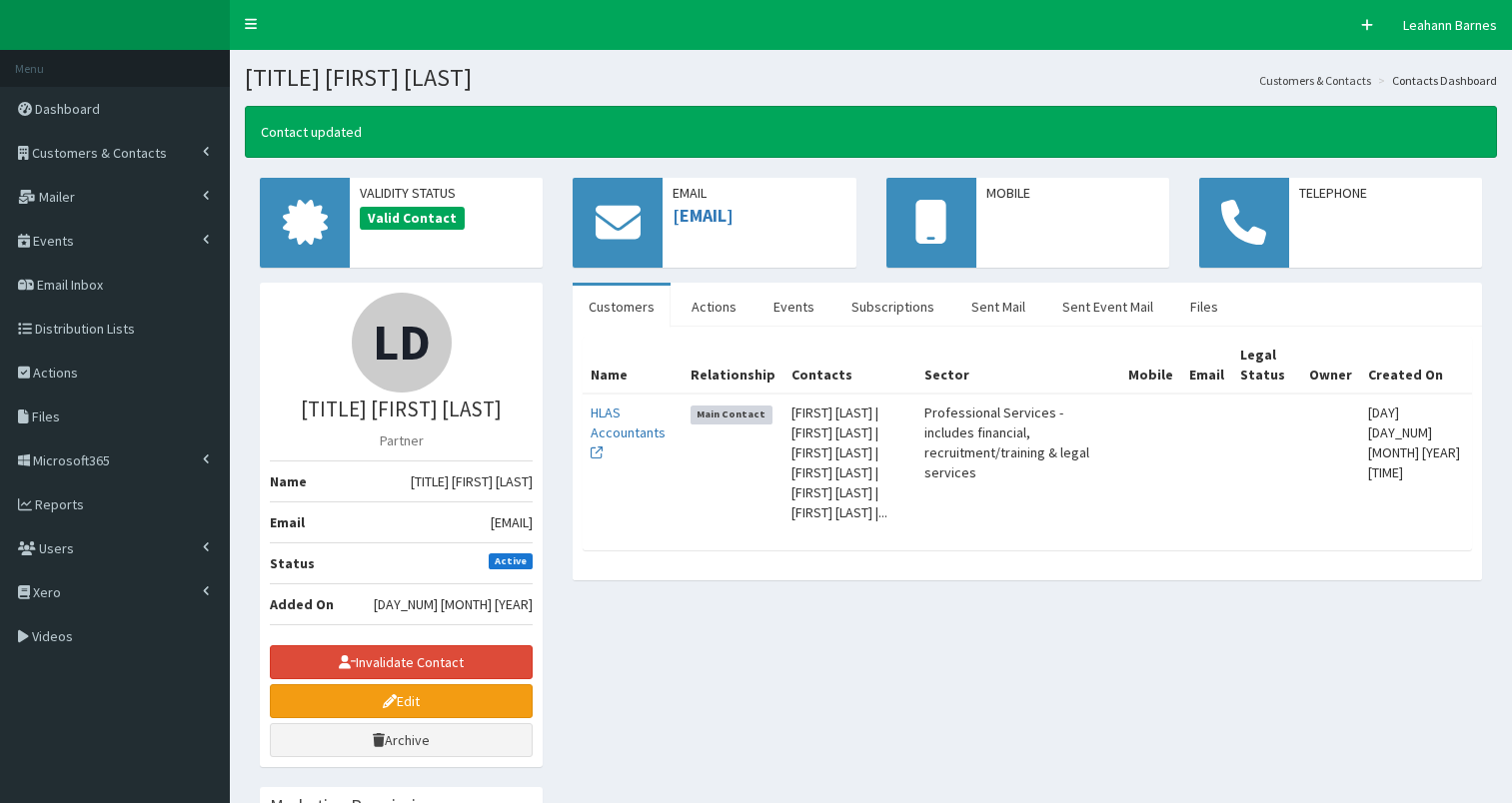 scroll, scrollTop: 0, scrollLeft: 0, axis: both 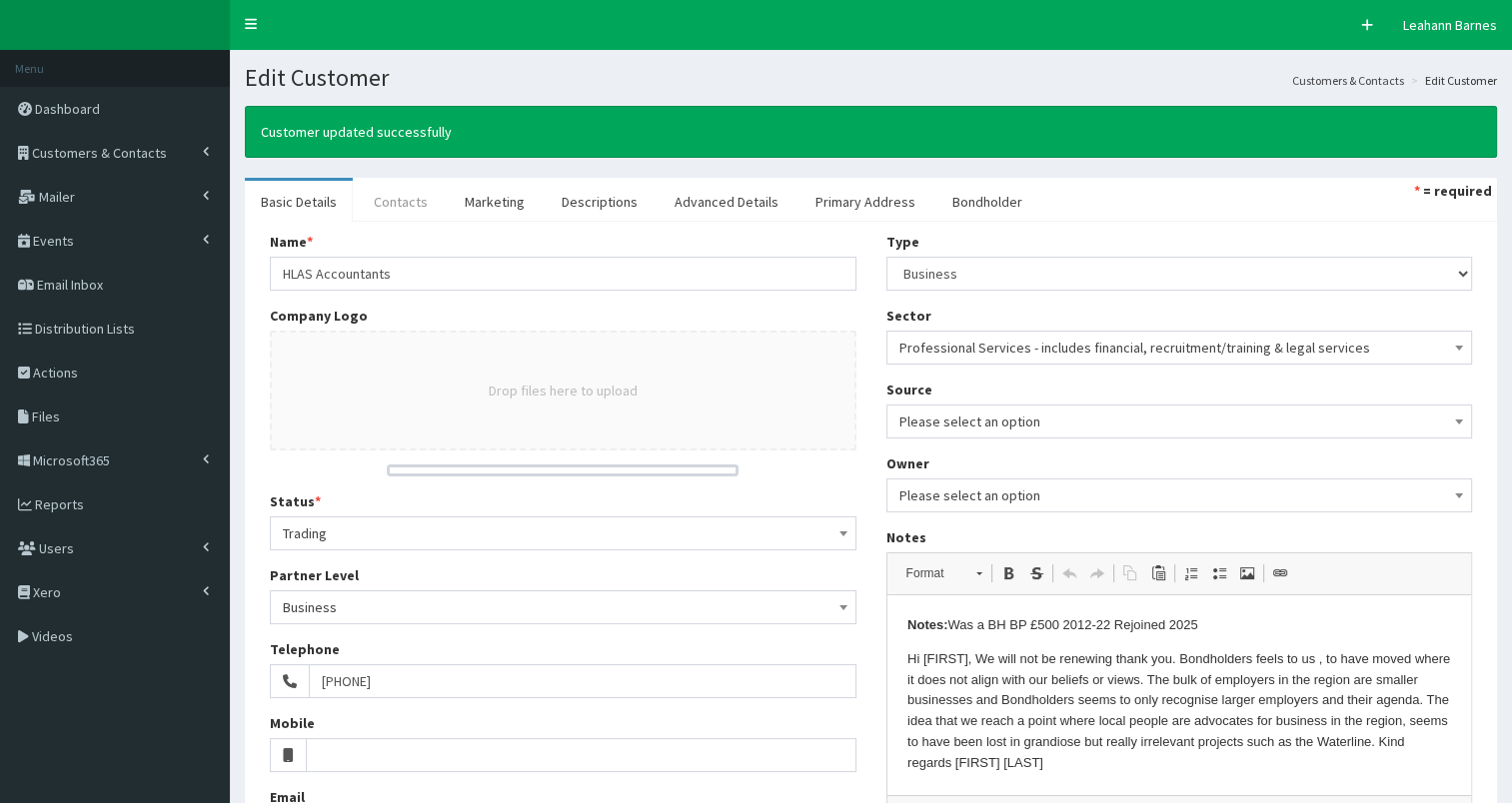 click on "Contacts" at bounding box center (401, 202) 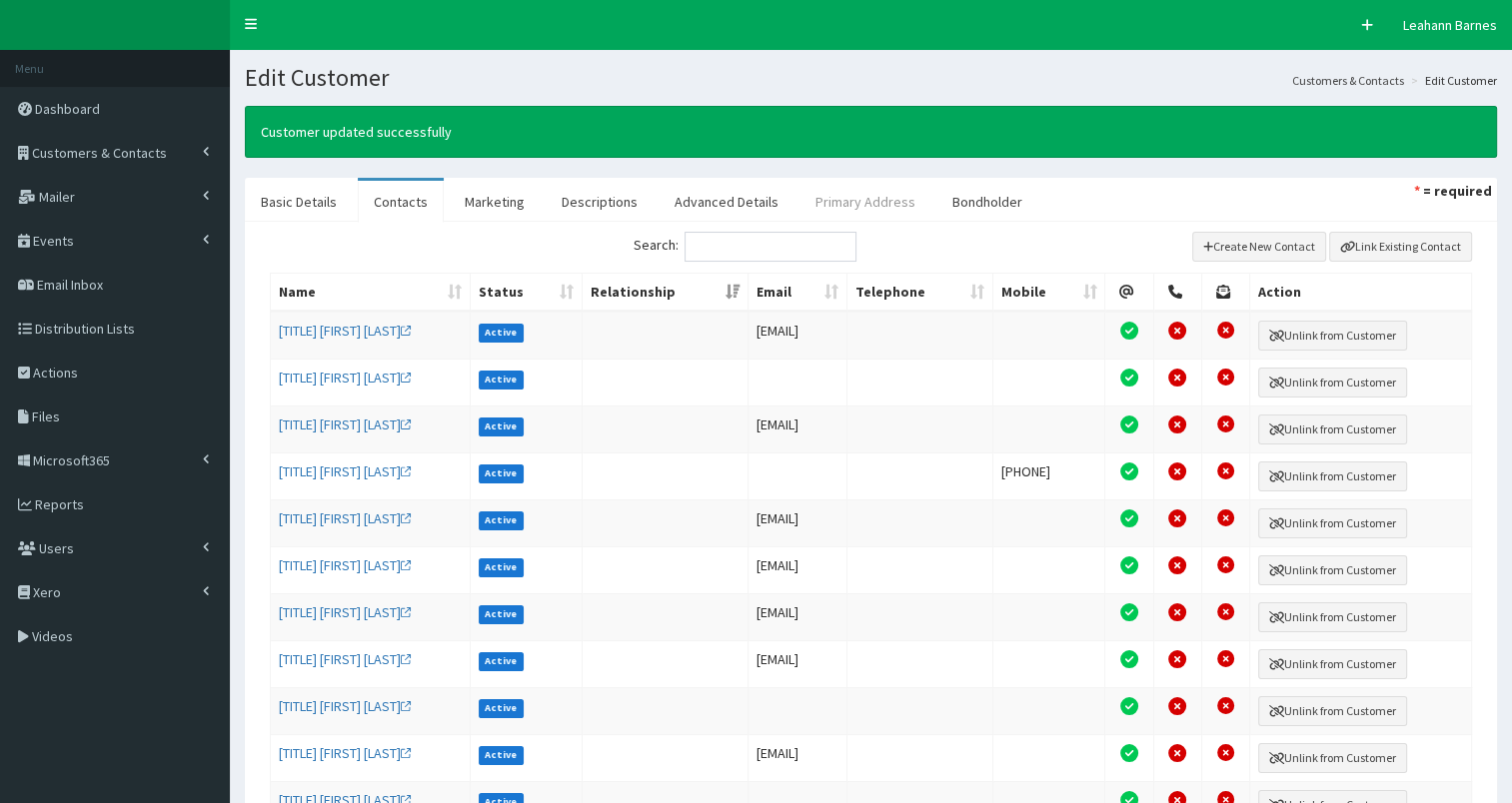 click on "Primary Address" at bounding box center [865, 202] 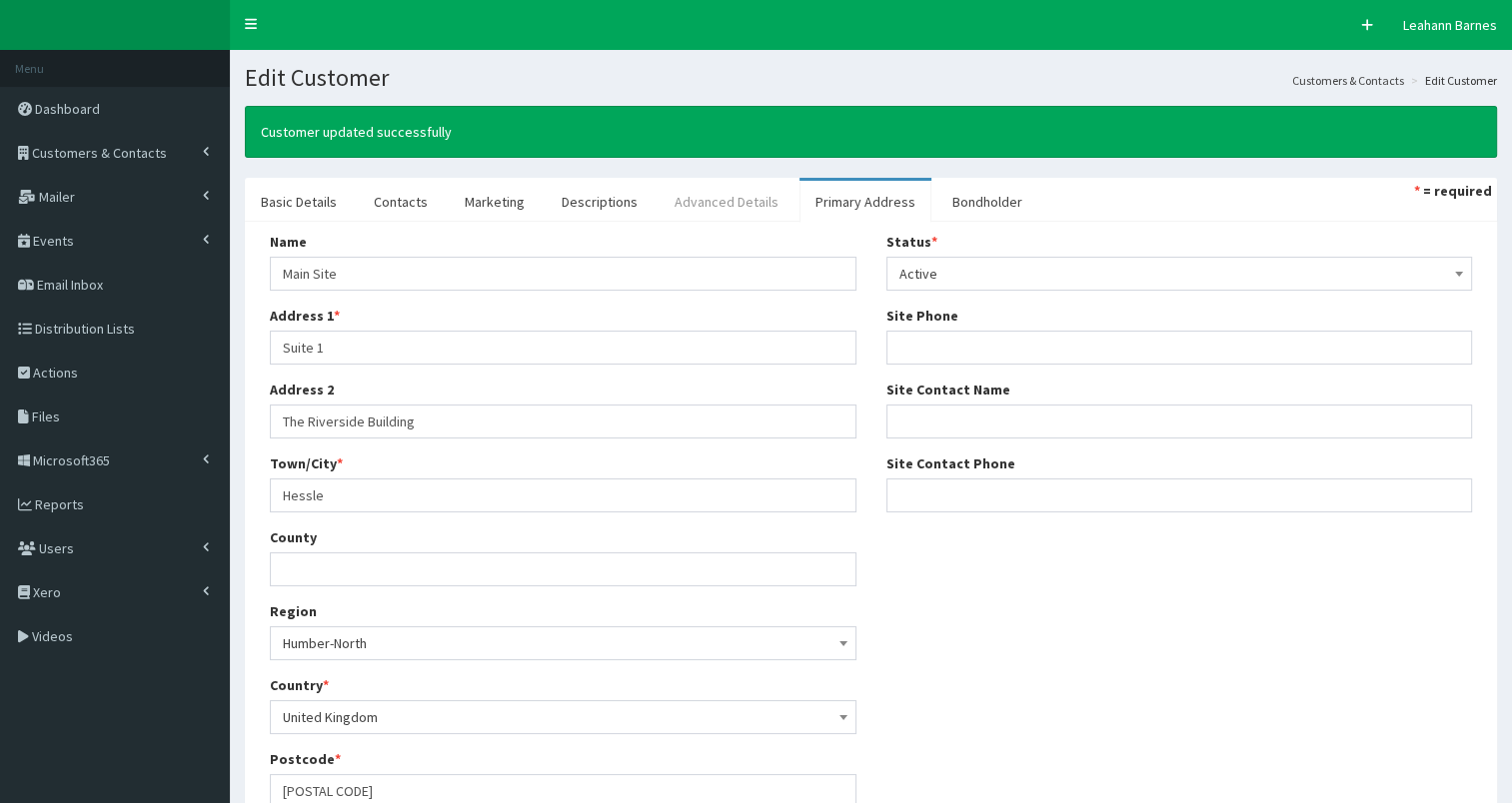 click on "Advanced Details" at bounding box center [727, 202] 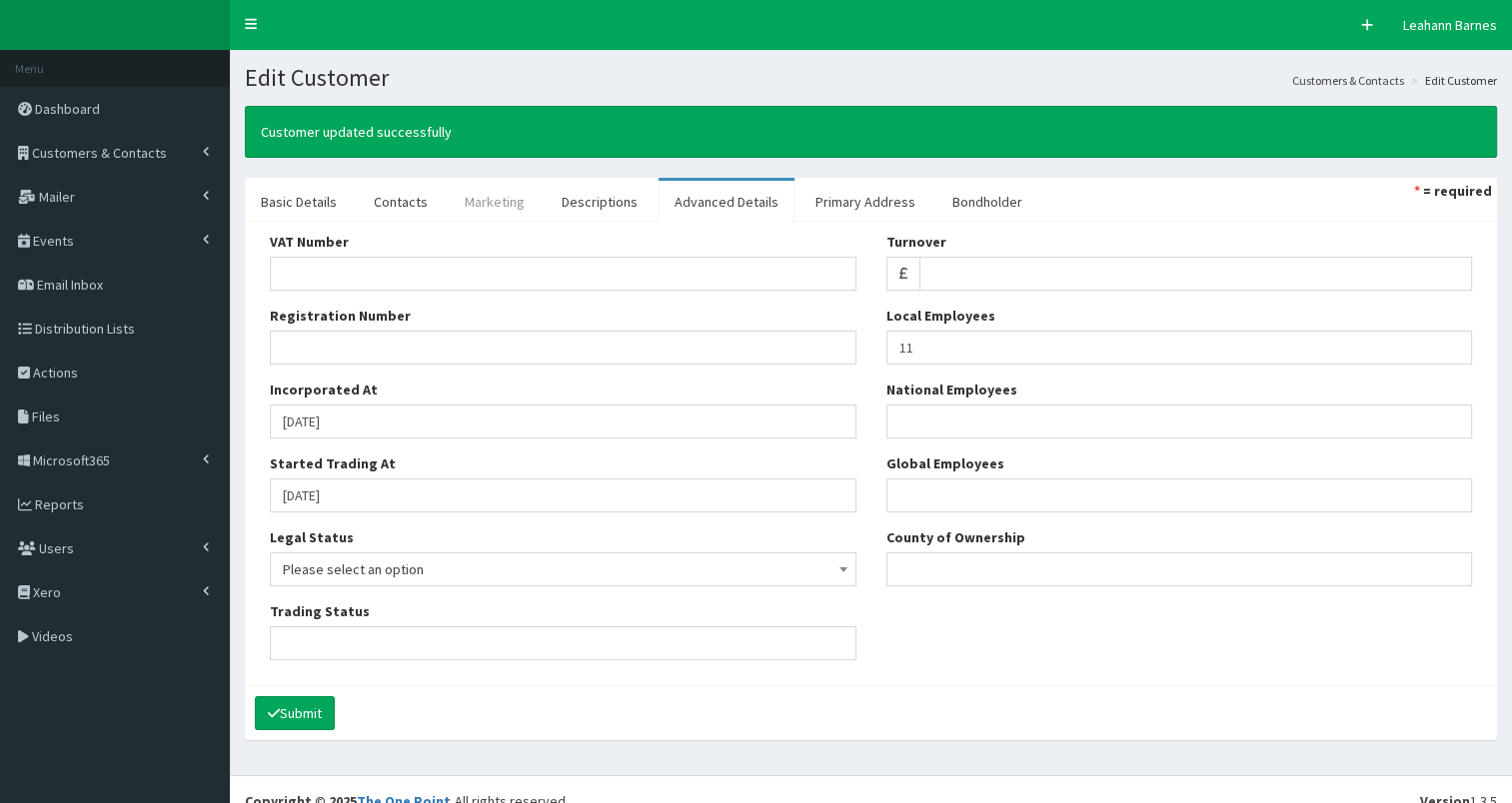 click on "Marketing" at bounding box center [495, 202] 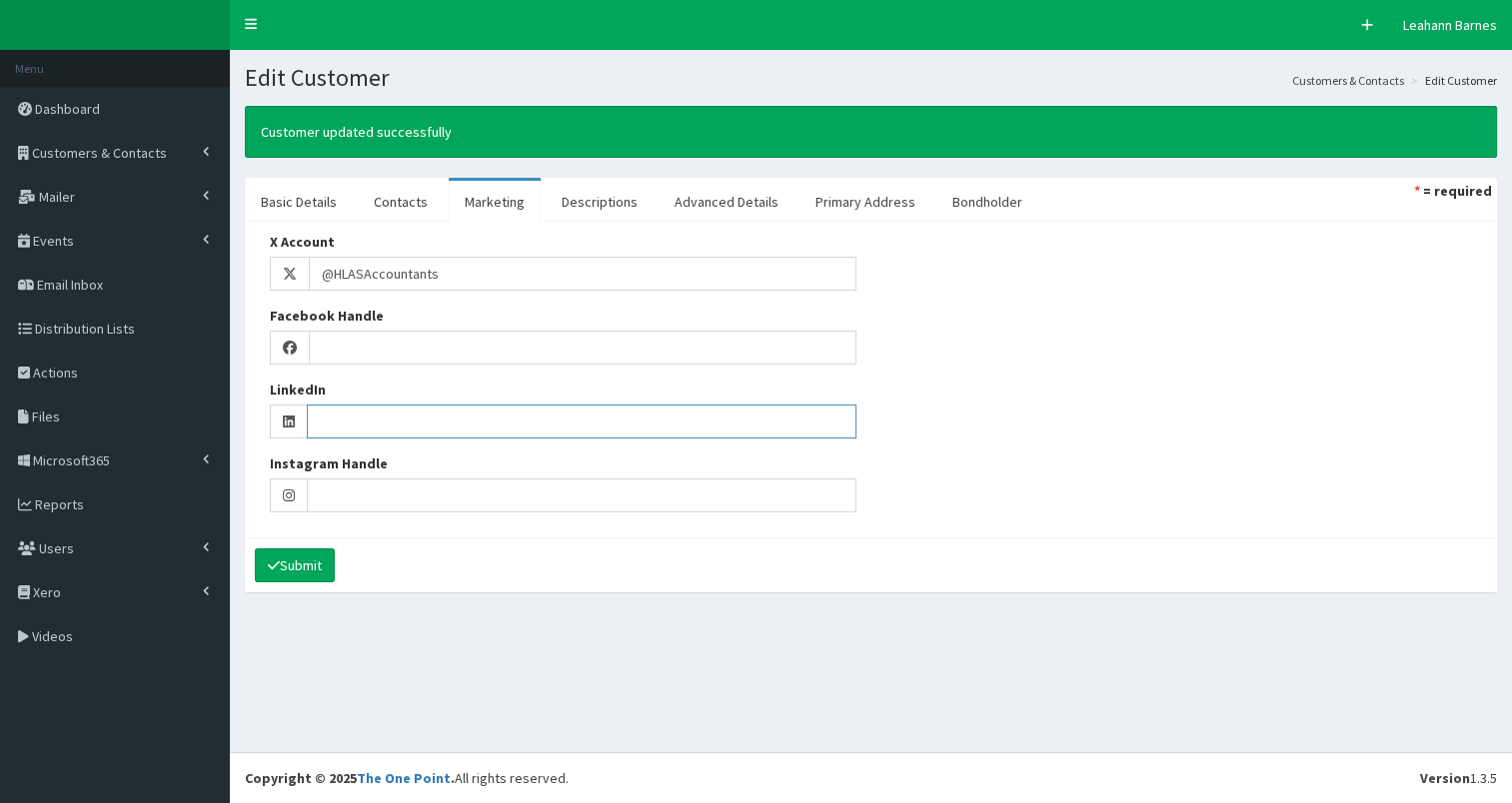 click on "LinkedIn" at bounding box center (581, 421) 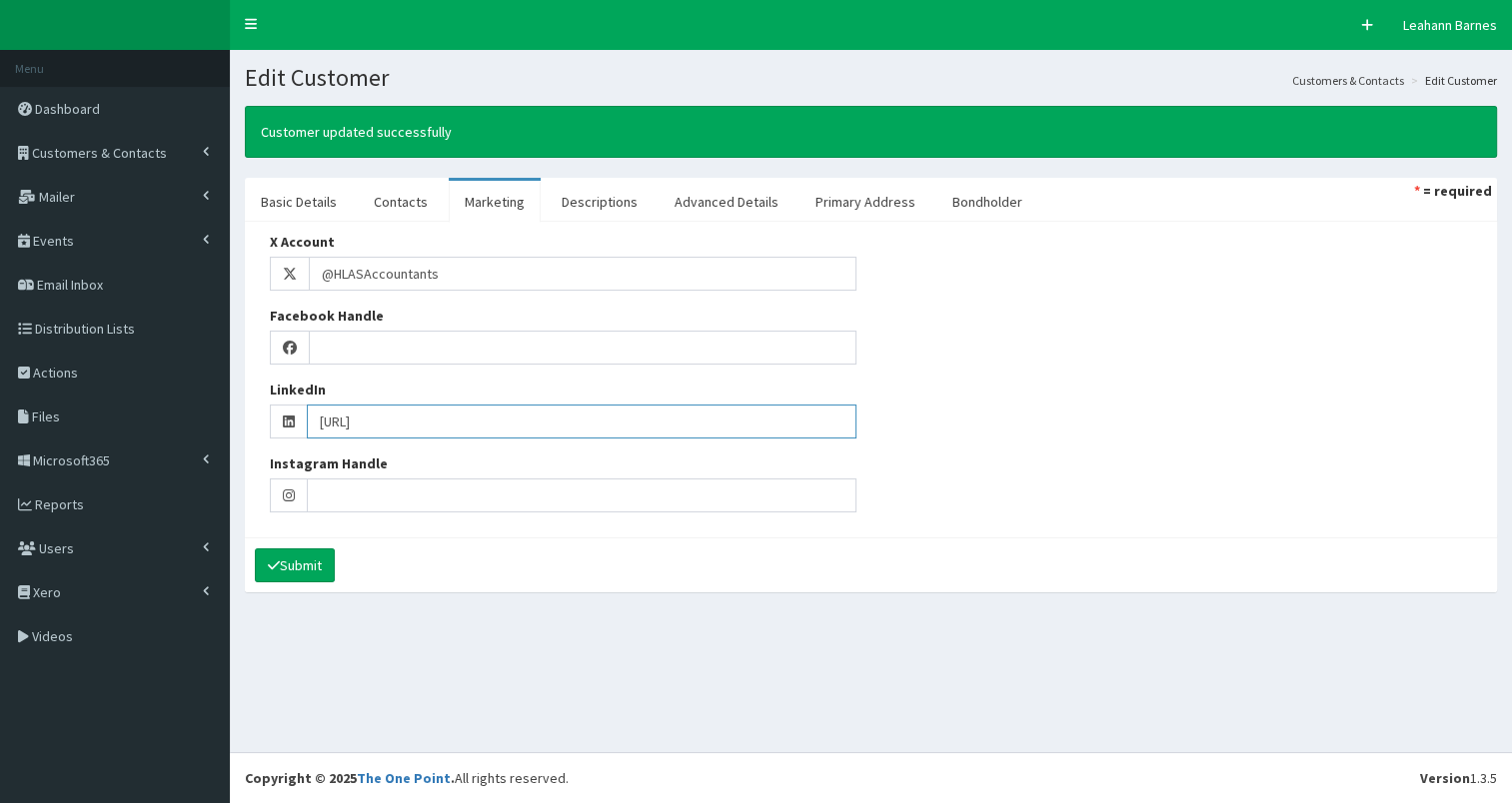 type on "[URL]" 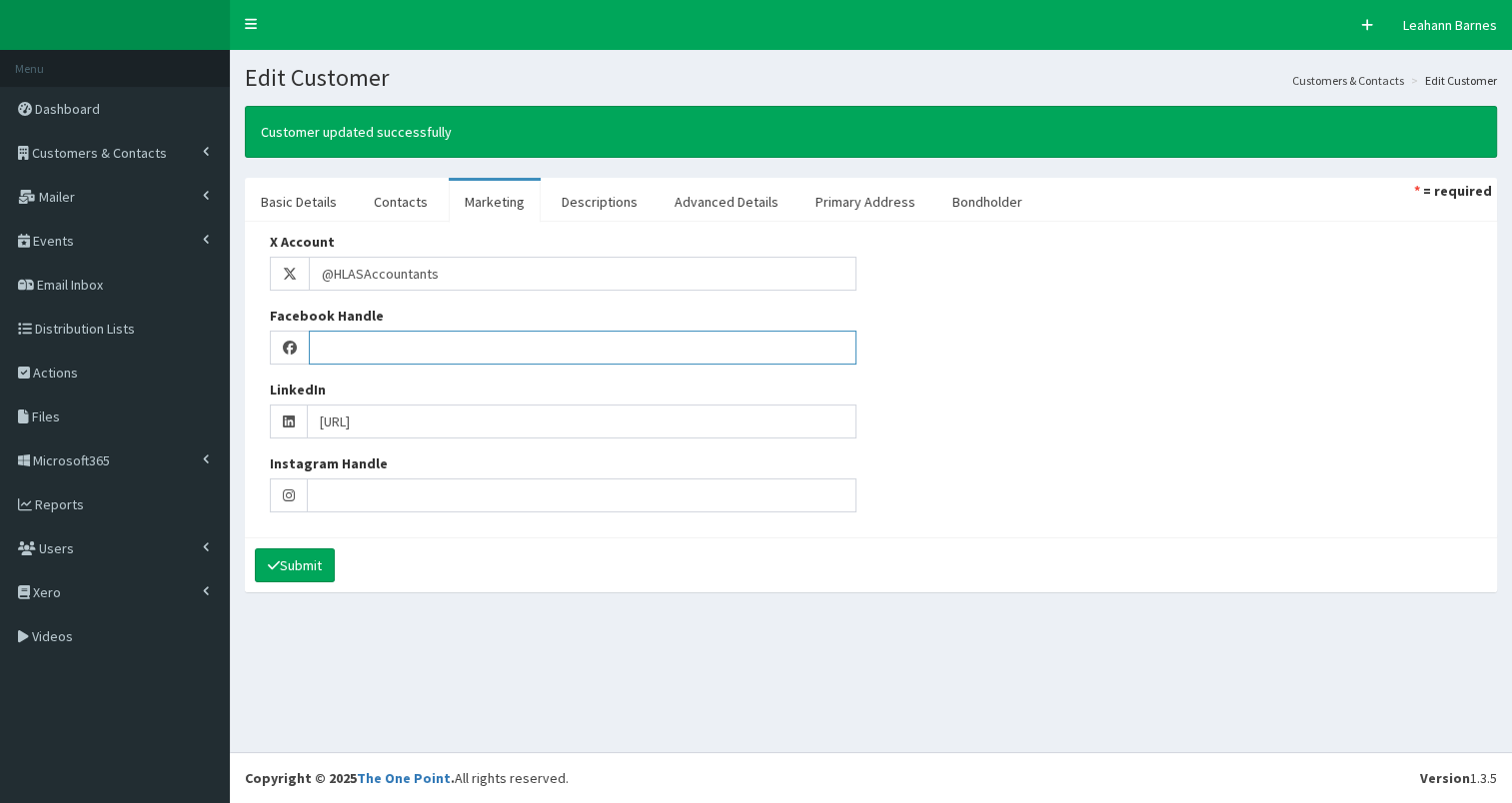 click on "Facebook Handle" at bounding box center (583, 348) 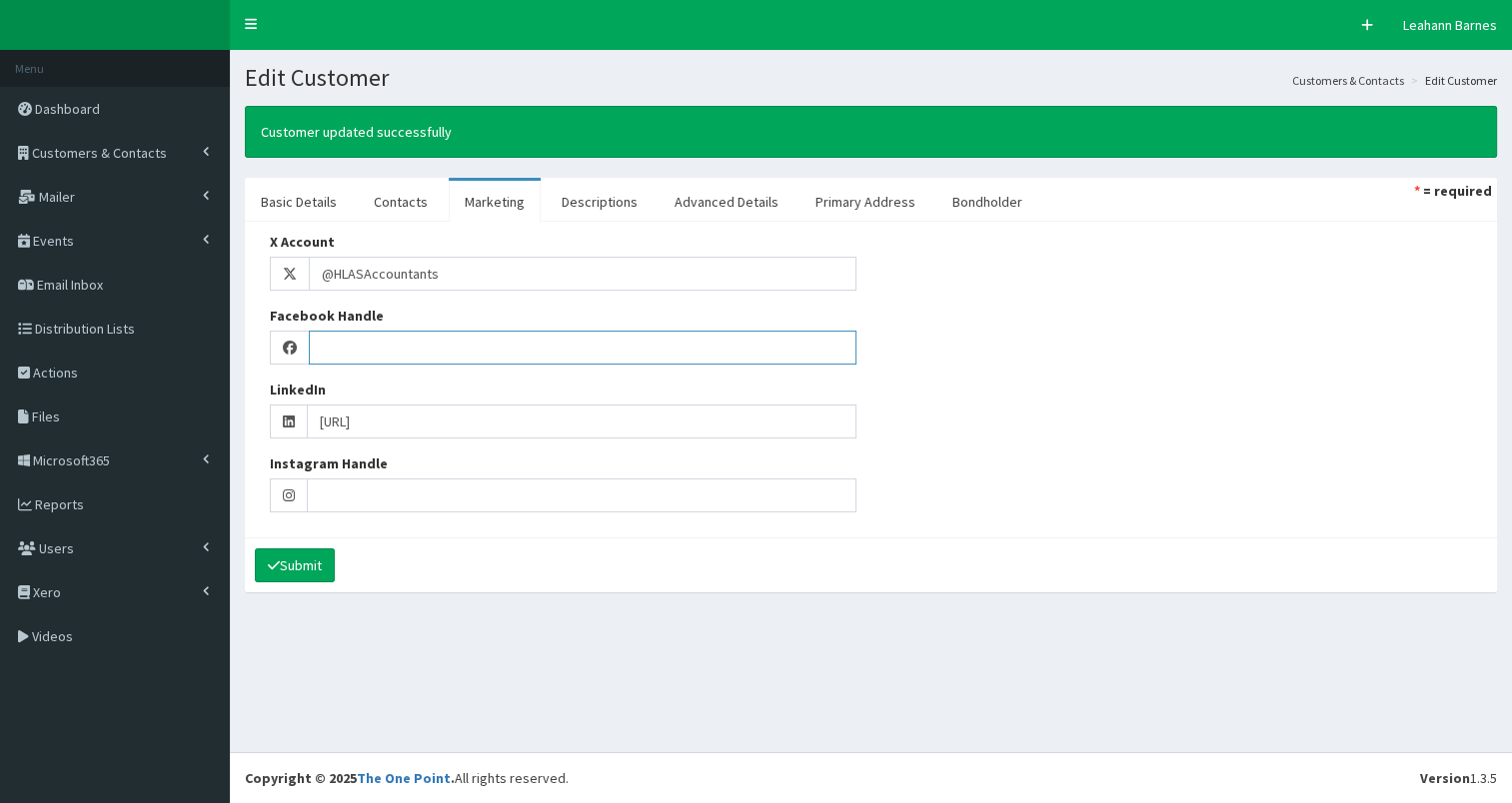 paste on "https://www.facebook.com/hlashull" 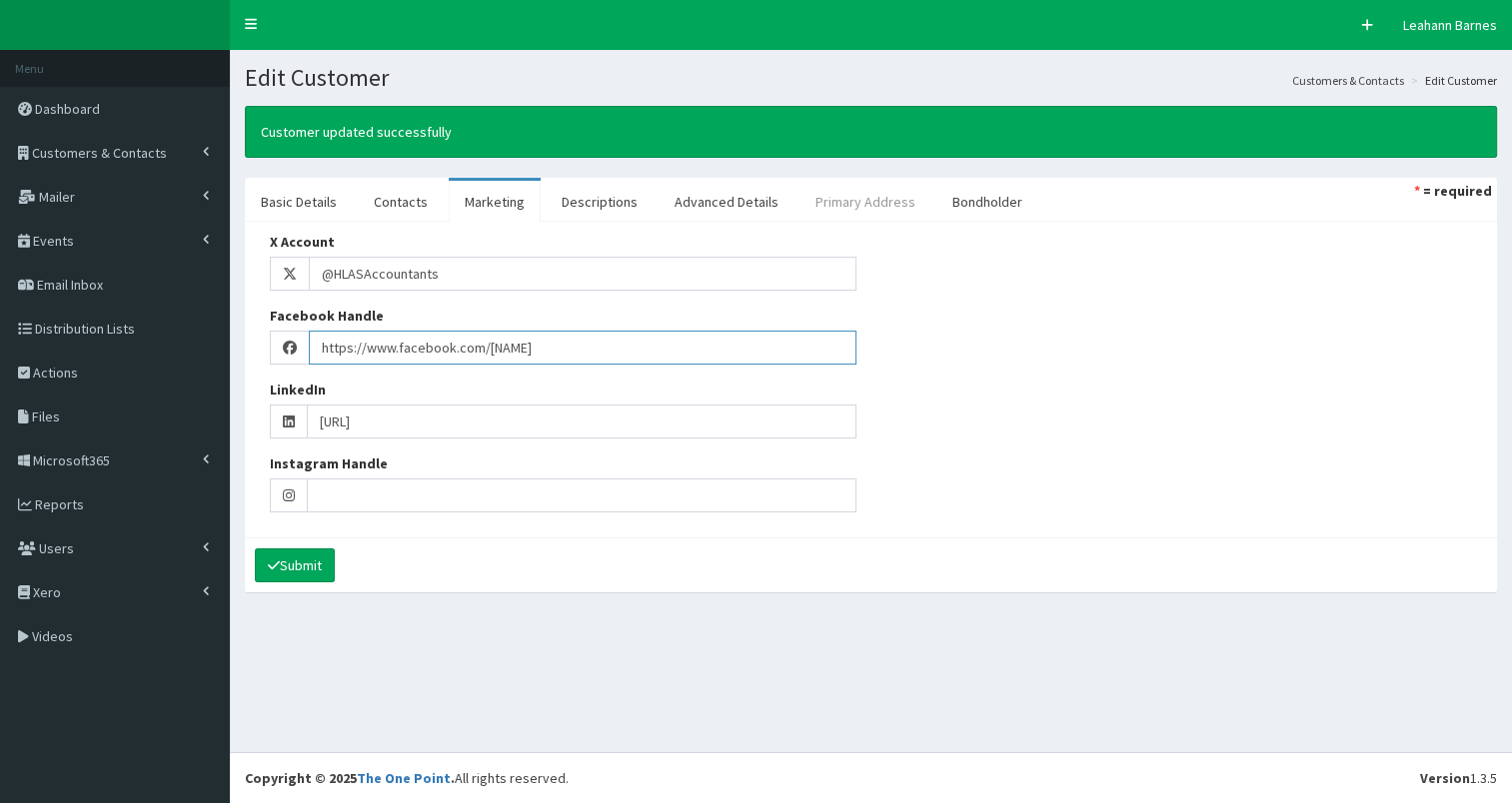 type on "https://www.facebook.com/hlashull" 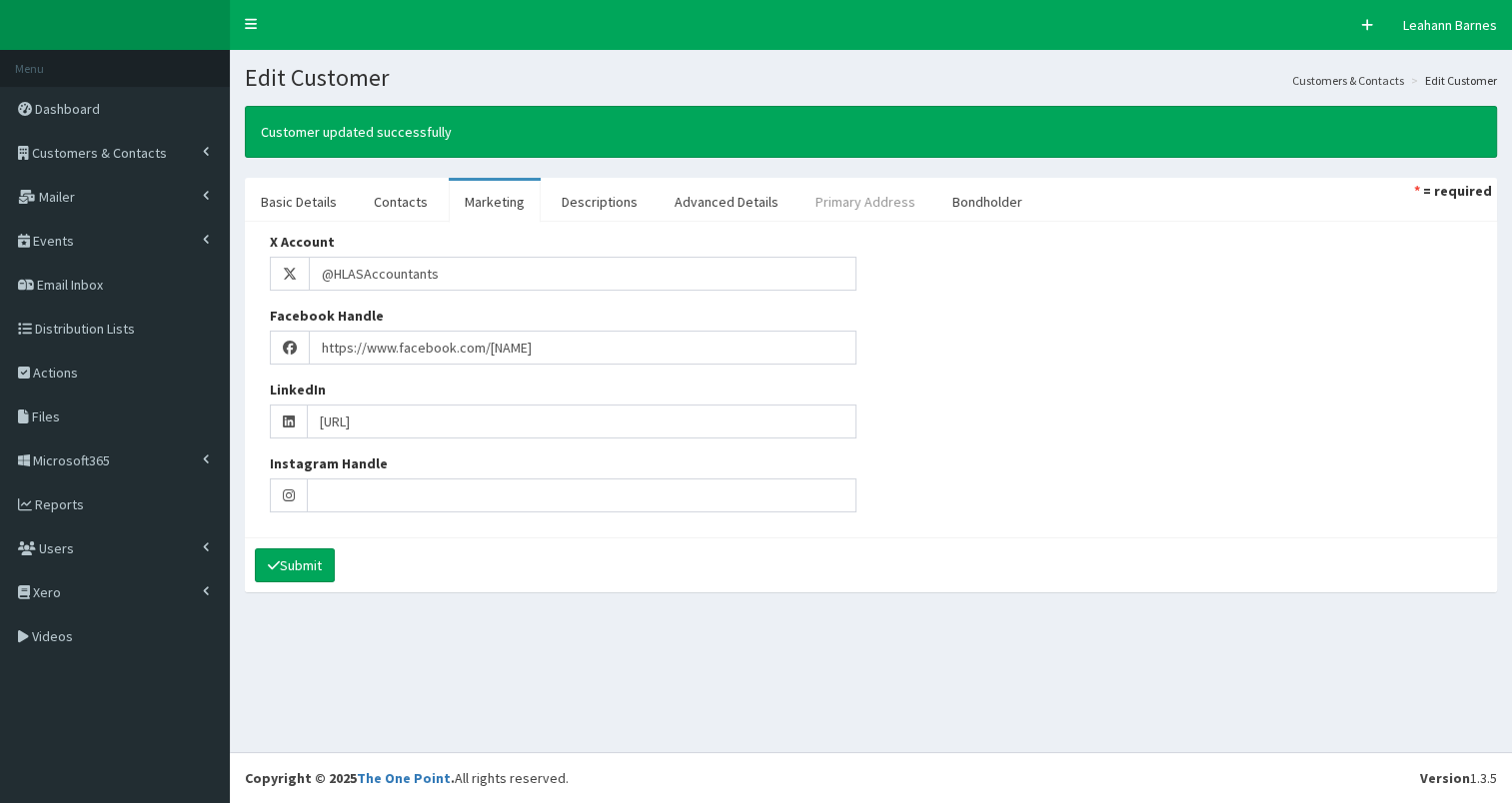 click on "Primary Address" at bounding box center [865, 202] 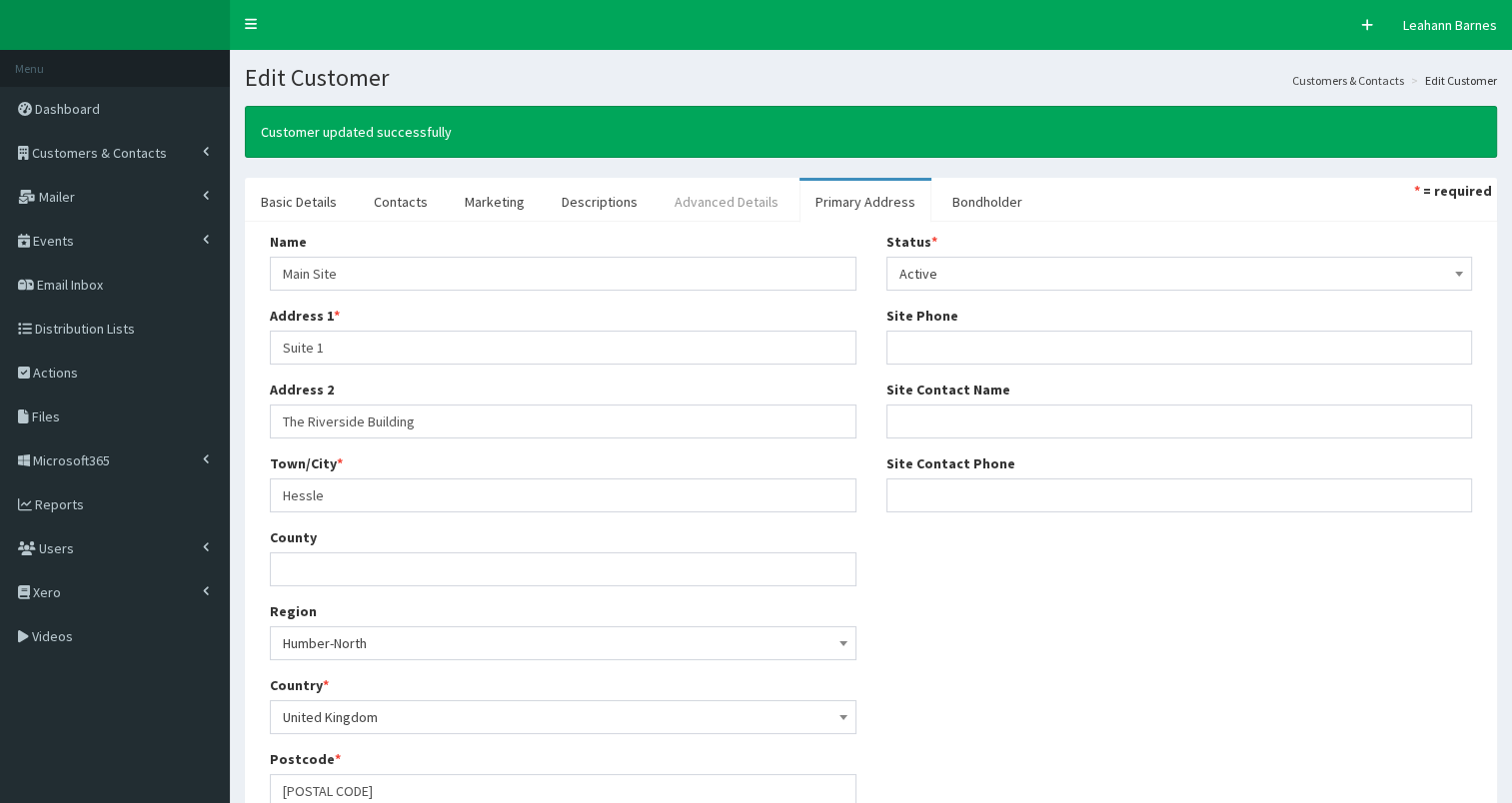 click on "Advanced Details" at bounding box center (727, 202) 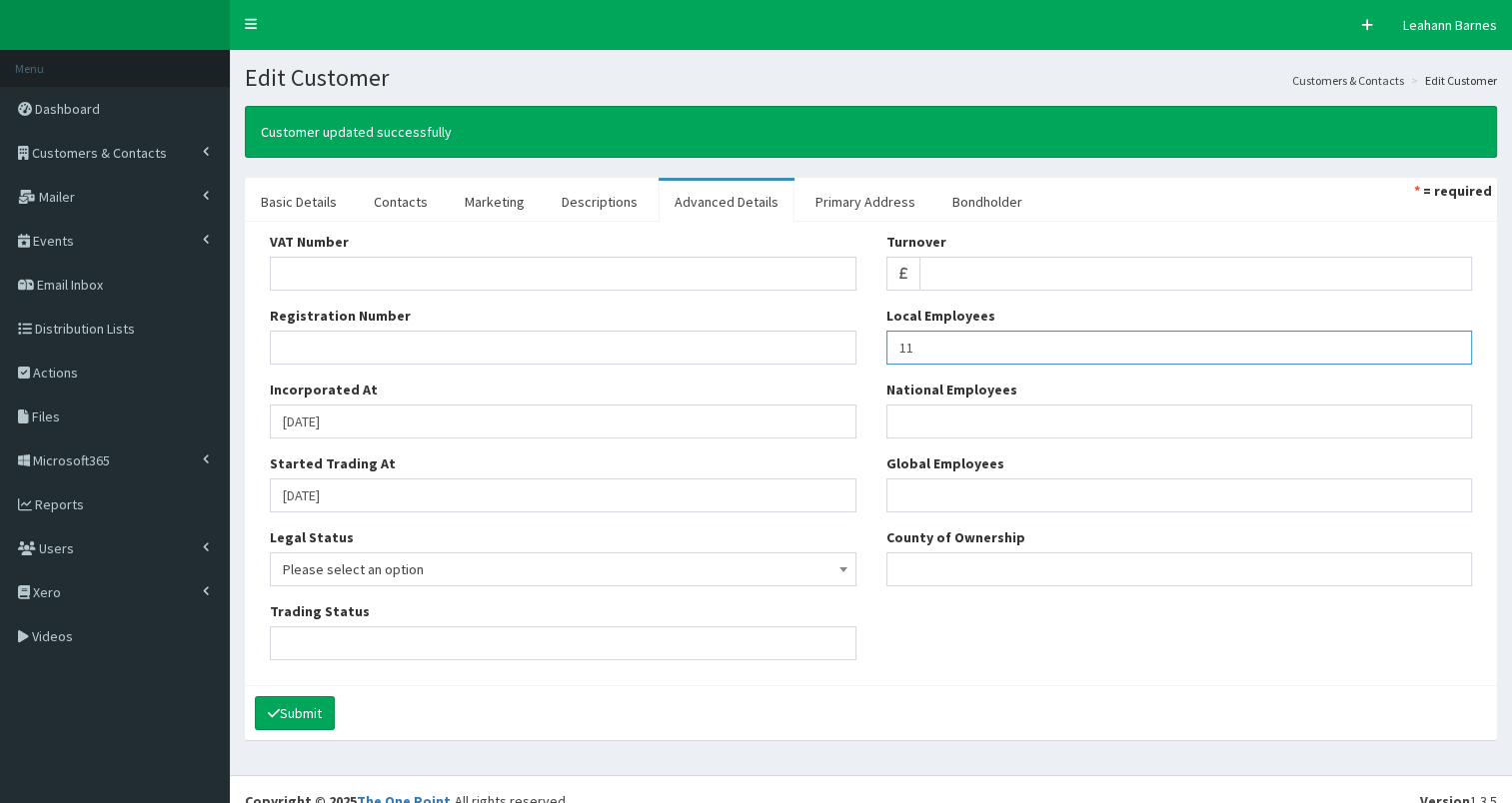 click on "11" at bounding box center [1179, 348] 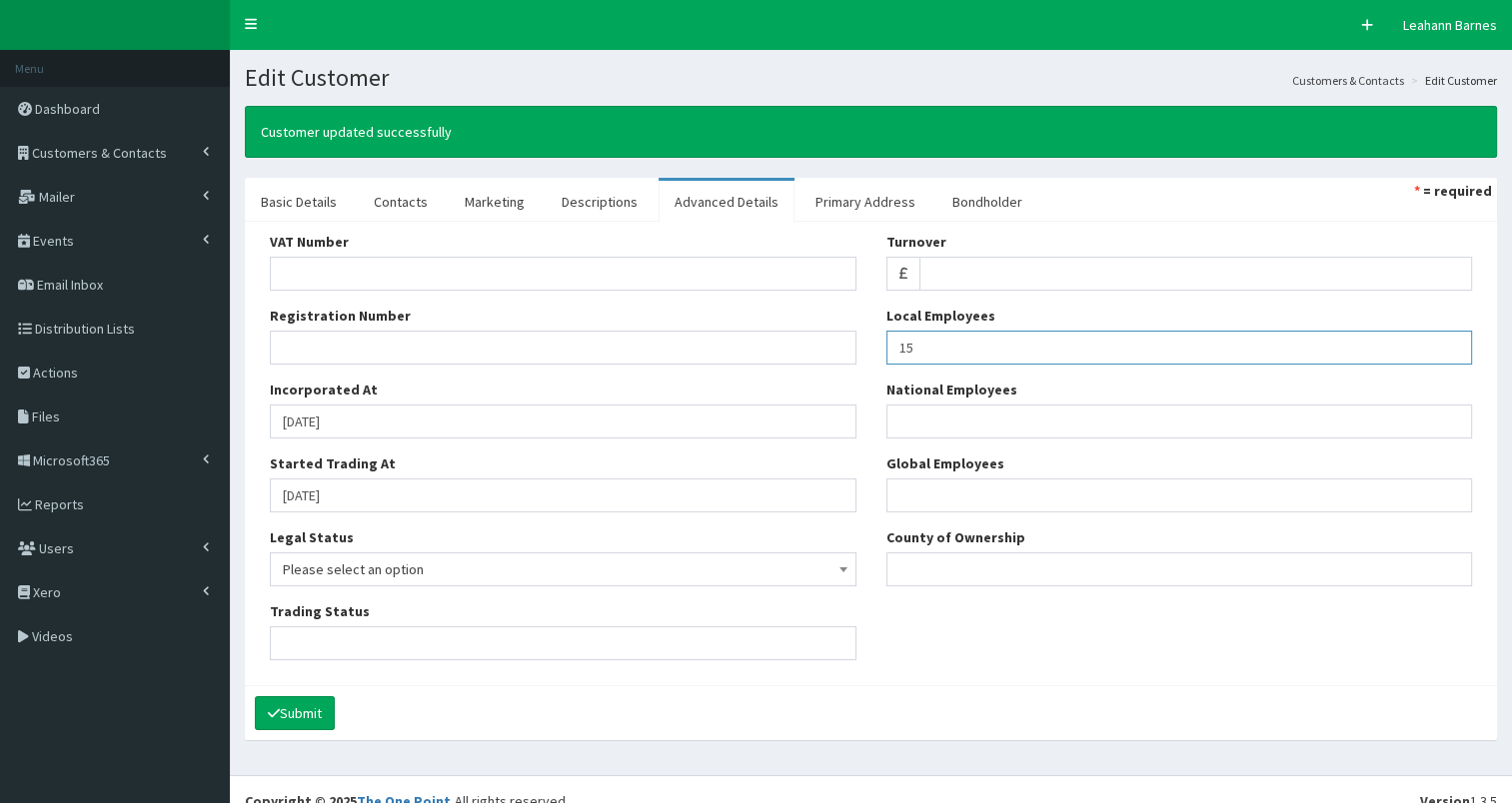 type on "15" 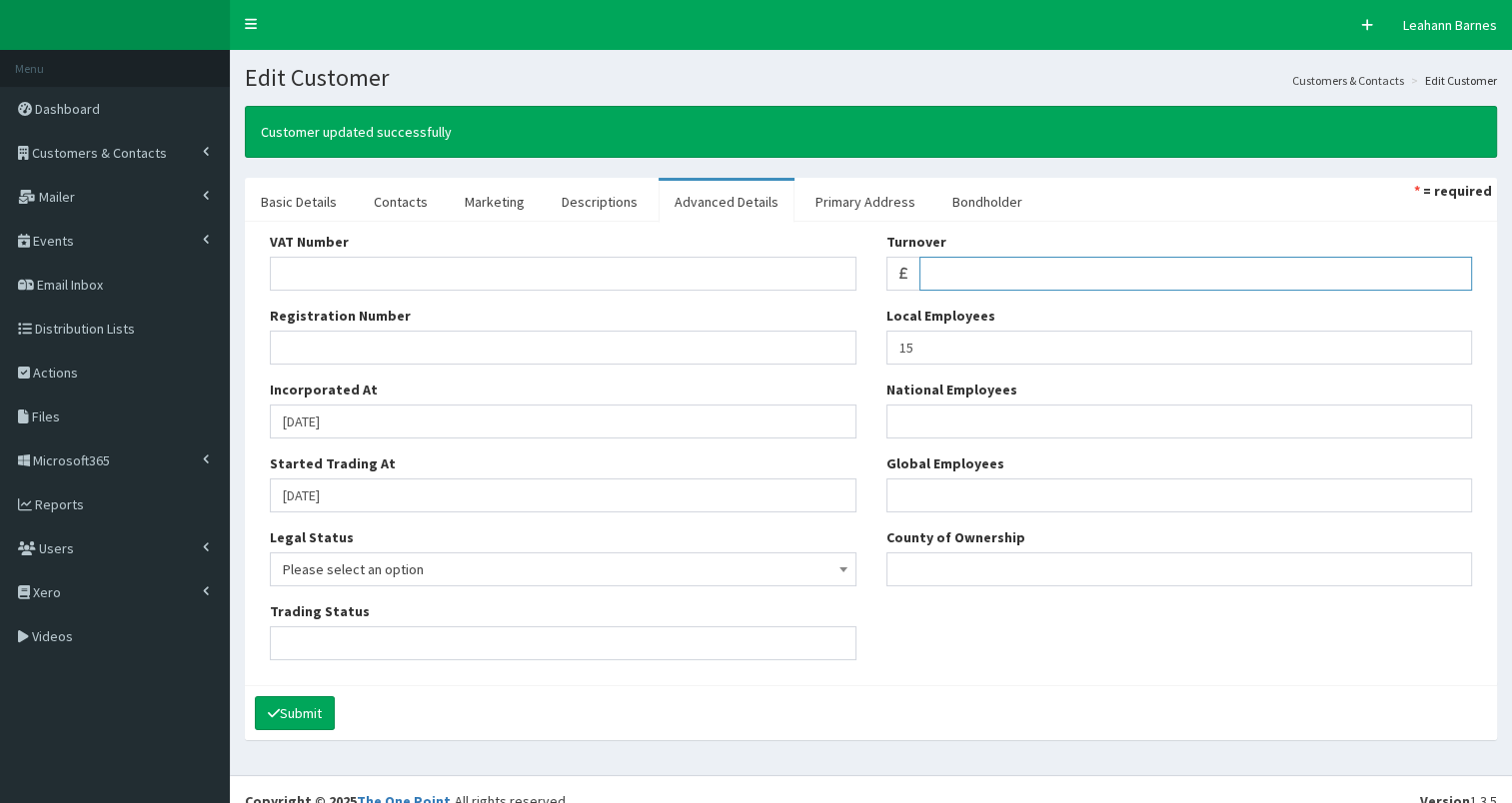 click on "Turnover" at bounding box center (1195, 274) 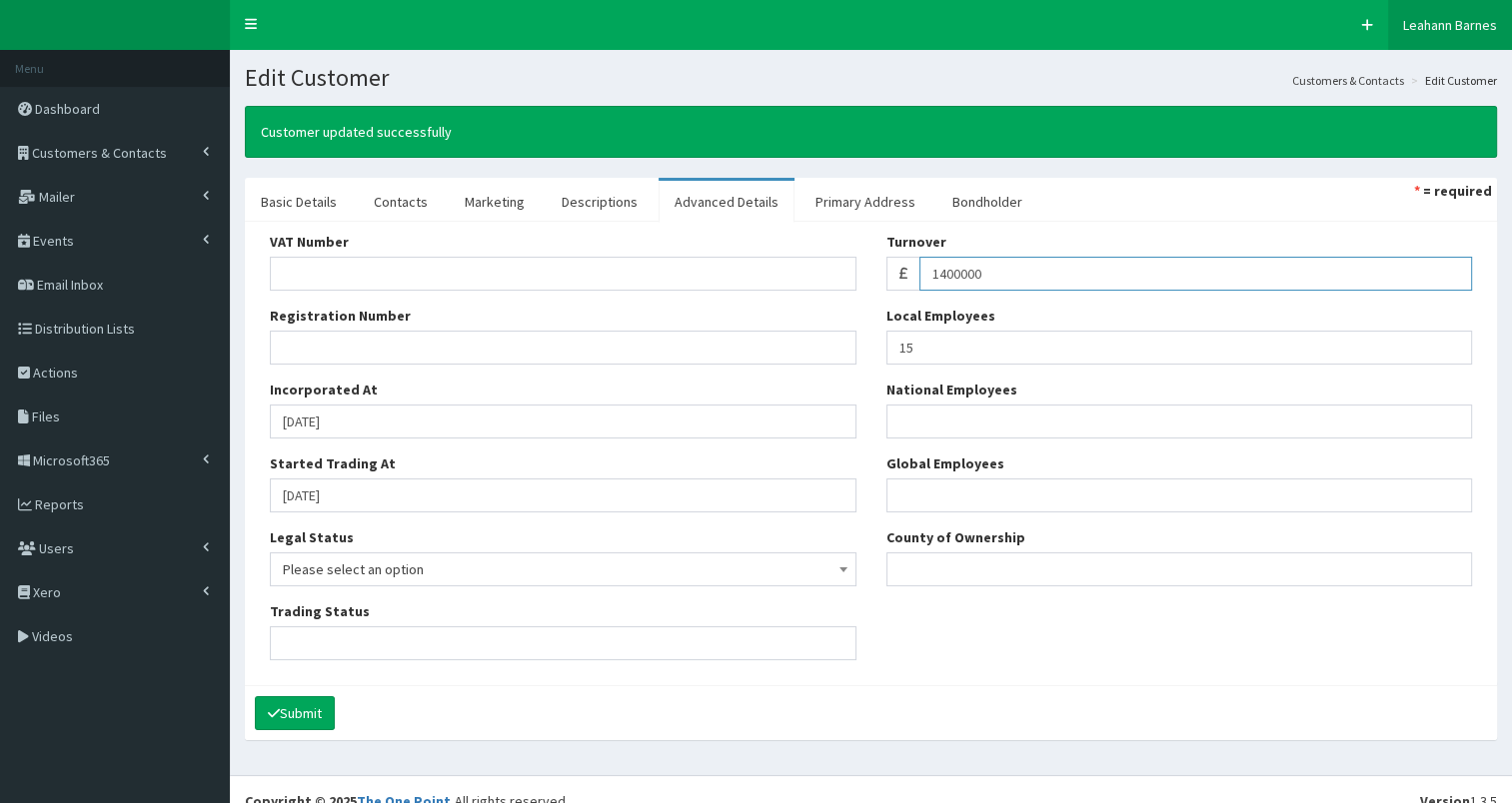 type on "1400000" 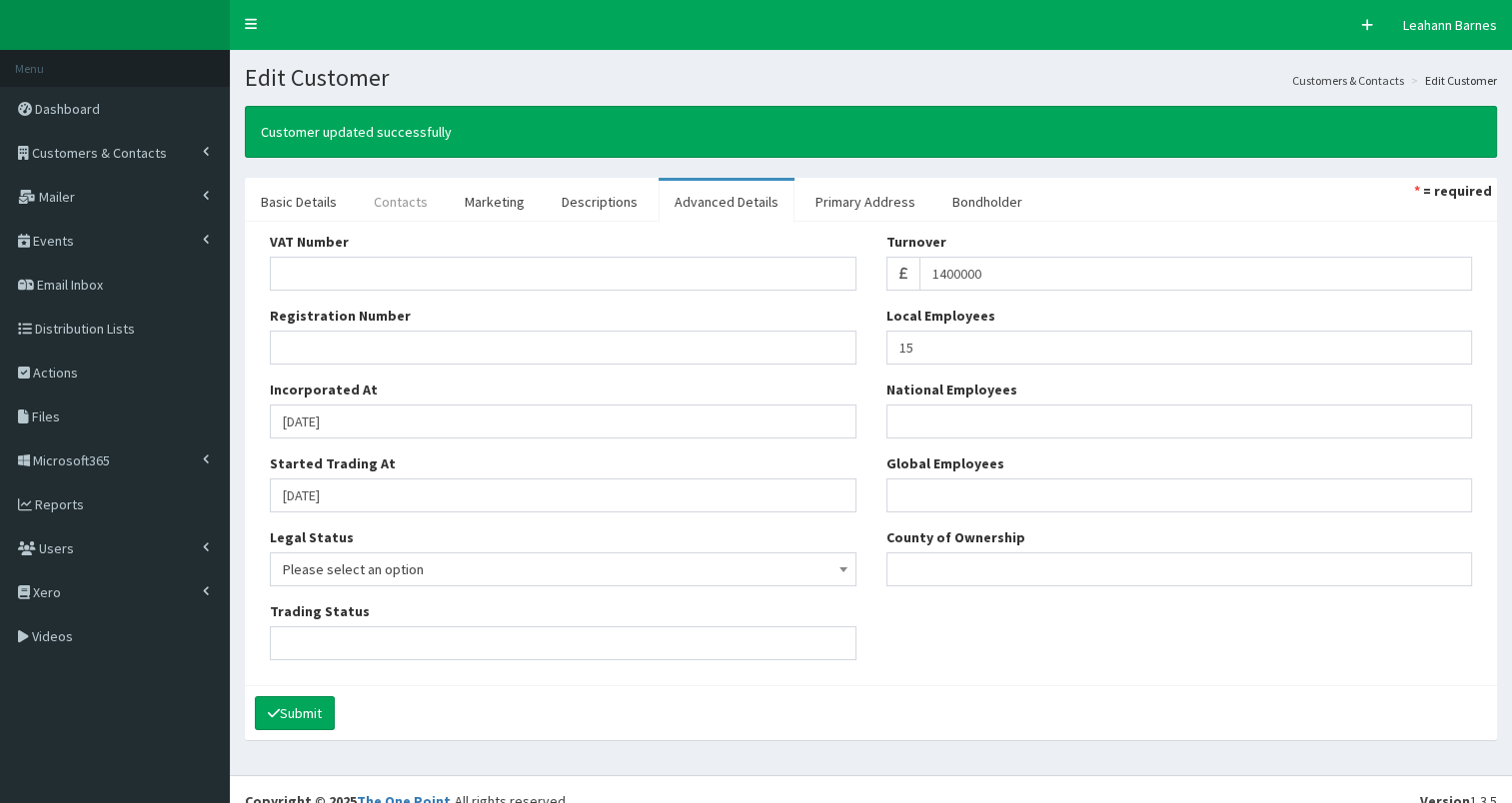 click on "Contacts" at bounding box center [401, 202] 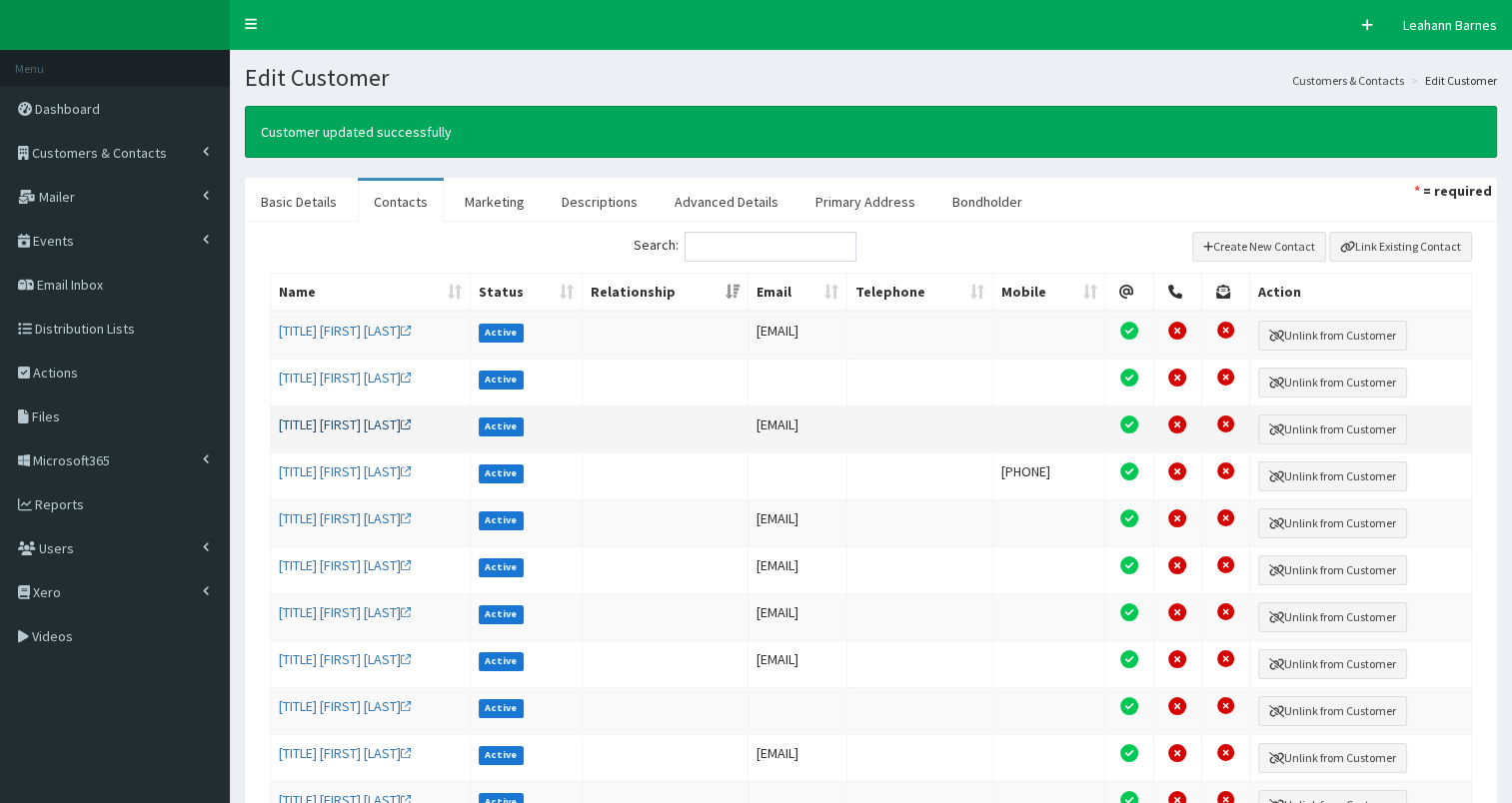 click on "[TITLE] [LAST] [LAST]" at bounding box center [345, 424] 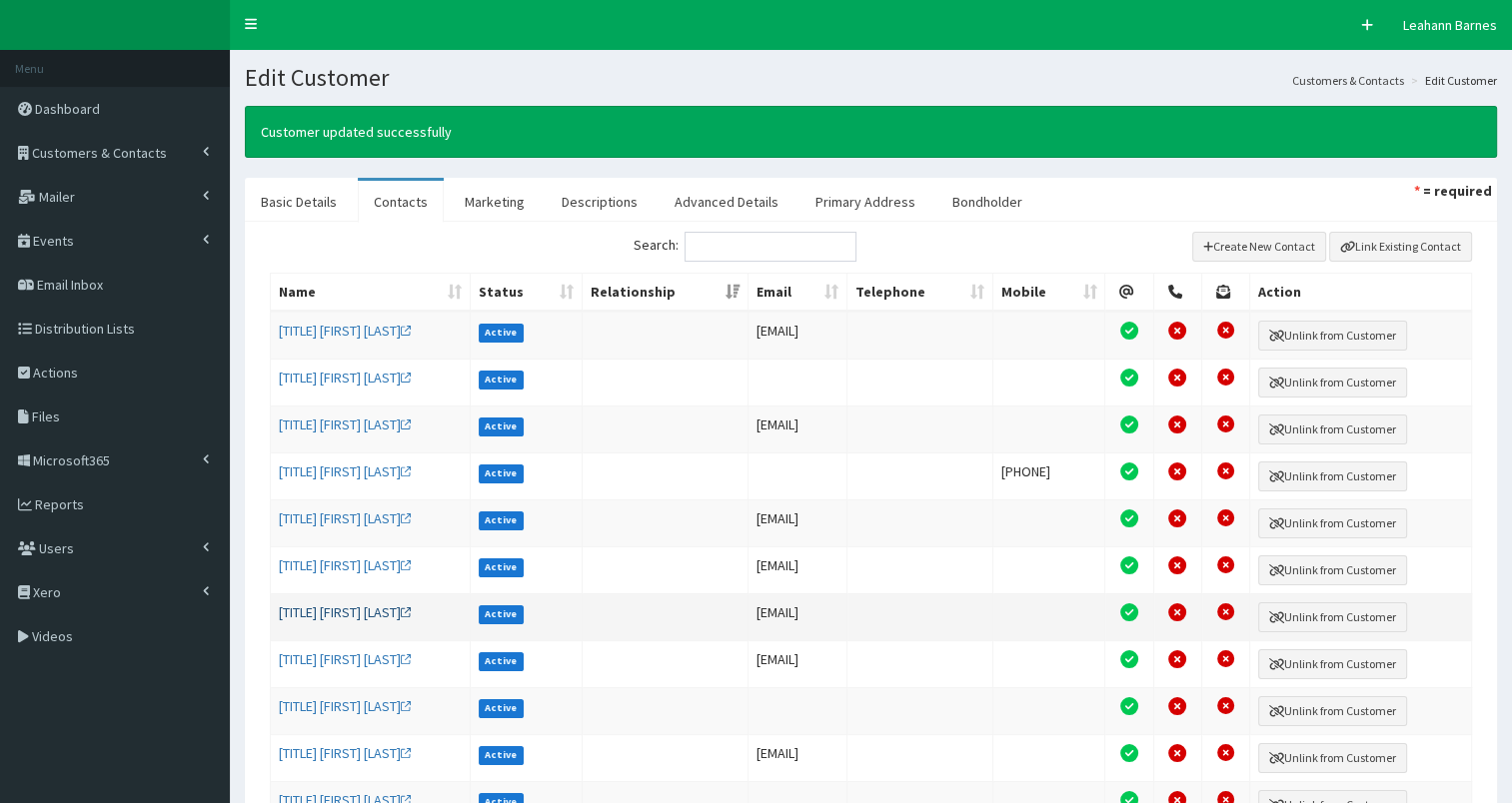 click on "Ms Lucy Jessop" at bounding box center [345, 612] 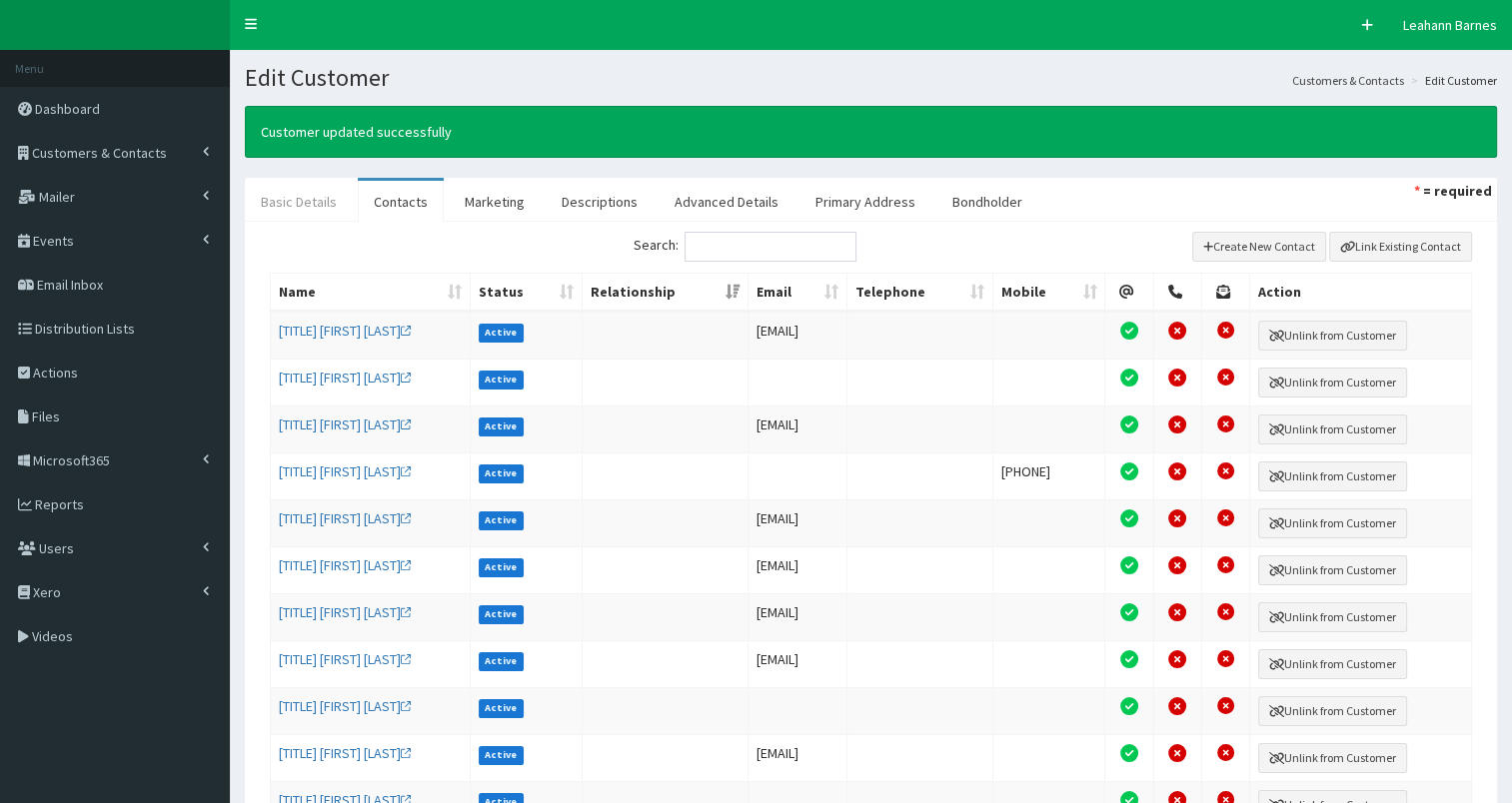 click on "Basic Details" at bounding box center (299, 202) 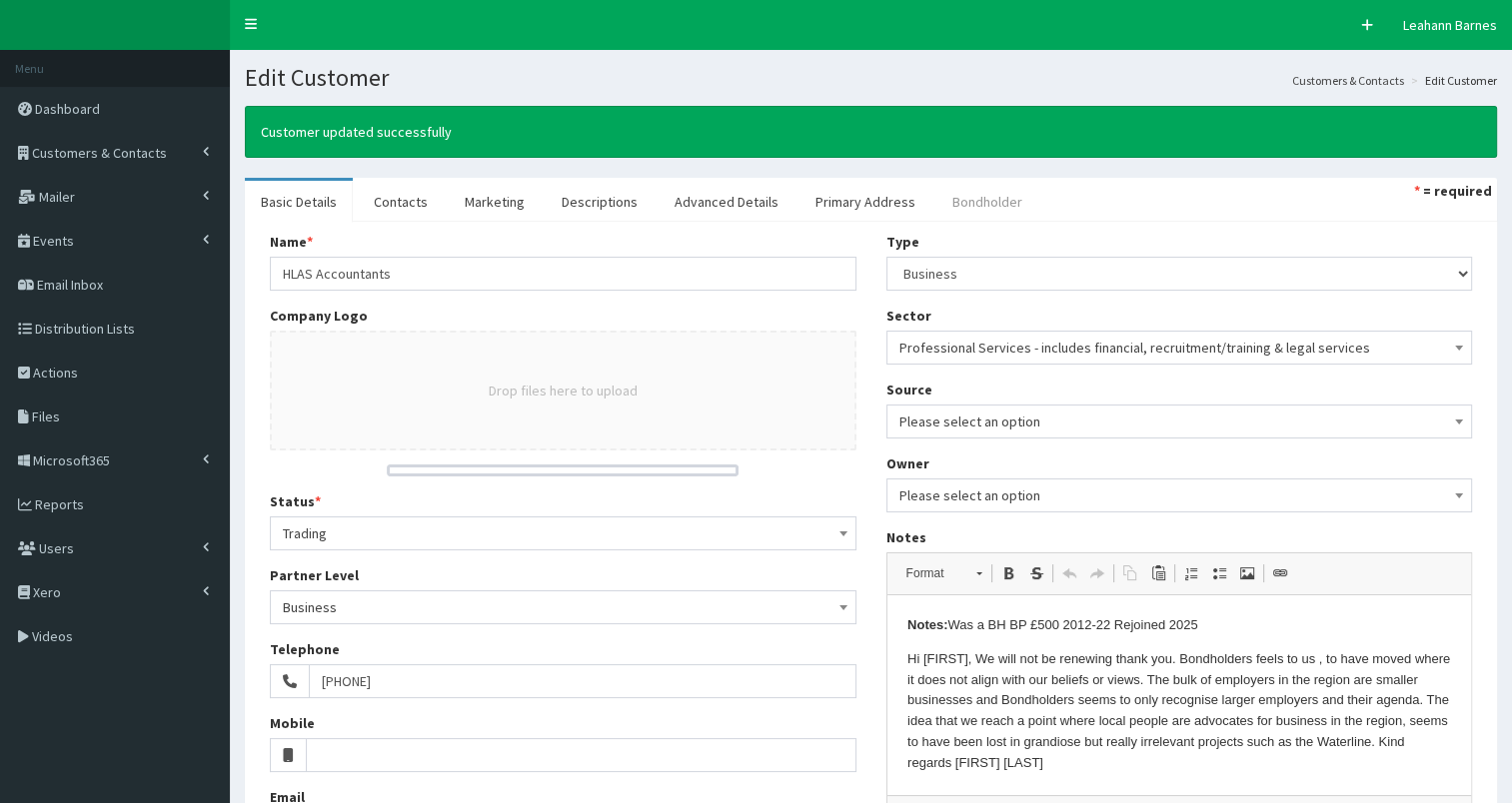 click on "Bondholder" at bounding box center [987, 202] 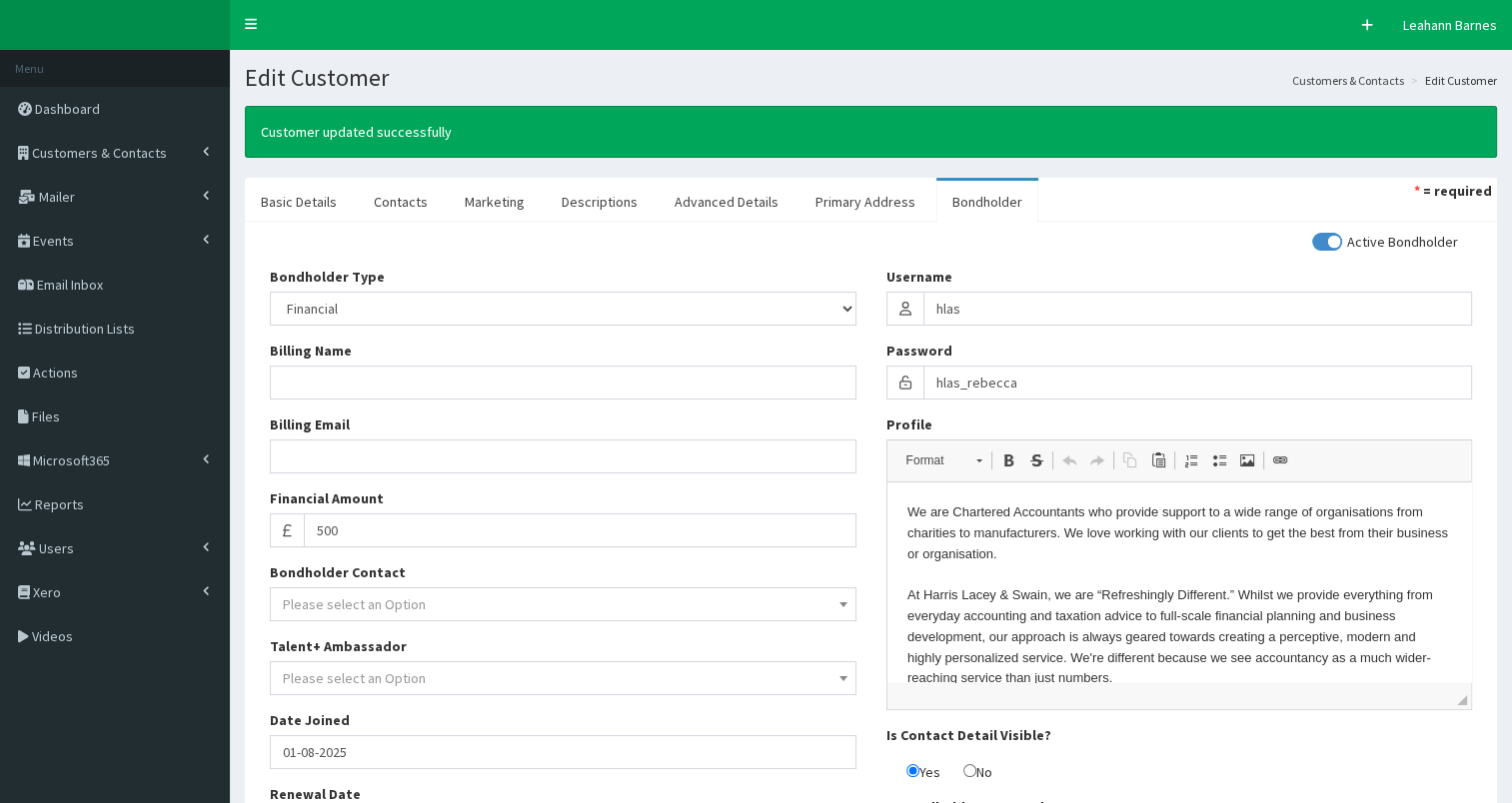 click on "Please select an Option" at bounding box center [563, 604] 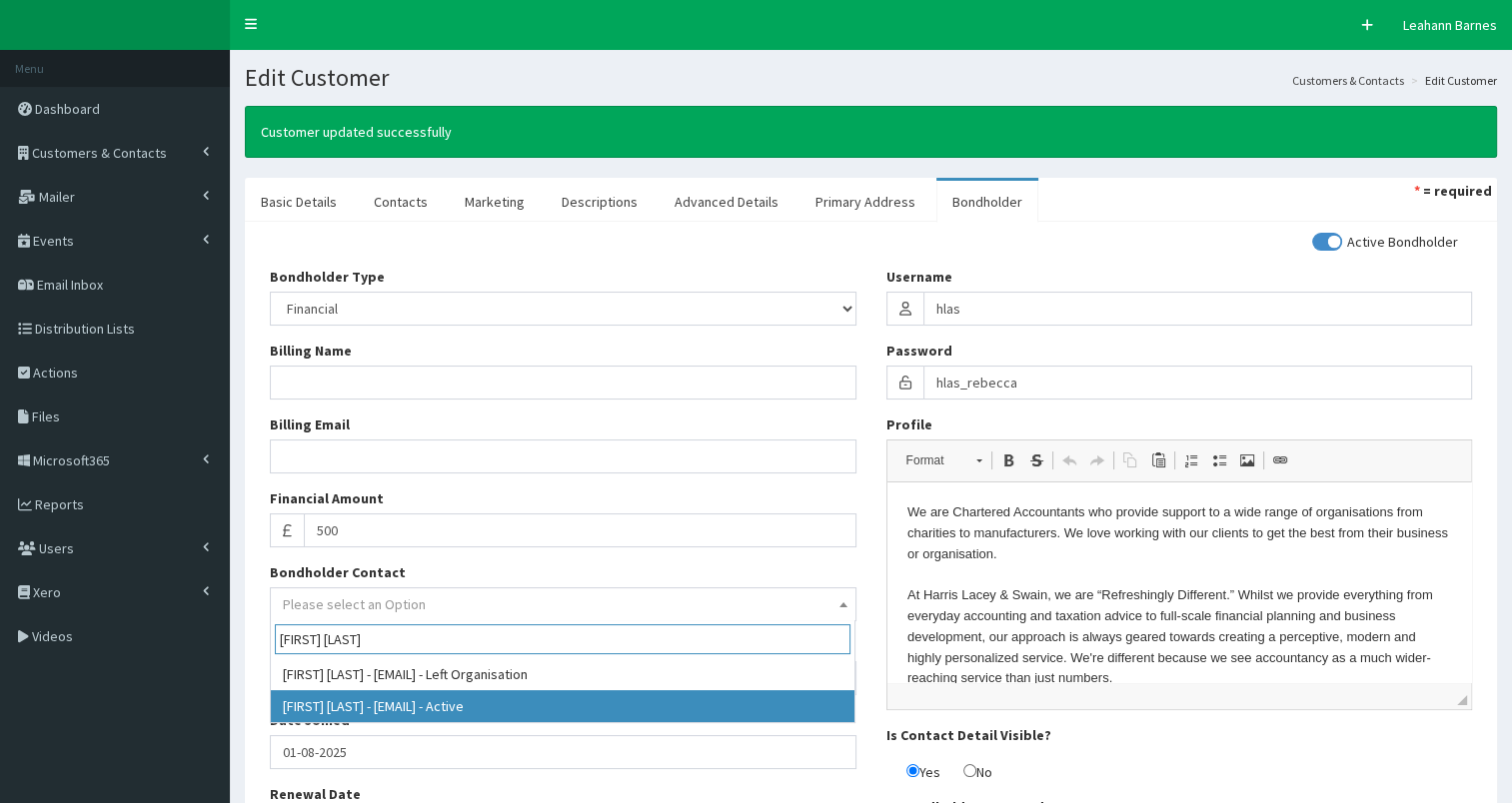 type on "lucy jessop" 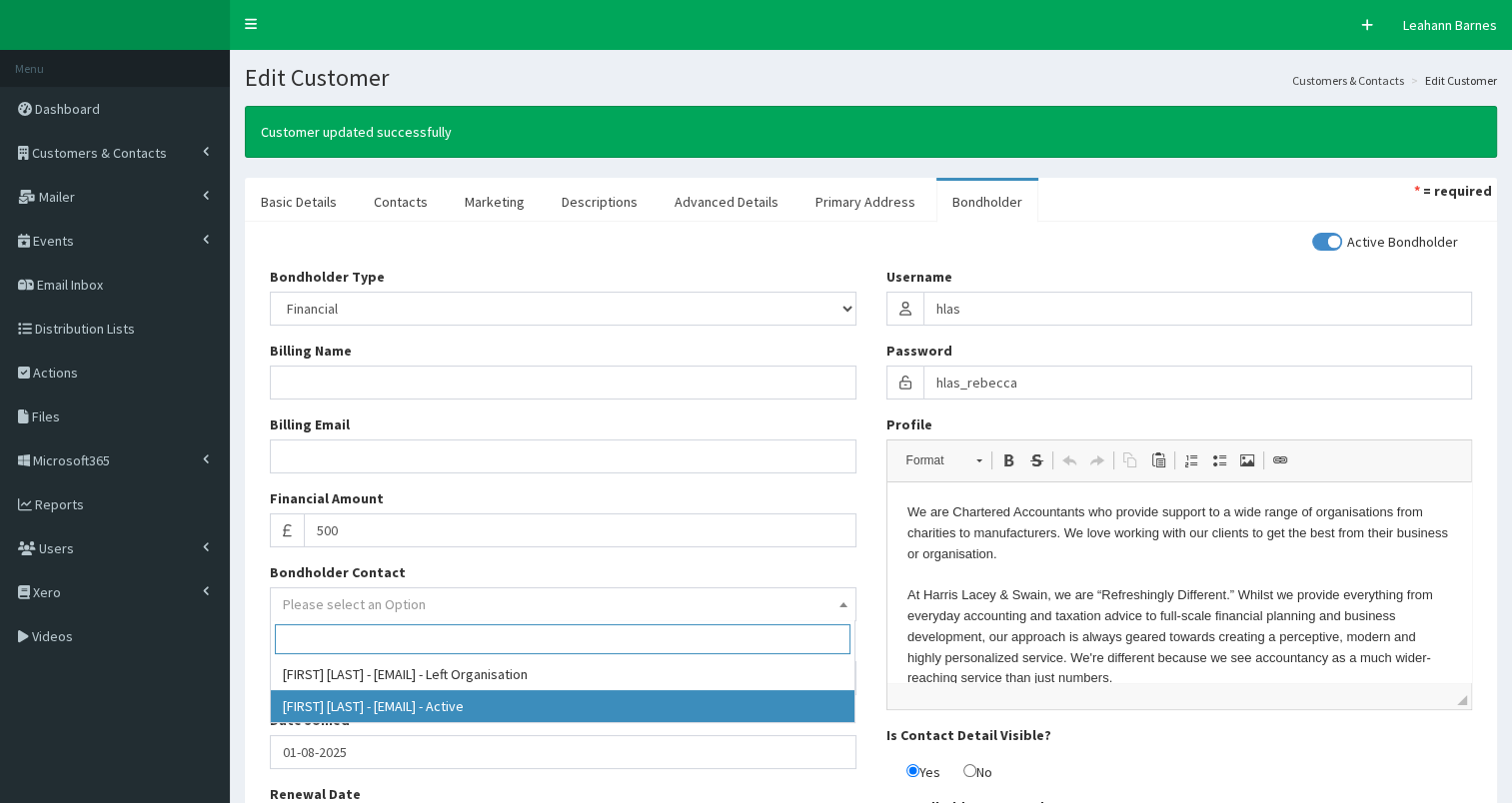 select on "95143" 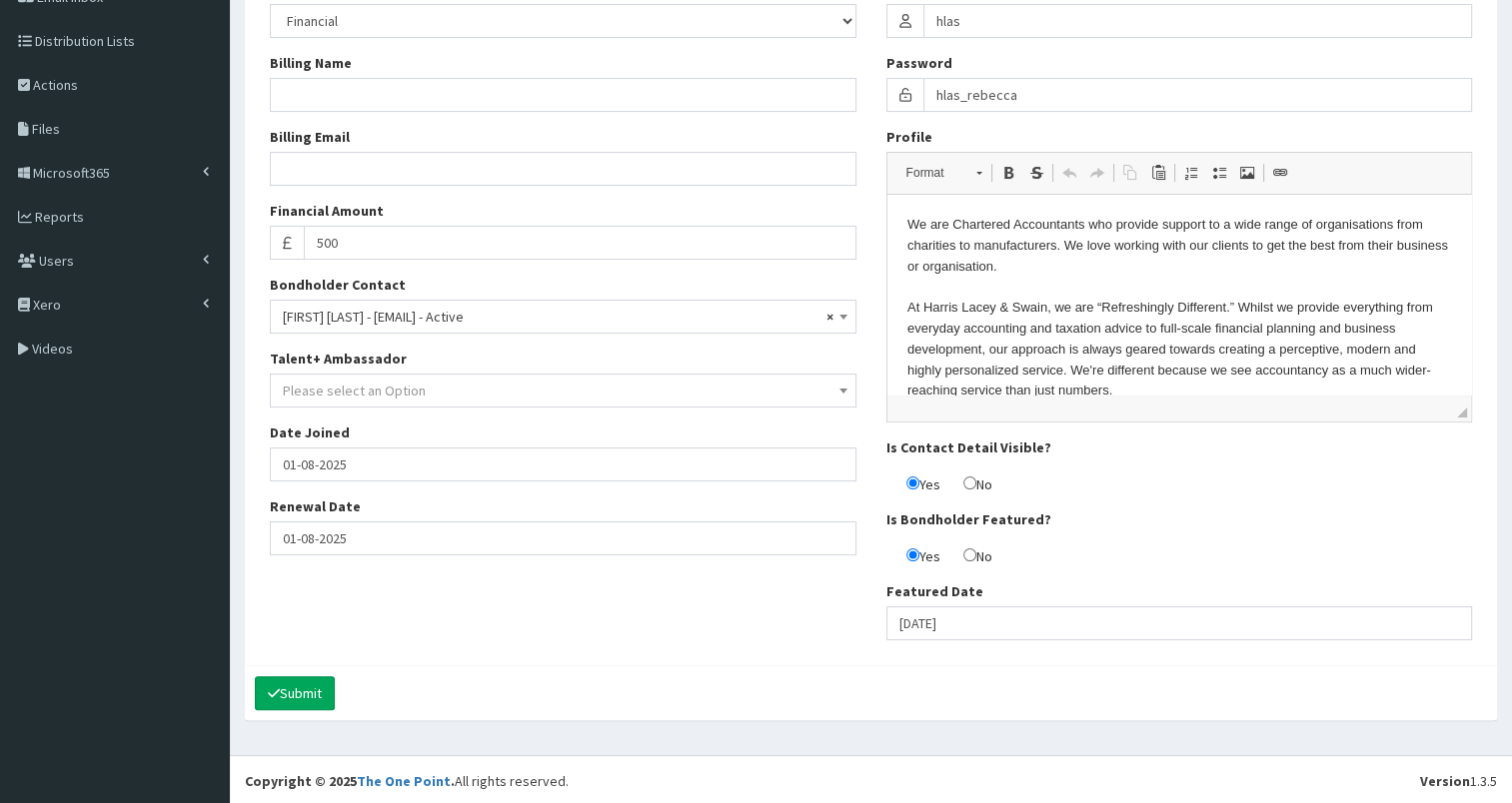 scroll, scrollTop: 290, scrollLeft: 0, axis: vertical 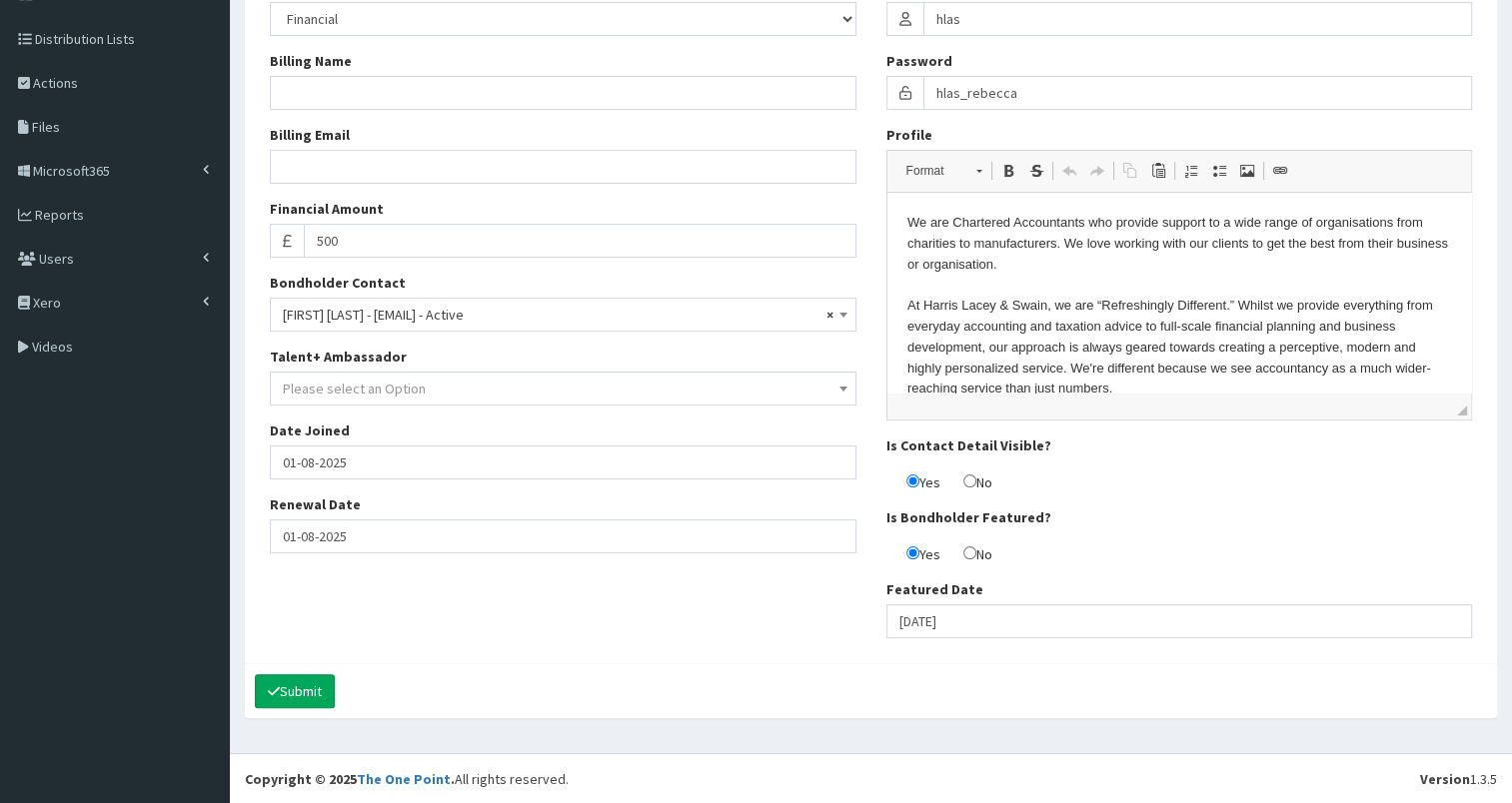 click on "Please select an Option" at bounding box center (354, 389) 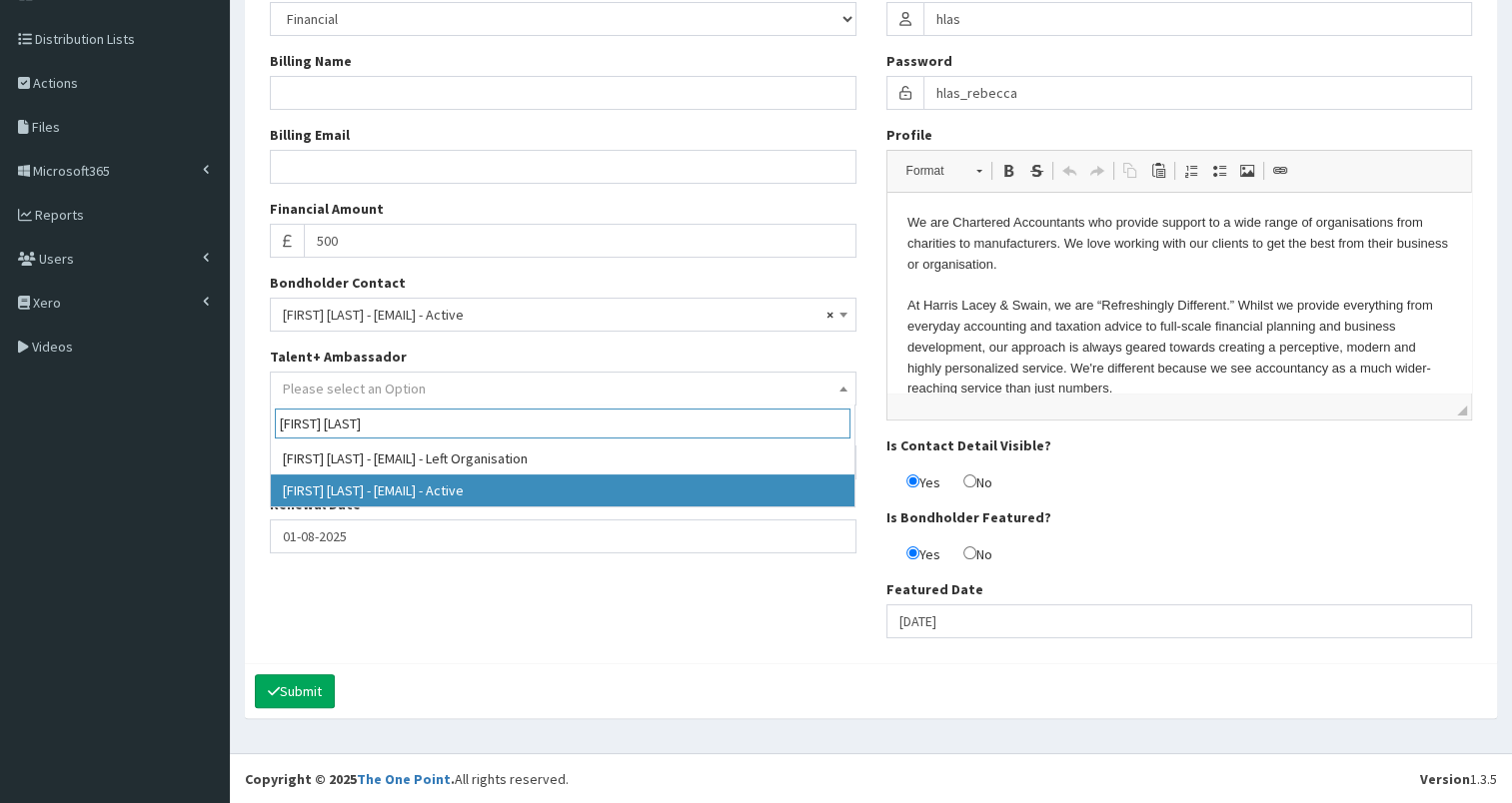 type on "lucy jessop" 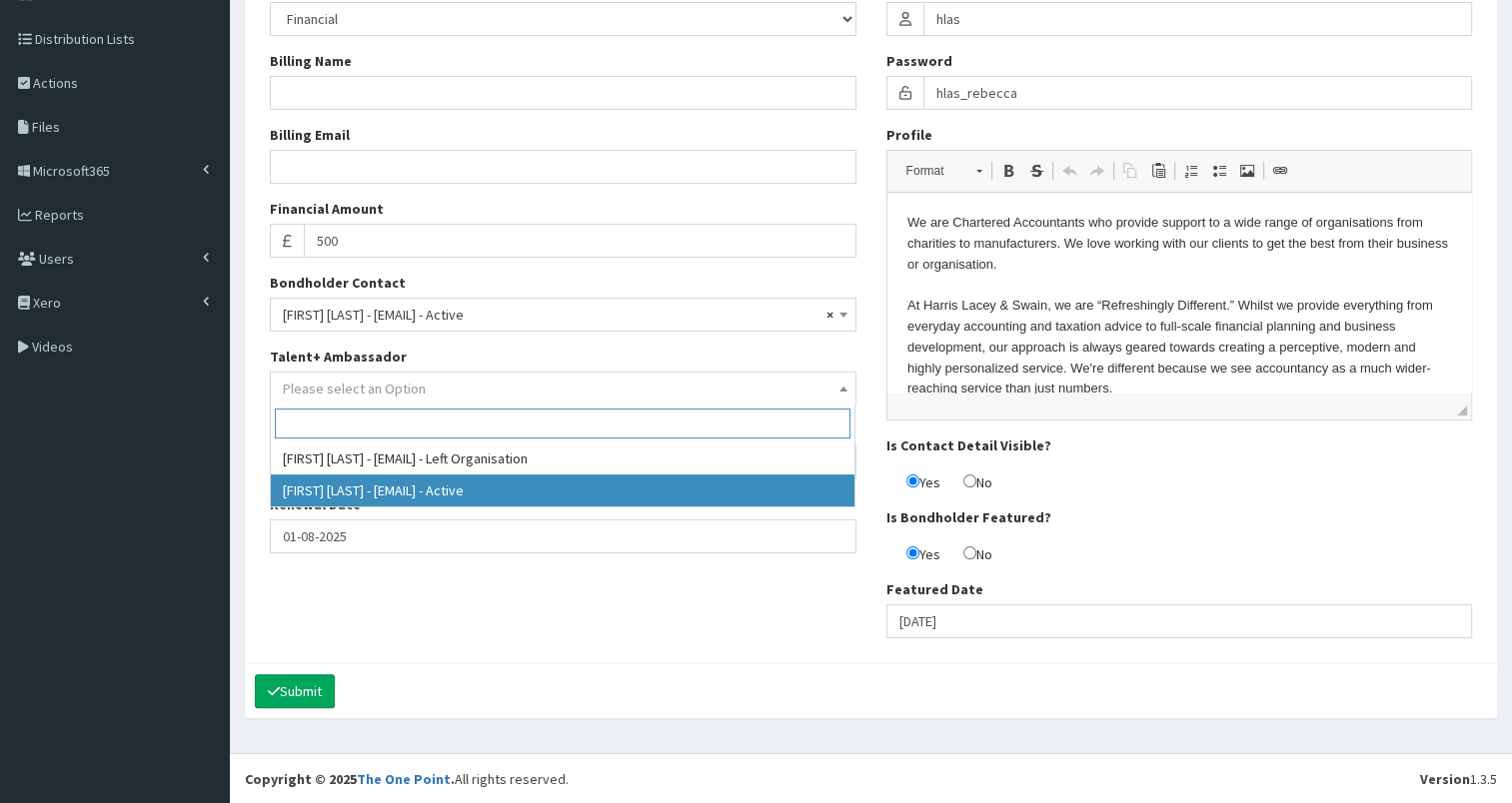select on "95143" 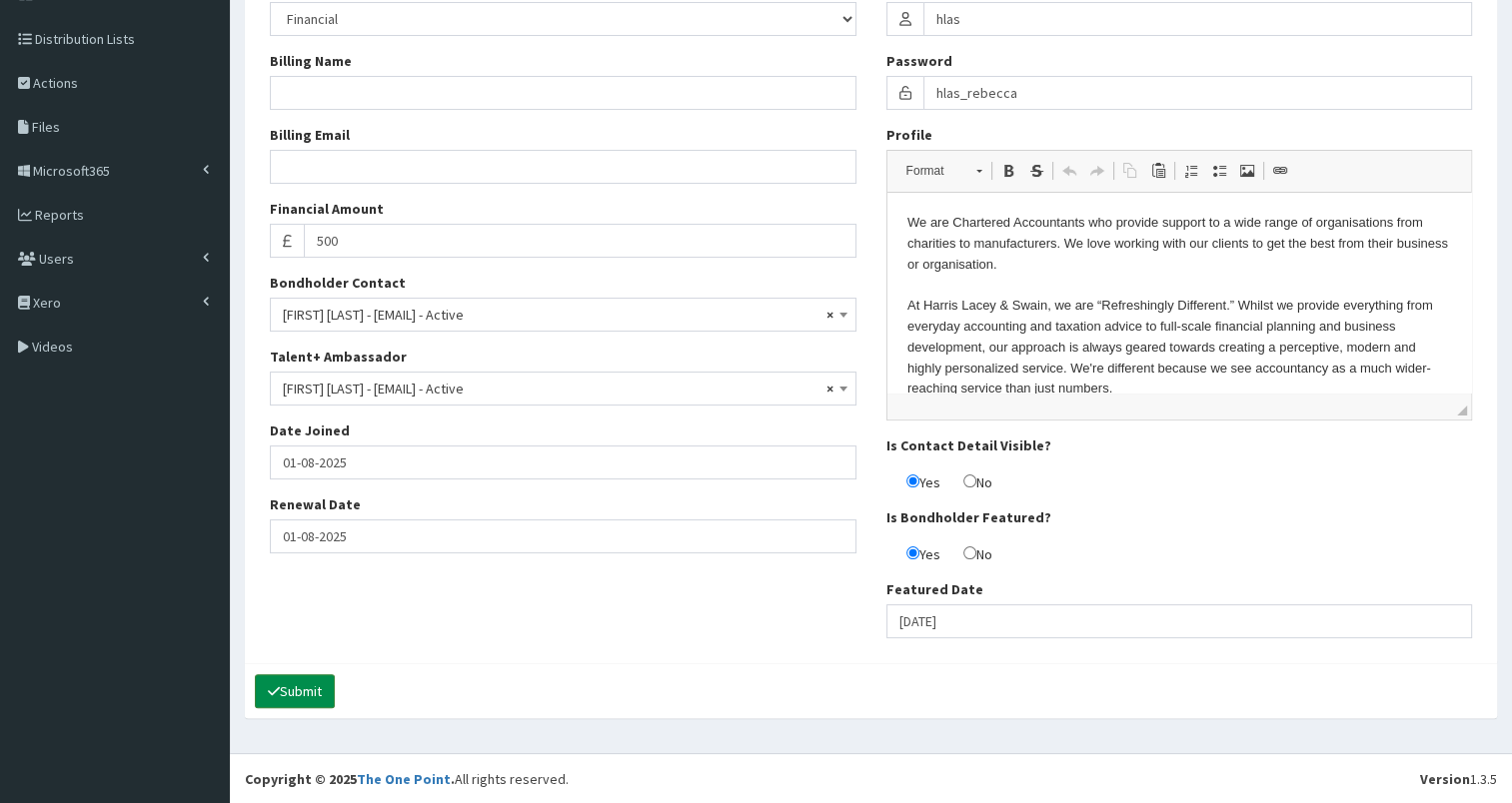click on "Submit" at bounding box center (295, 691) 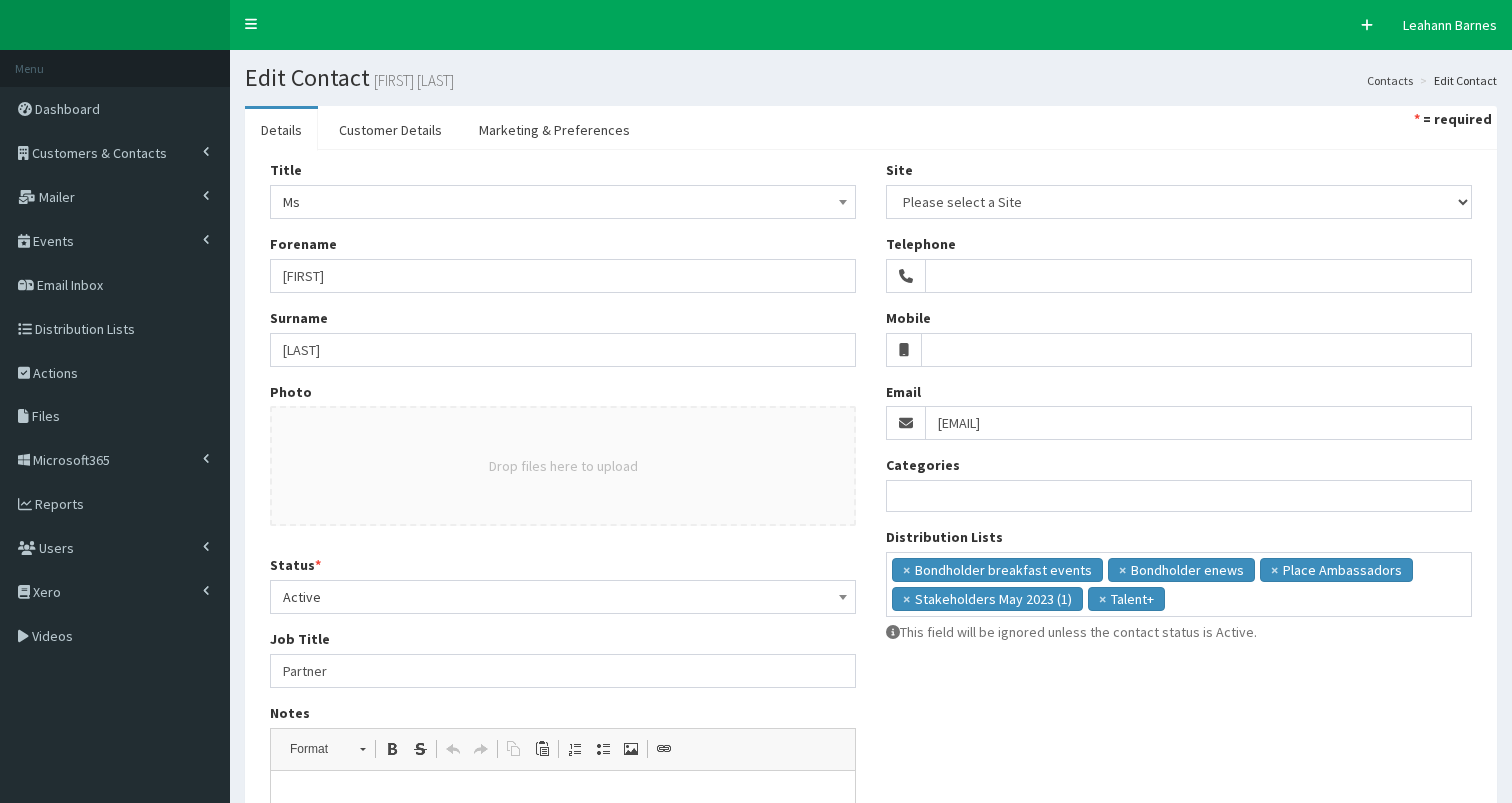 select 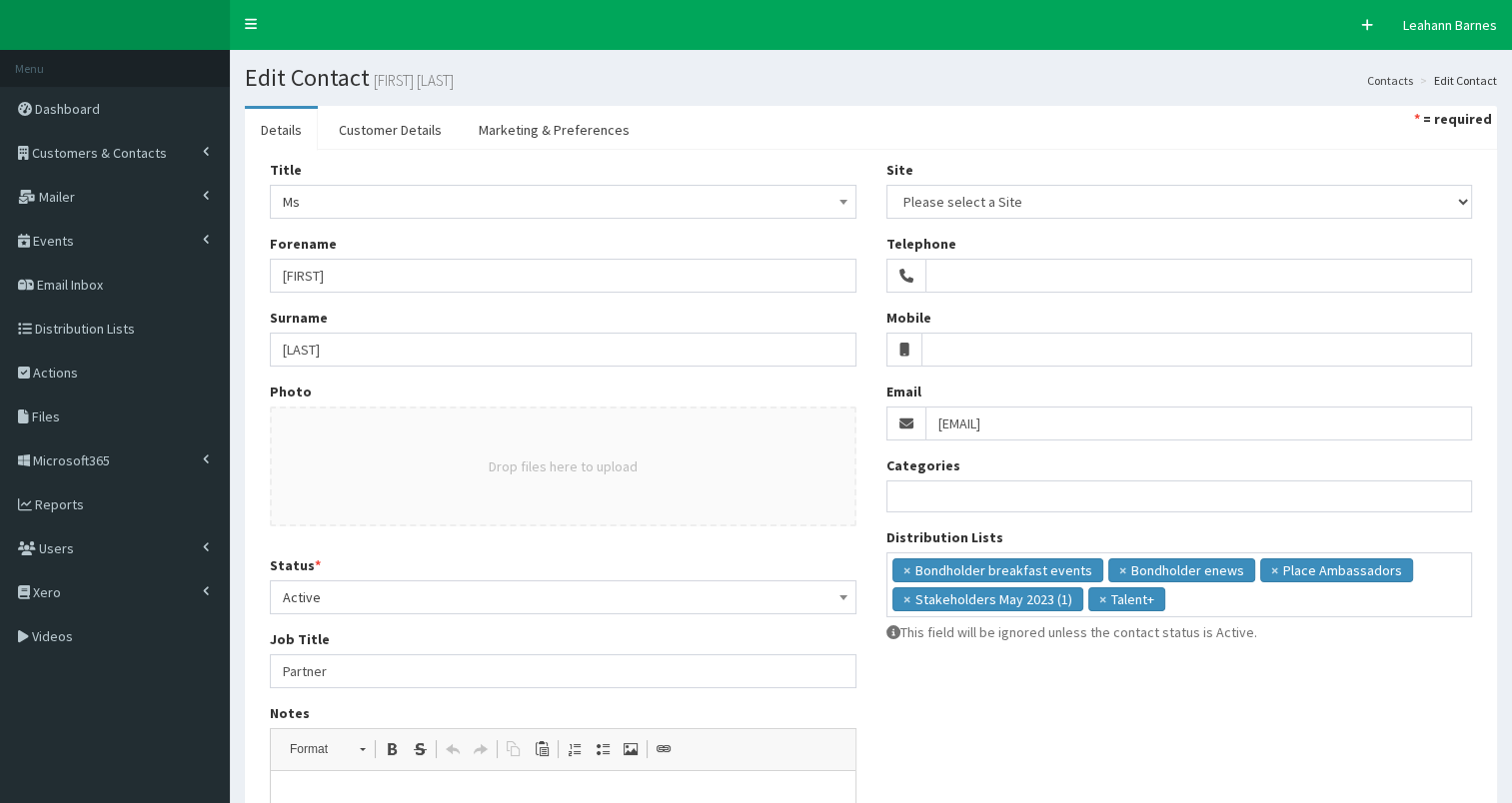 scroll, scrollTop: 0, scrollLeft: 0, axis: both 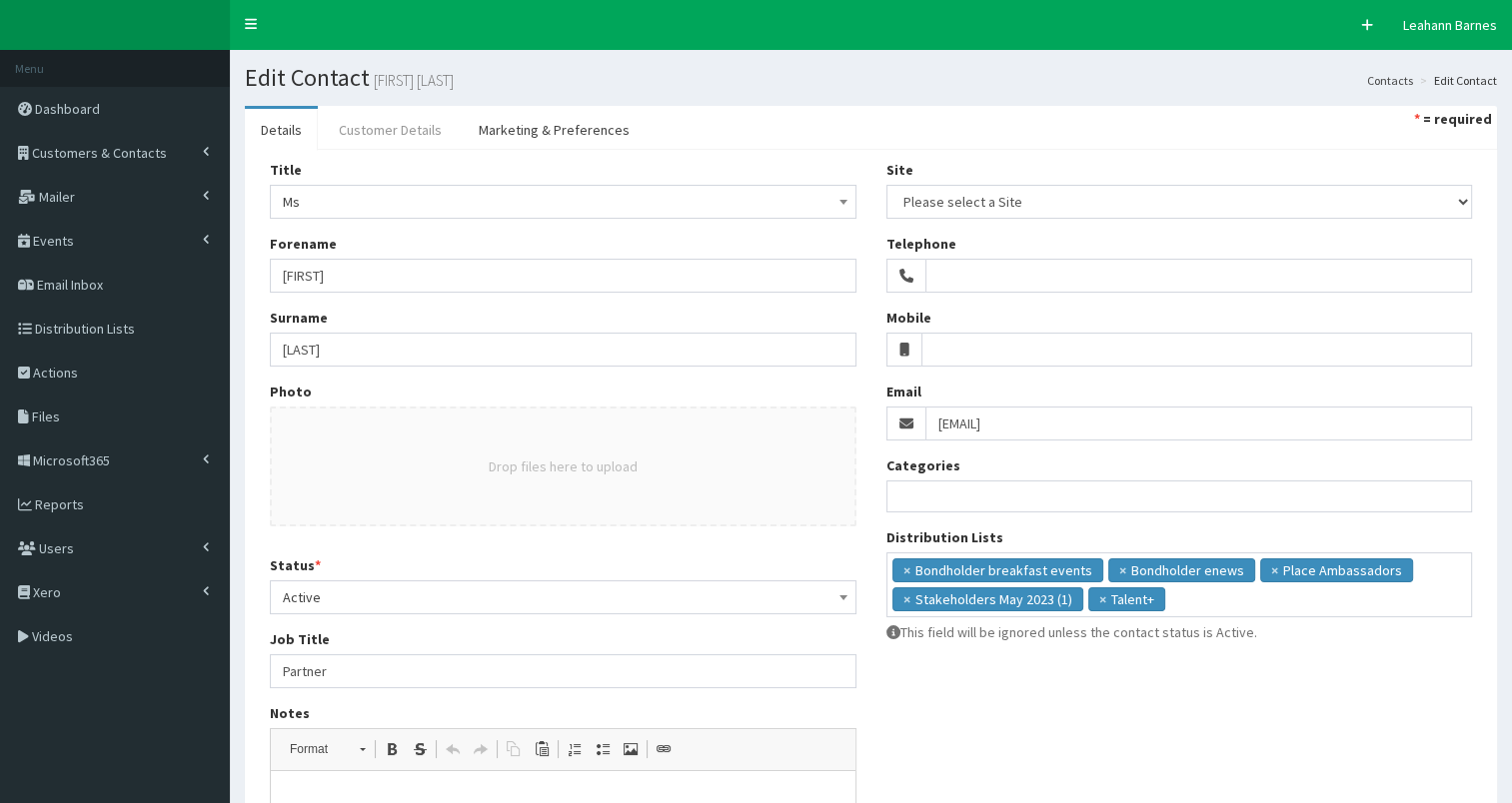 click on "Customer Details" at bounding box center (390, 130) 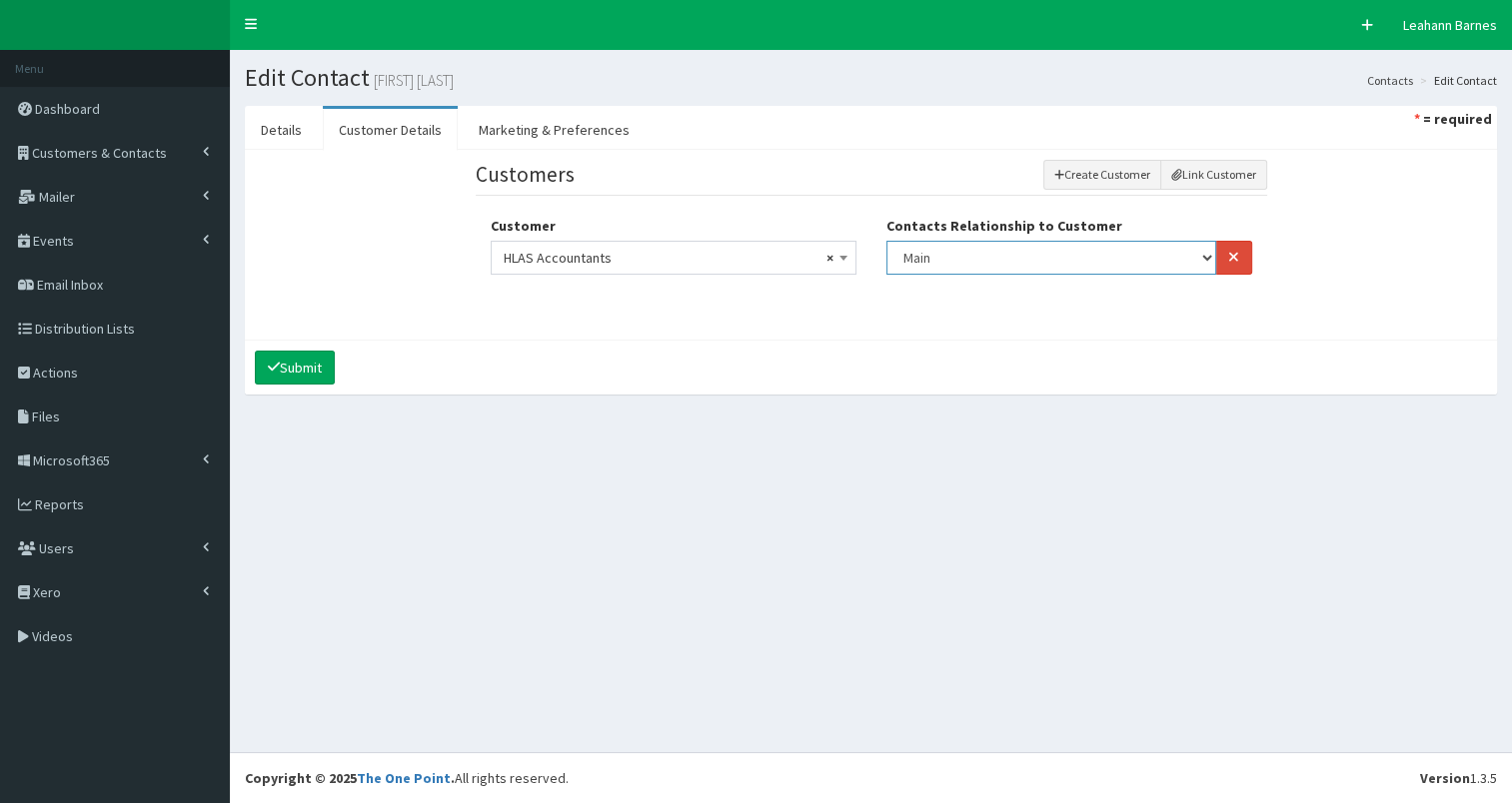 click on "Finance
Main
Regular" at bounding box center [1051, 258] 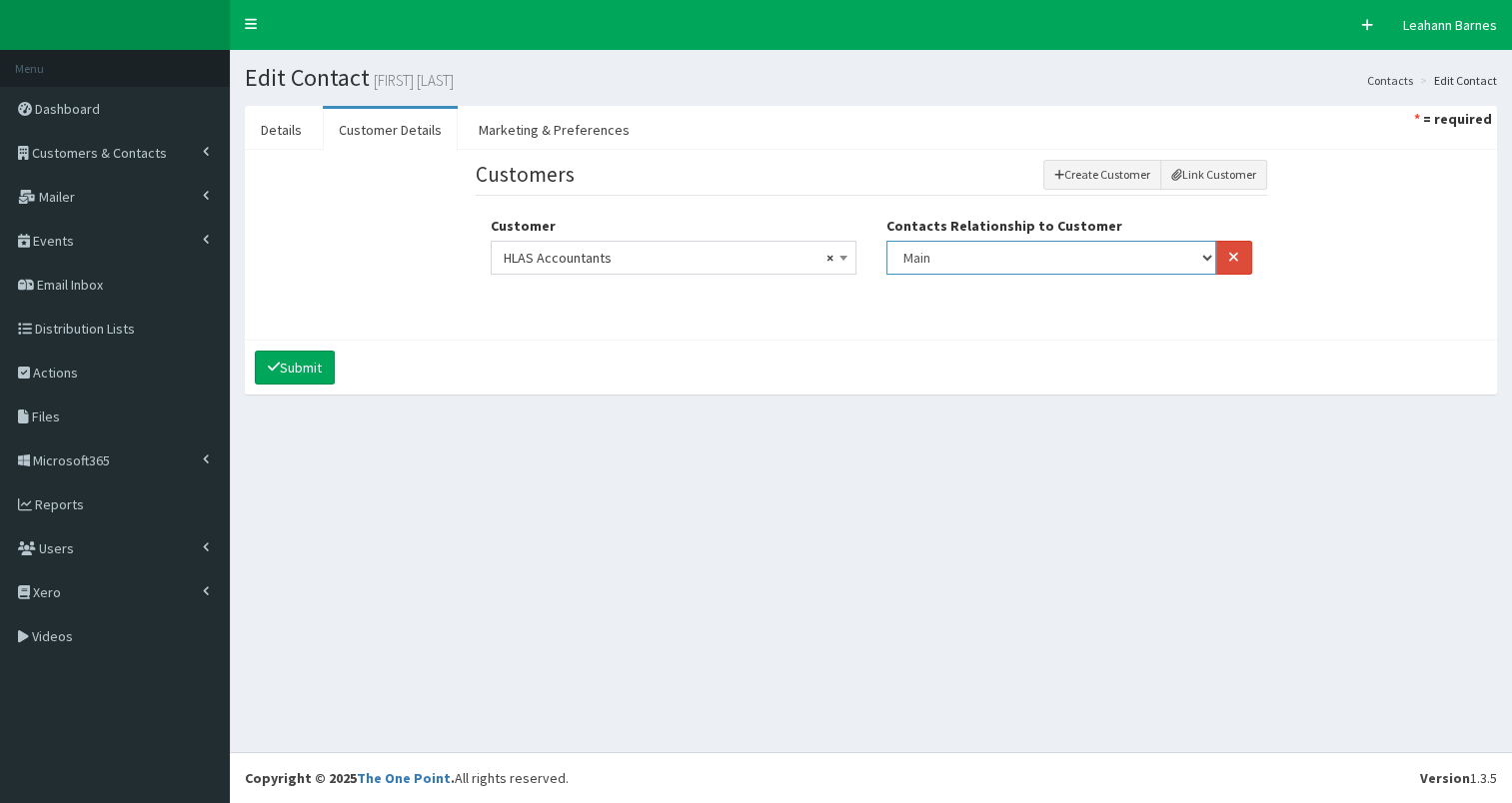 select on "3" 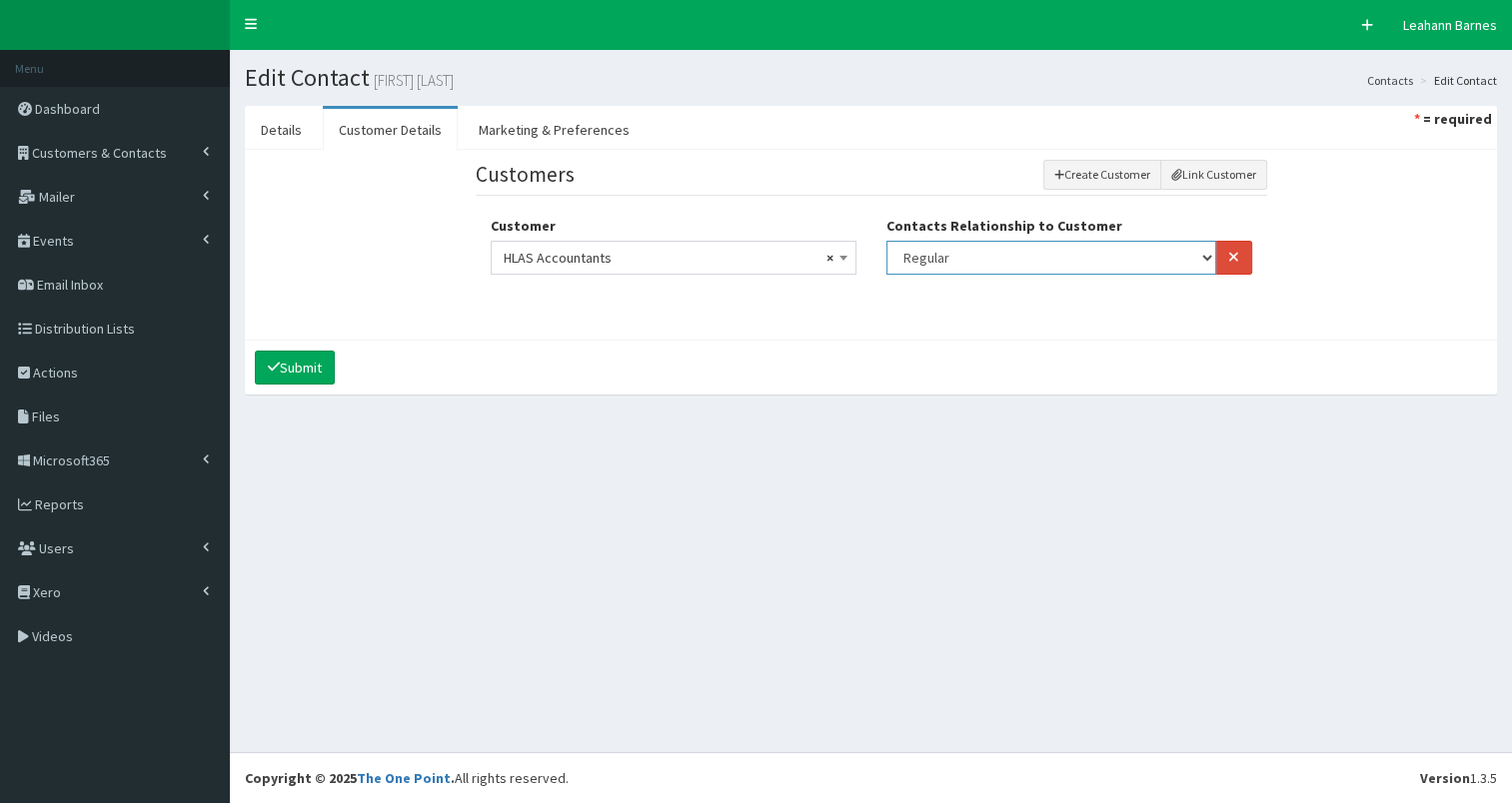 click on "Finance
Main
Regular" at bounding box center [1051, 258] 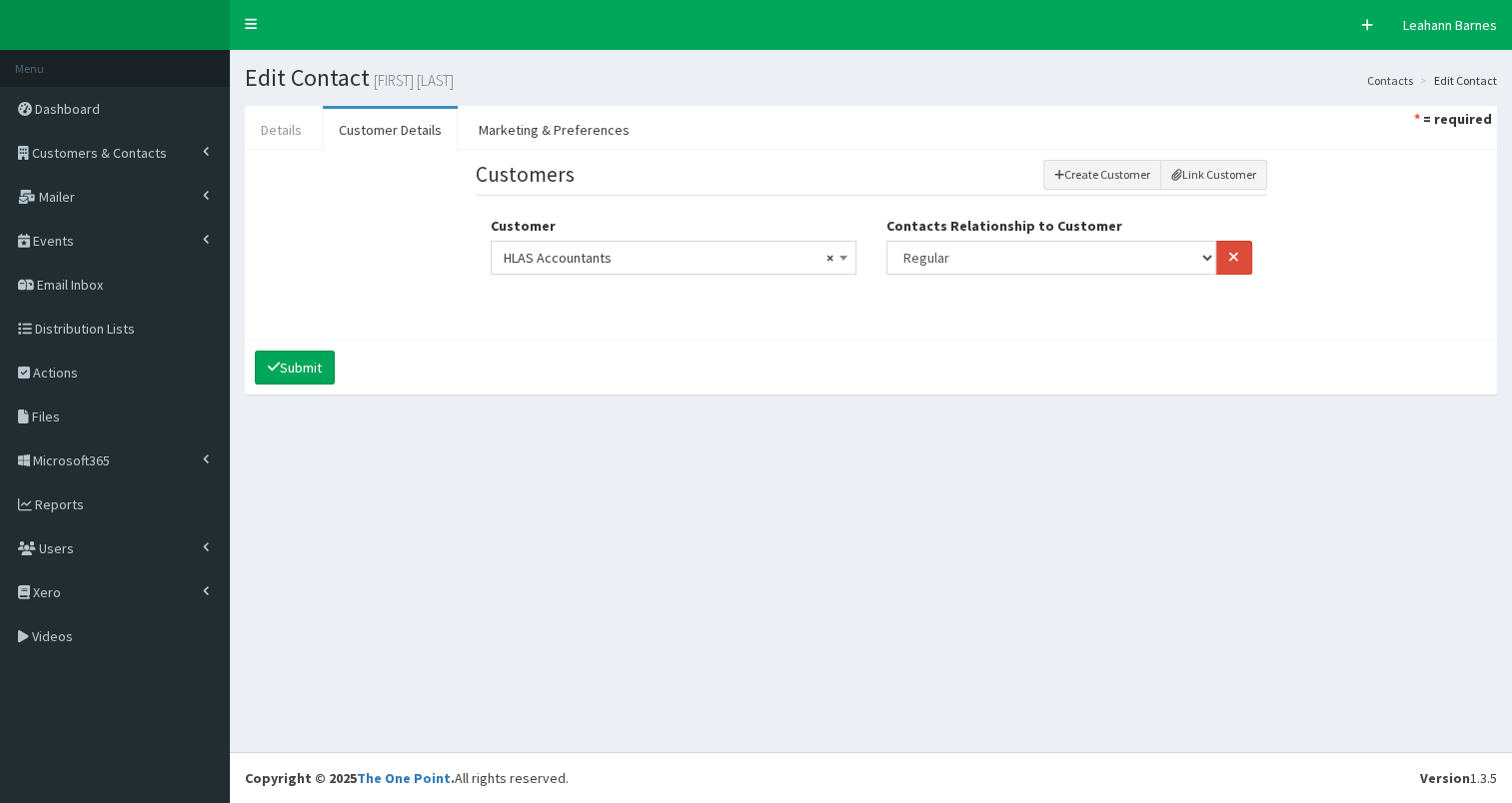 click on "Details" at bounding box center (281, 130) 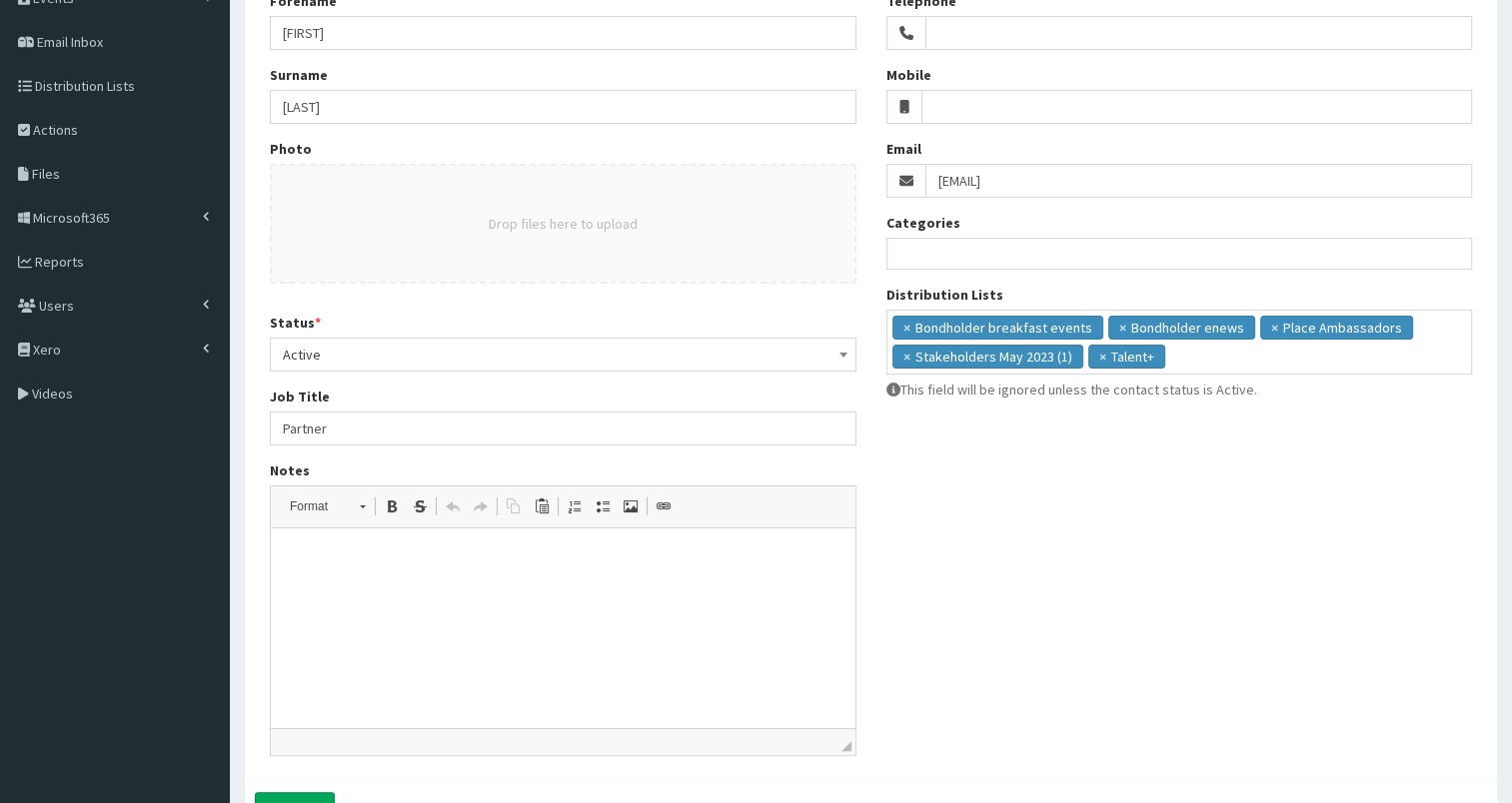 scroll, scrollTop: 360, scrollLeft: 0, axis: vertical 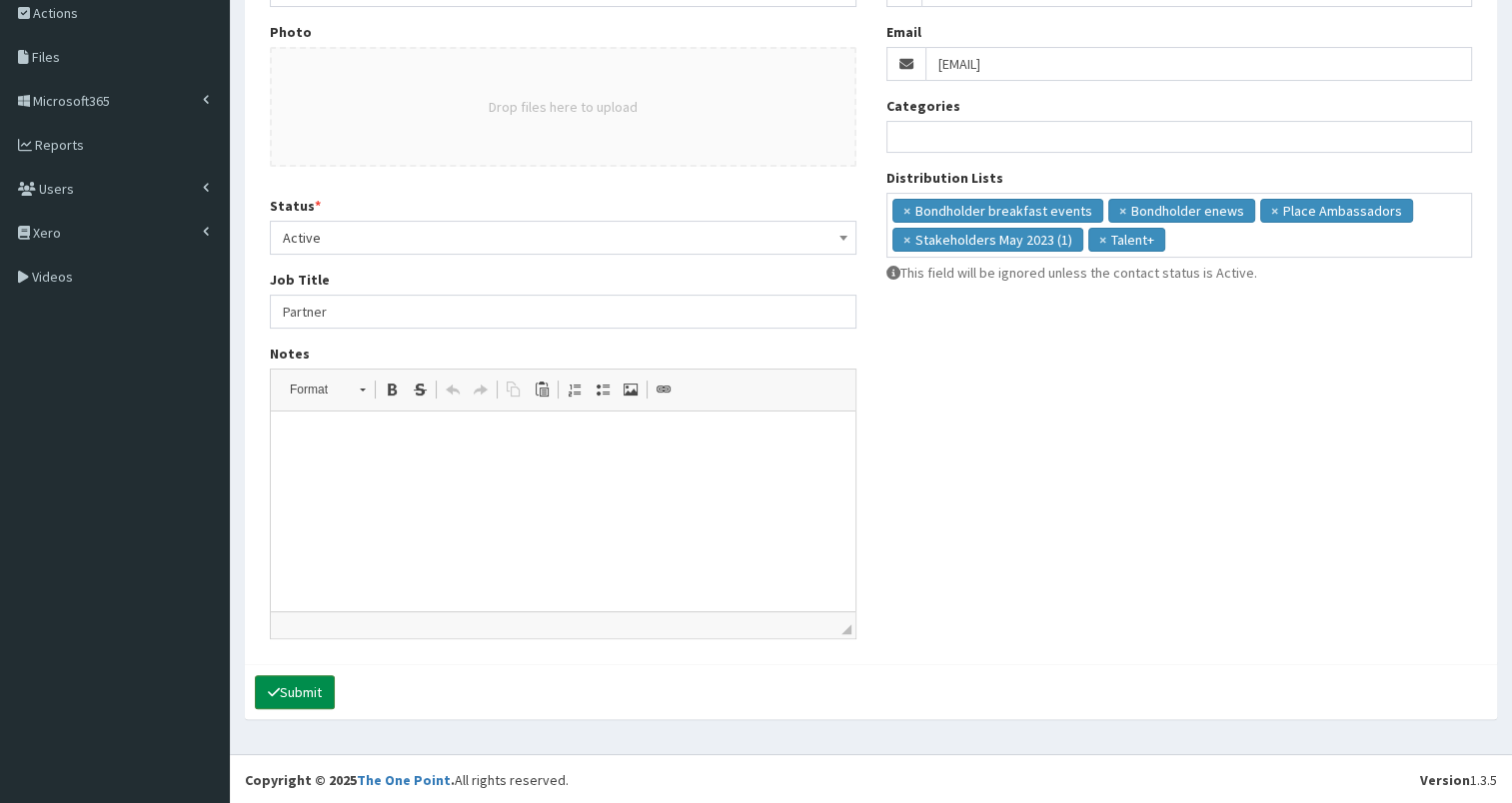 click on "Submit" at bounding box center [295, 692] 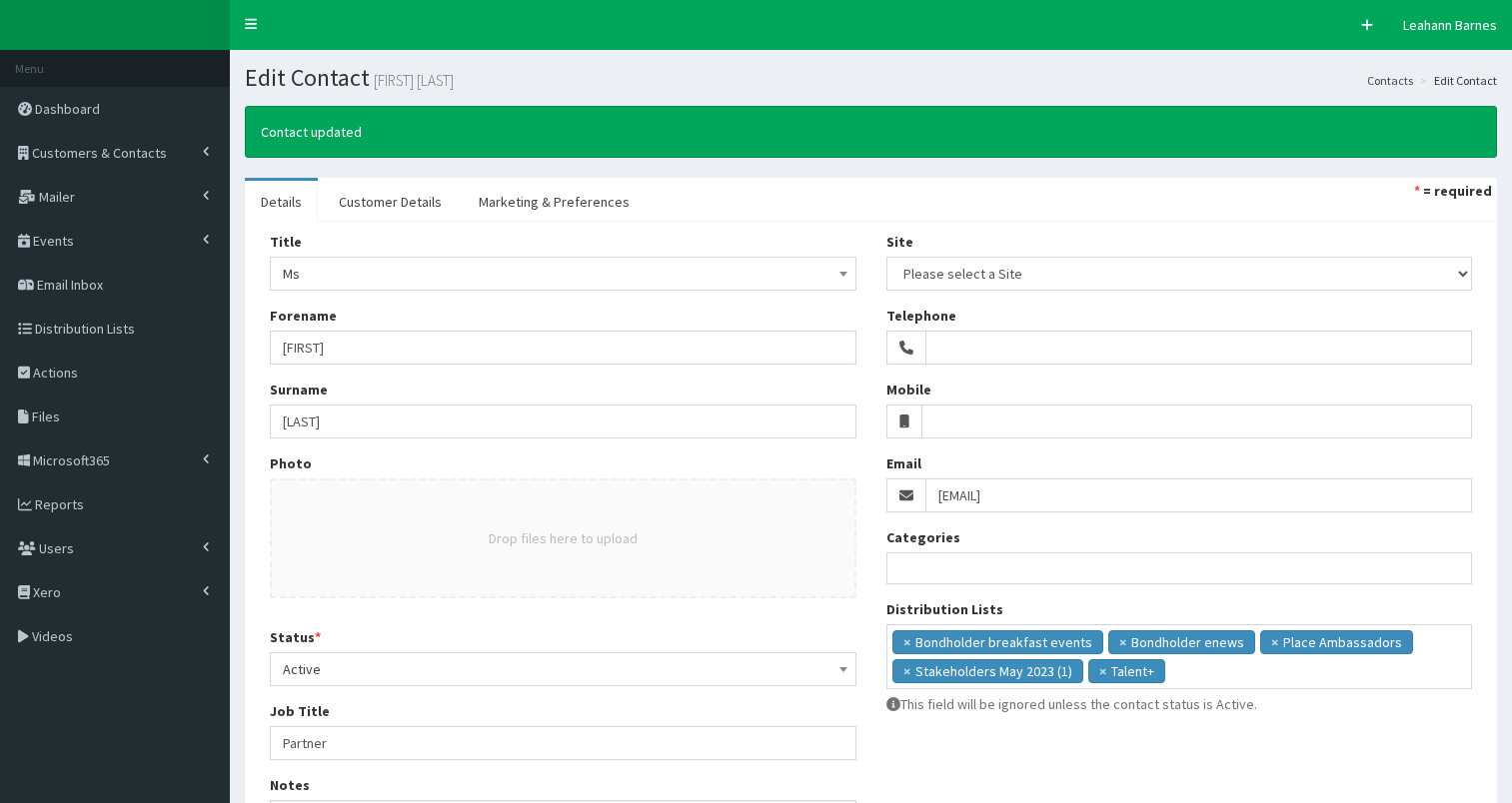 select 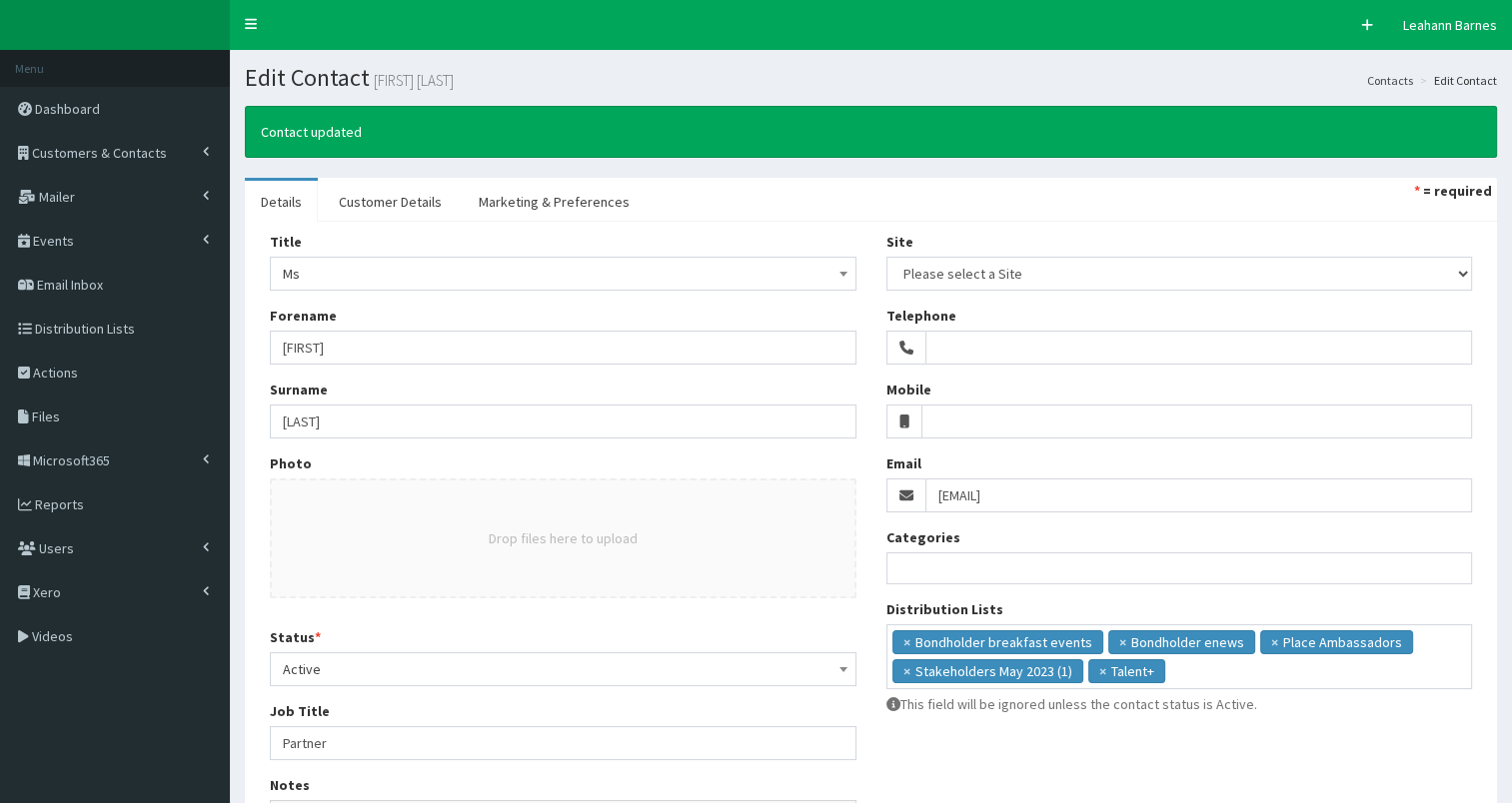 scroll, scrollTop: 0, scrollLeft: 0, axis: both 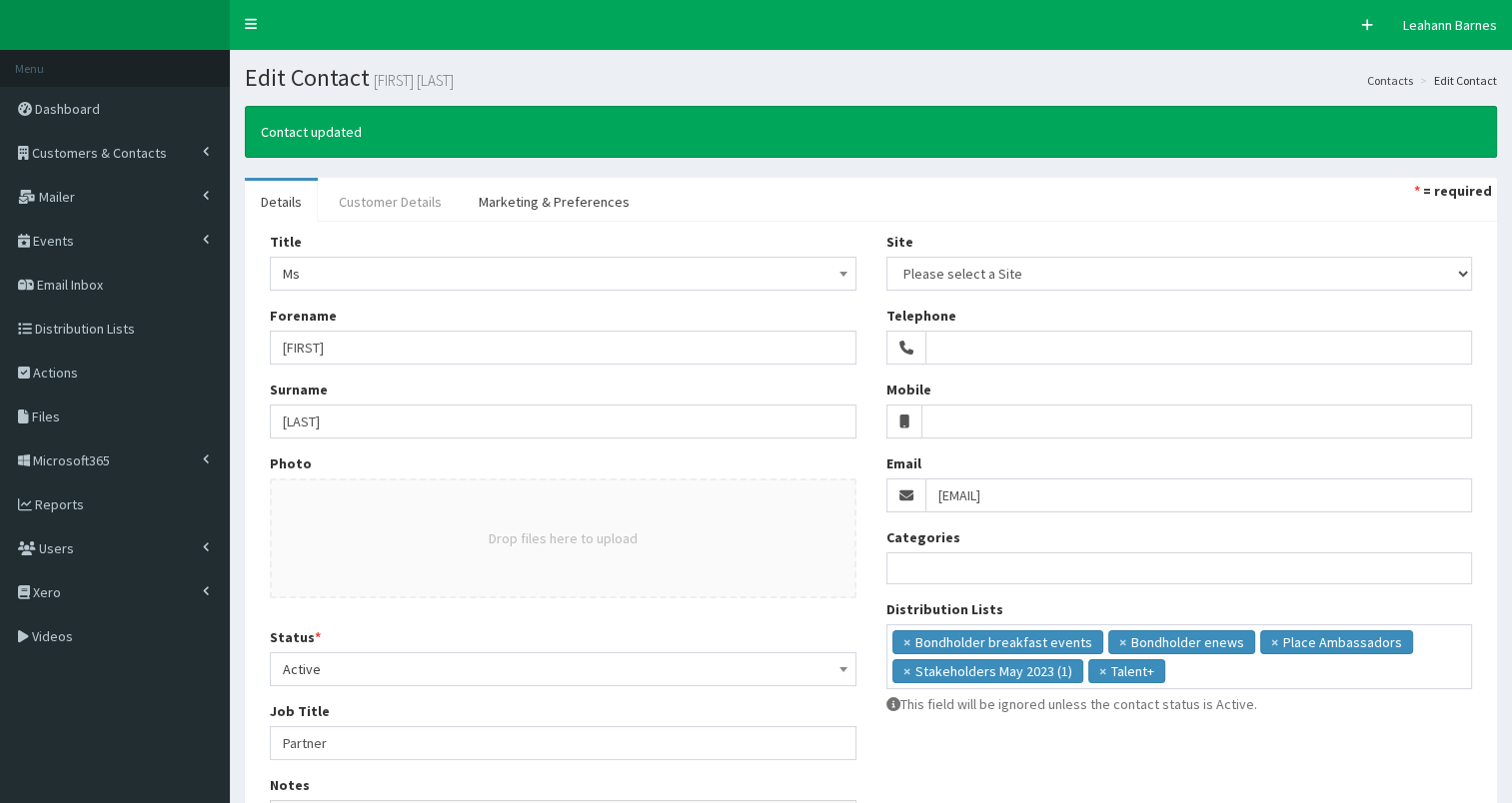 click on "Customer Details" at bounding box center [390, 202] 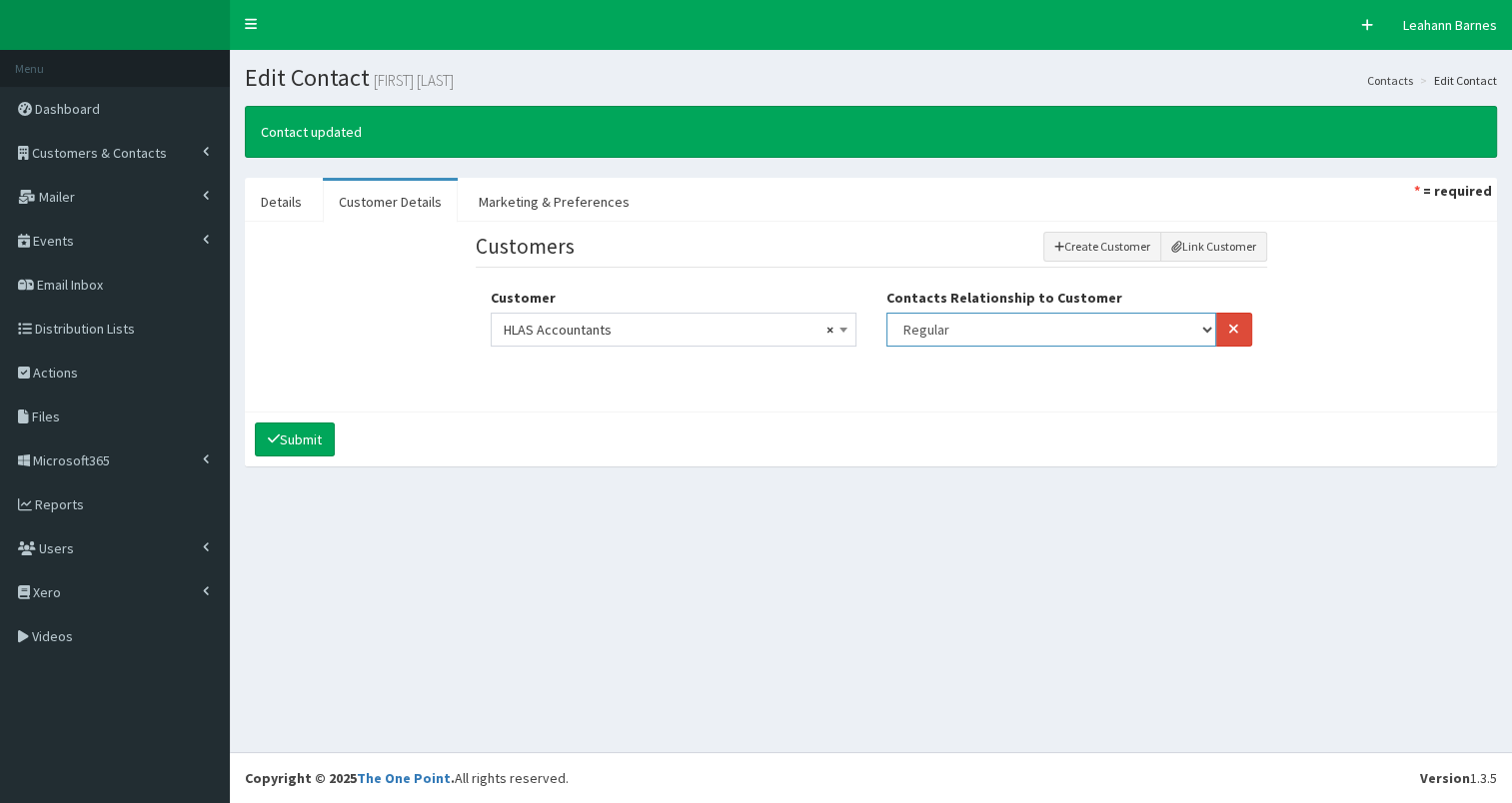 drag, startPoint x: 962, startPoint y: 326, endPoint x: 961, endPoint y: 344, distance: 18.027756 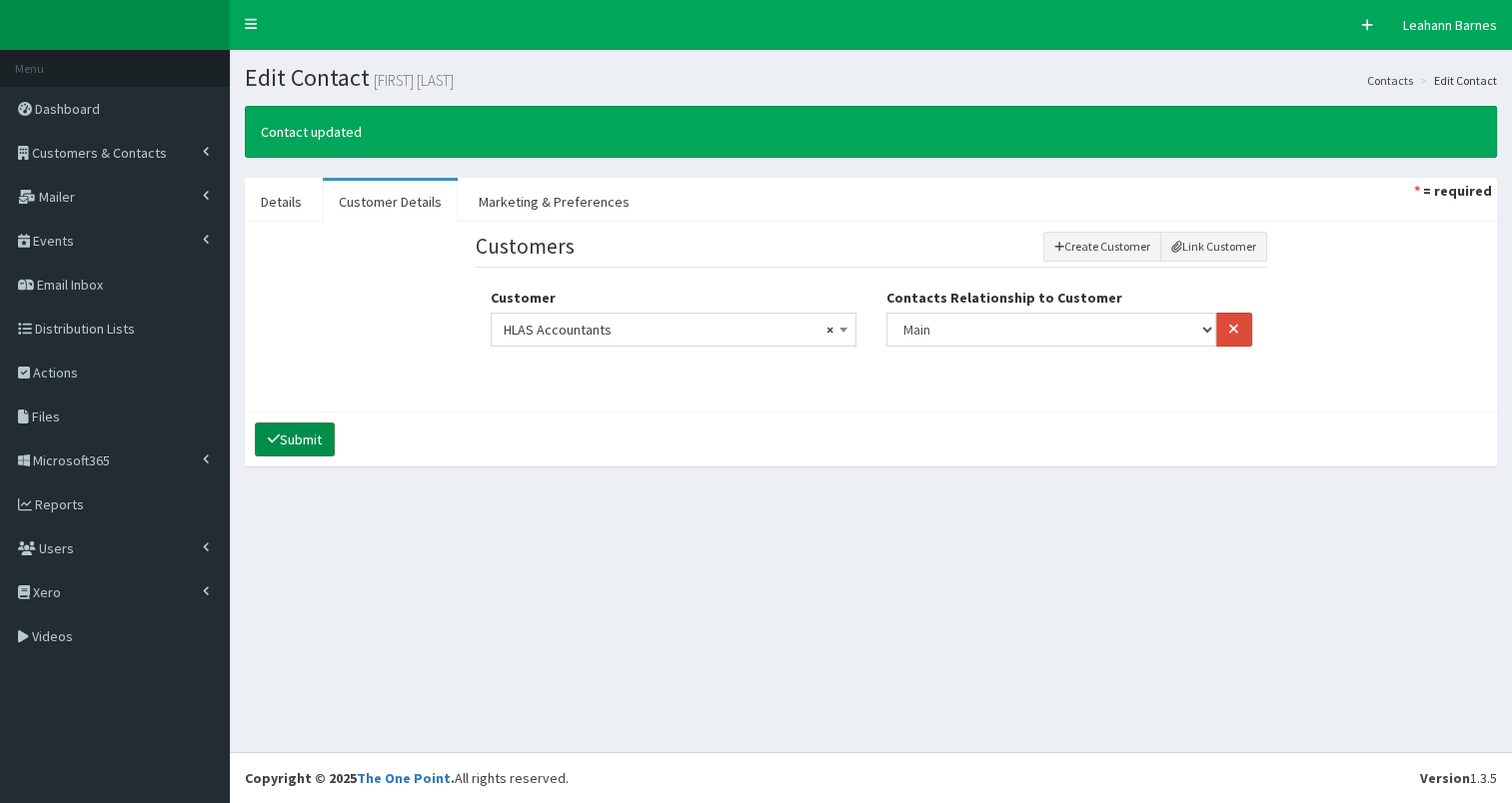 click on "Submit" at bounding box center (295, 439) 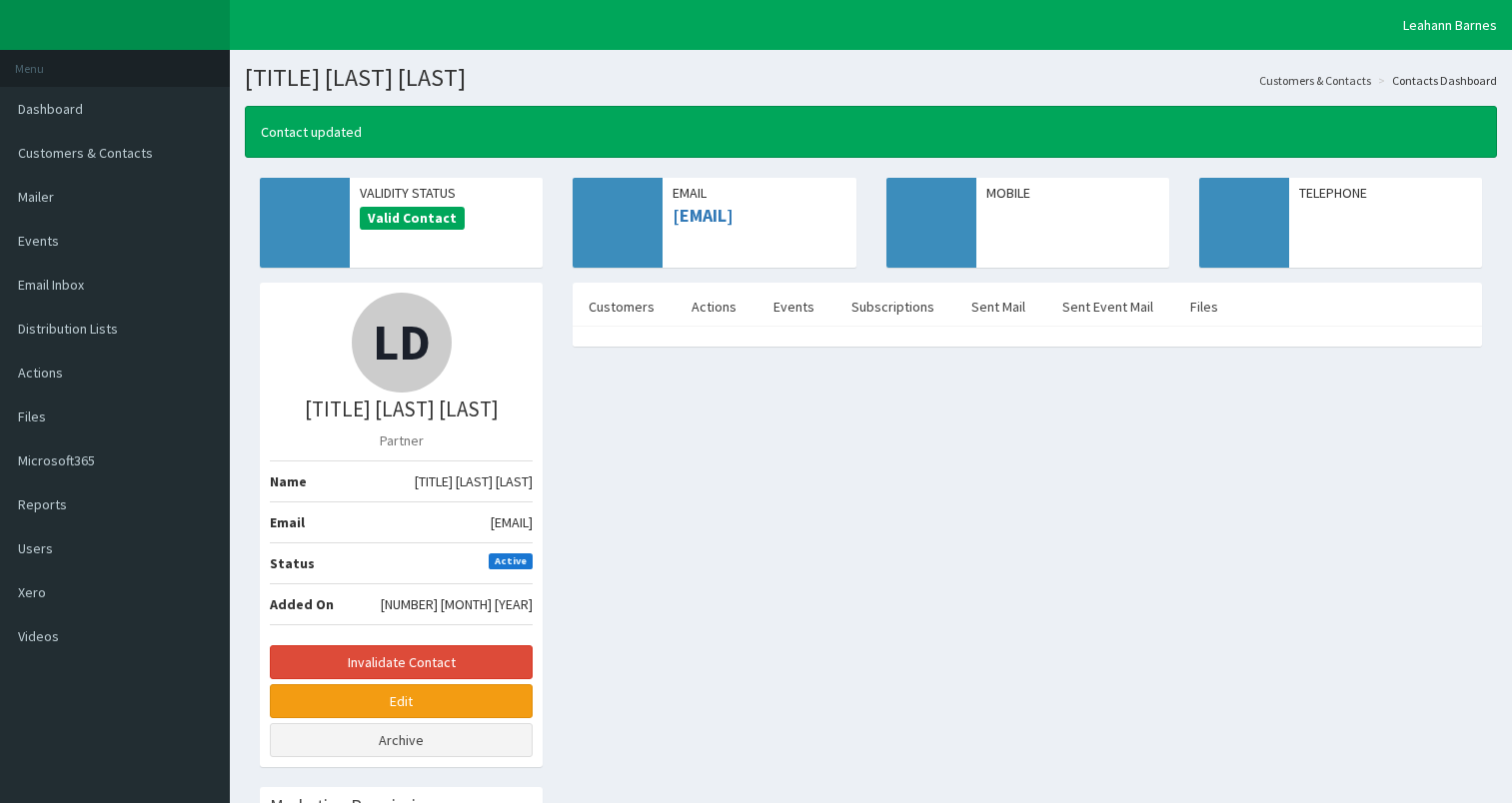 scroll, scrollTop: 0, scrollLeft: 0, axis: both 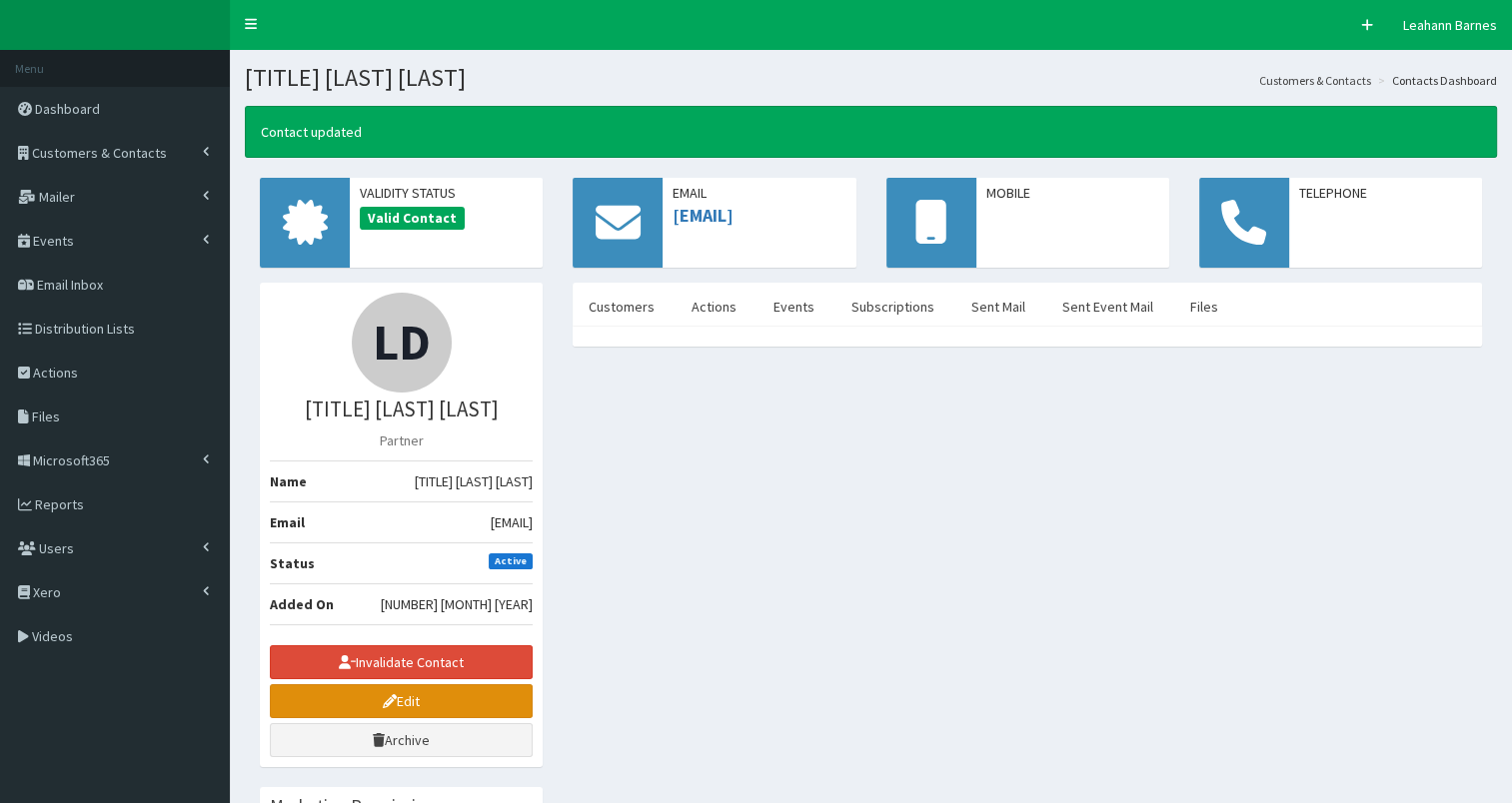 click on "Edit" at bounding box center [401, 701] 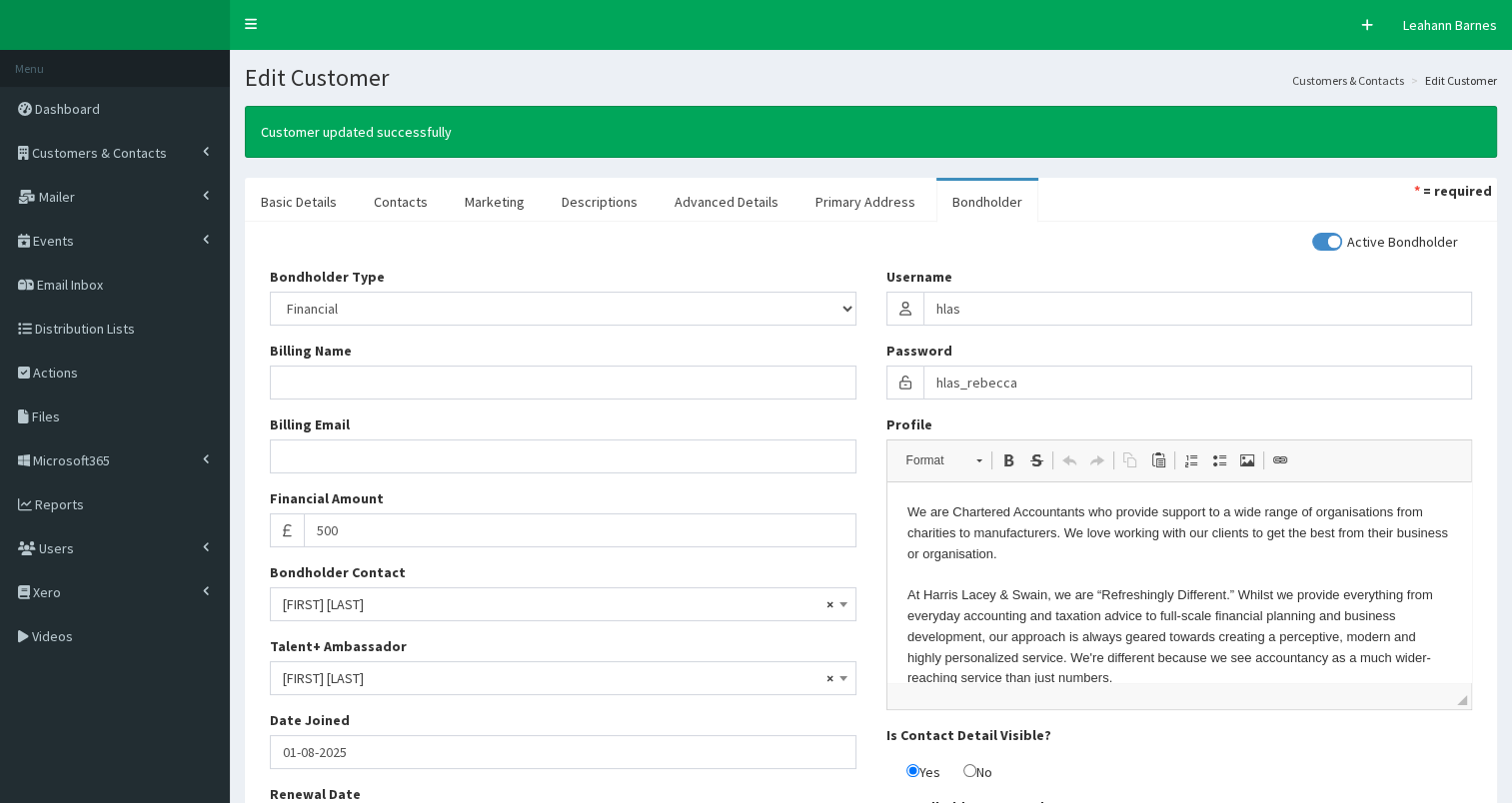 scroll, scrollTop: 0, scrollLeft: 0, axis: both 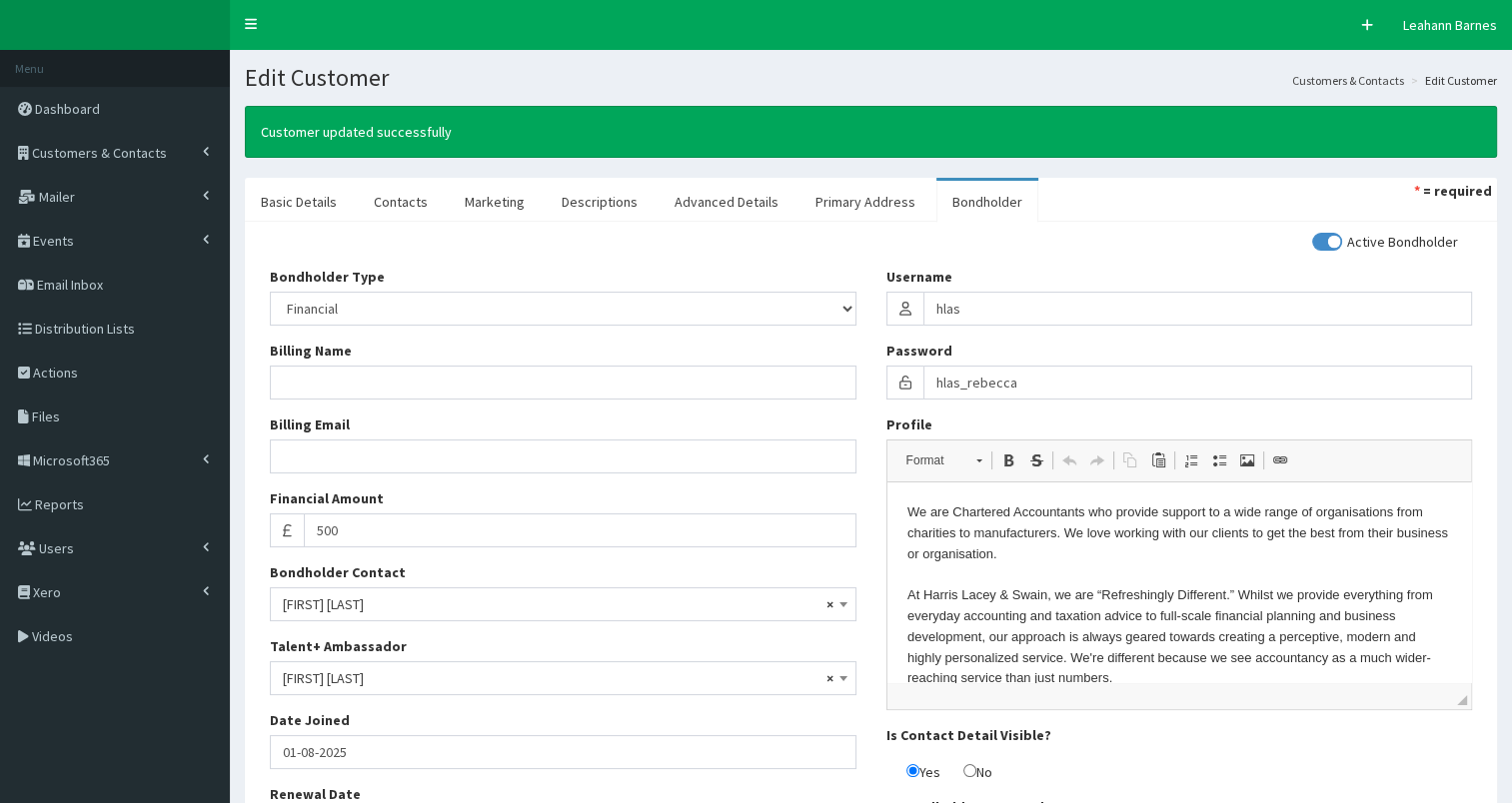 click on "× Lucy Jessop" at bounding box center (563, 678) 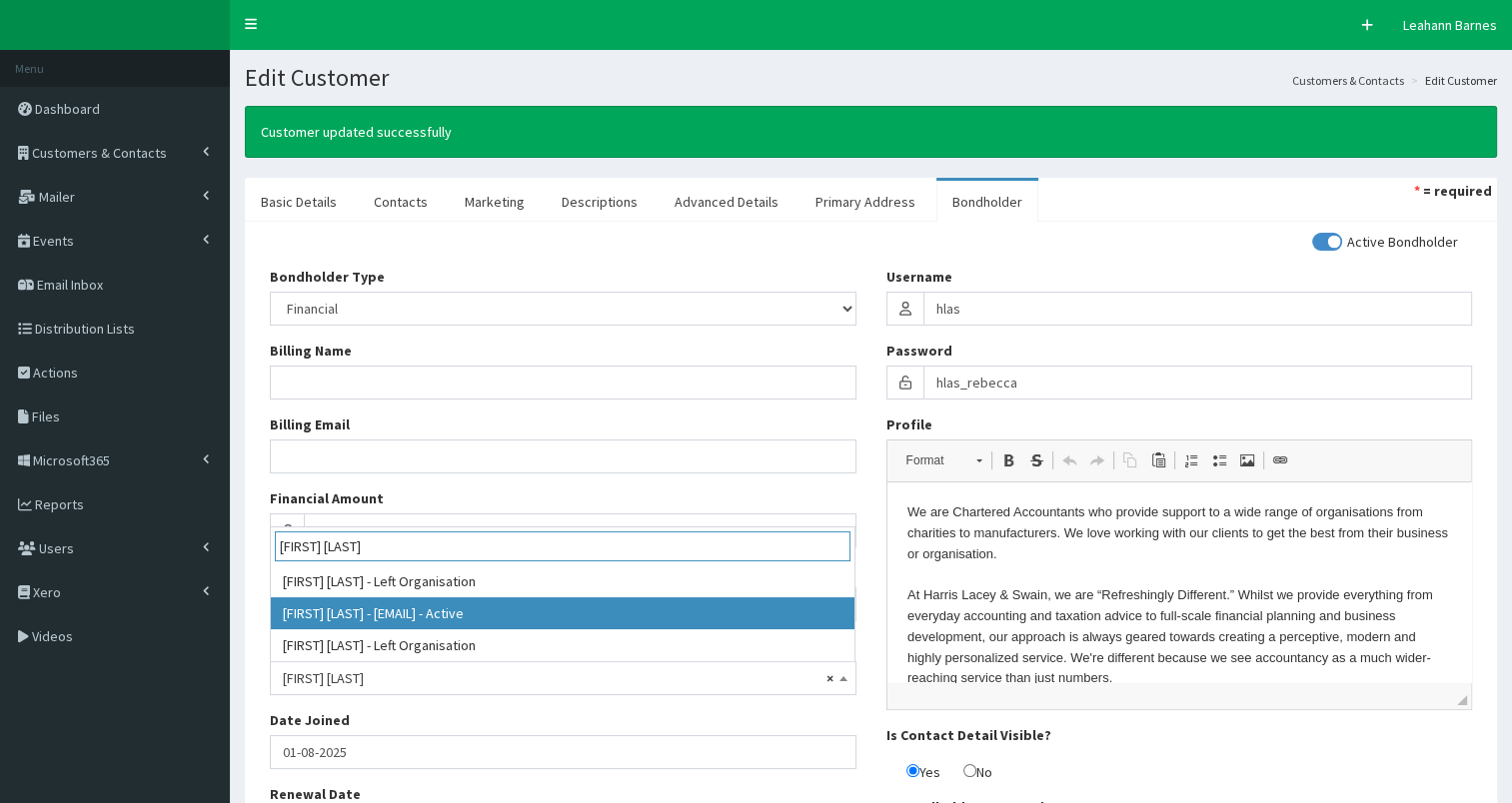 type on "laura dre" 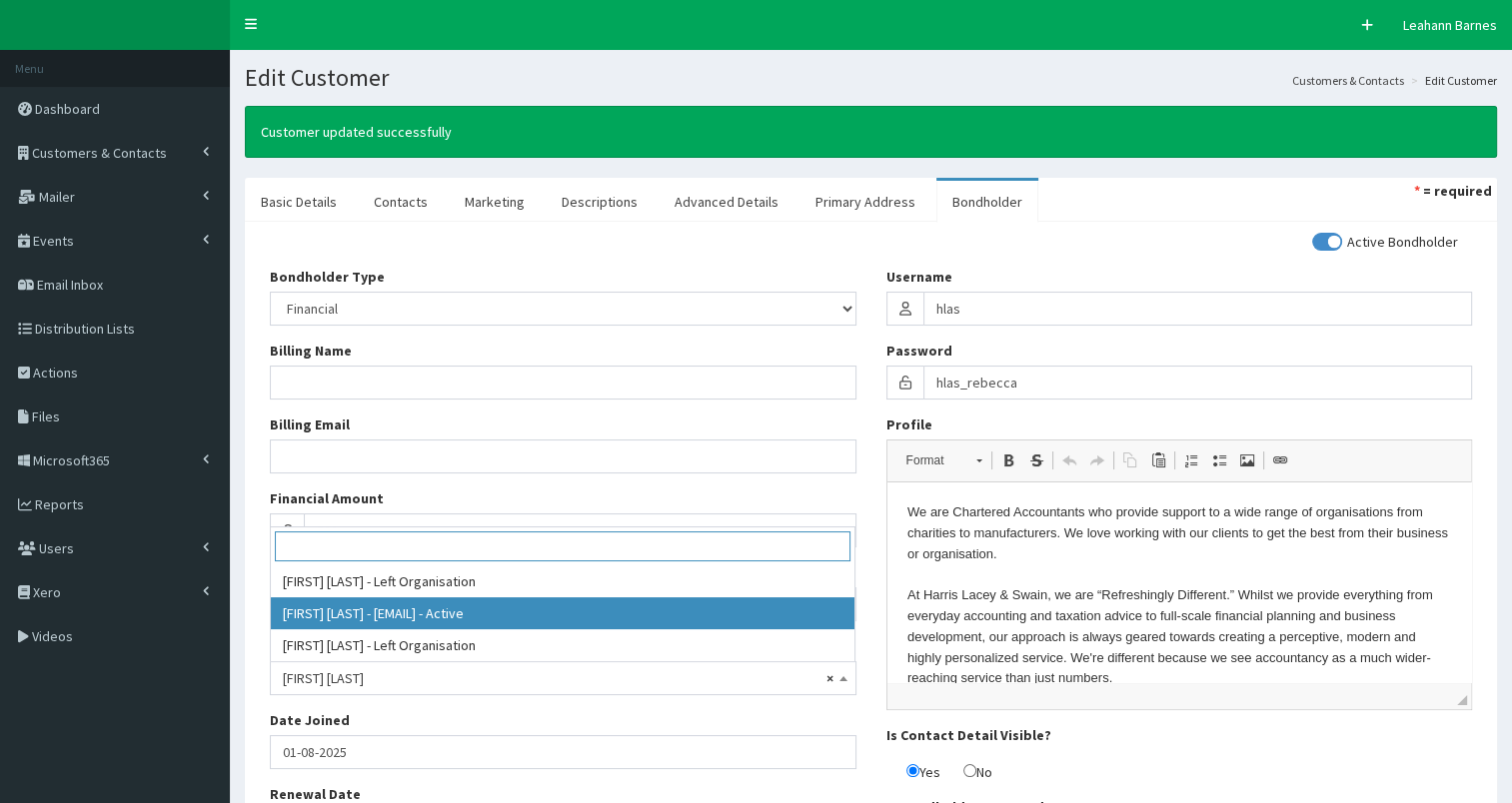 select on "95167" 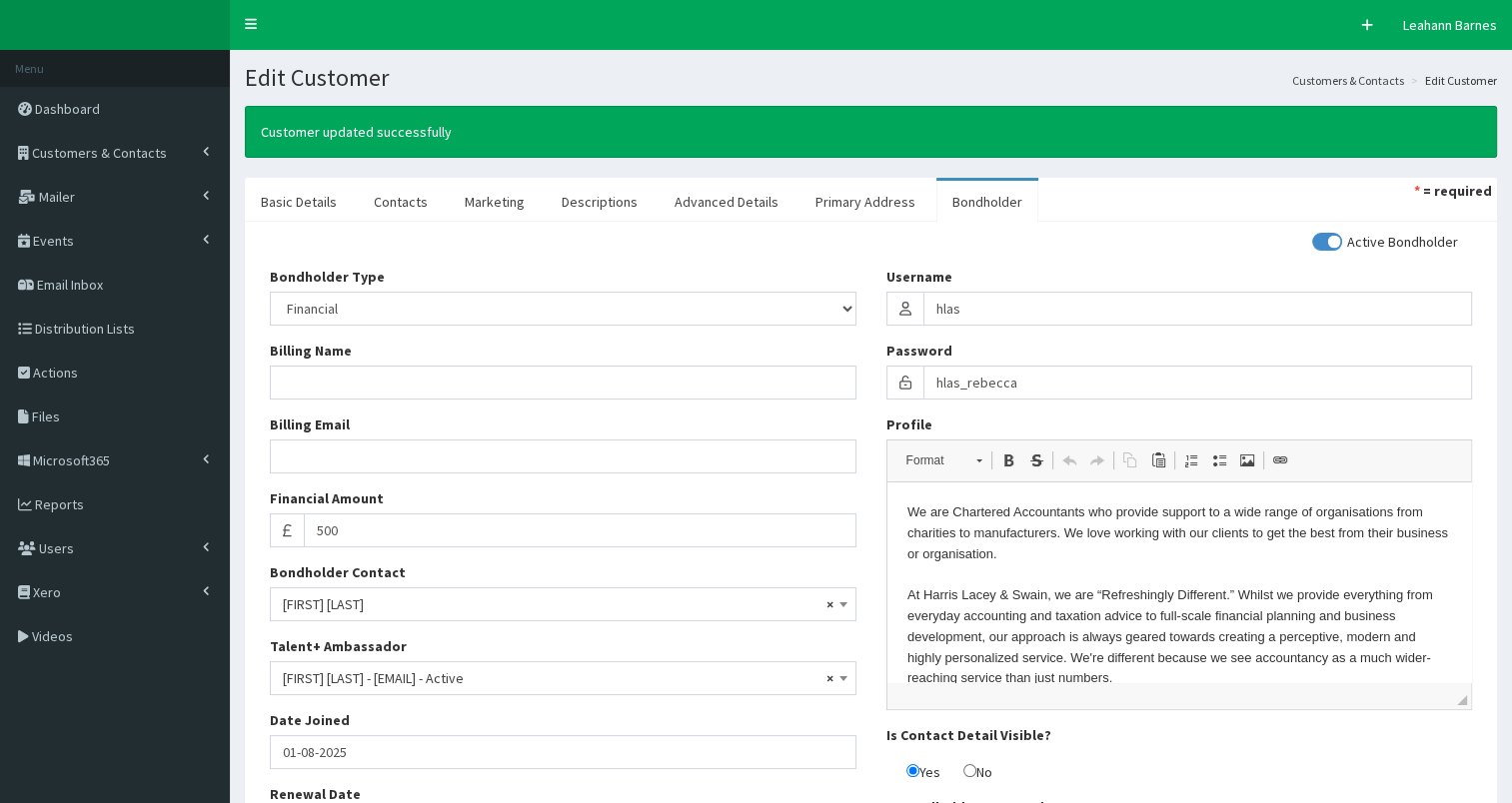scroll, scrollTop: 290, scrollLeft: 0, axis: vertical 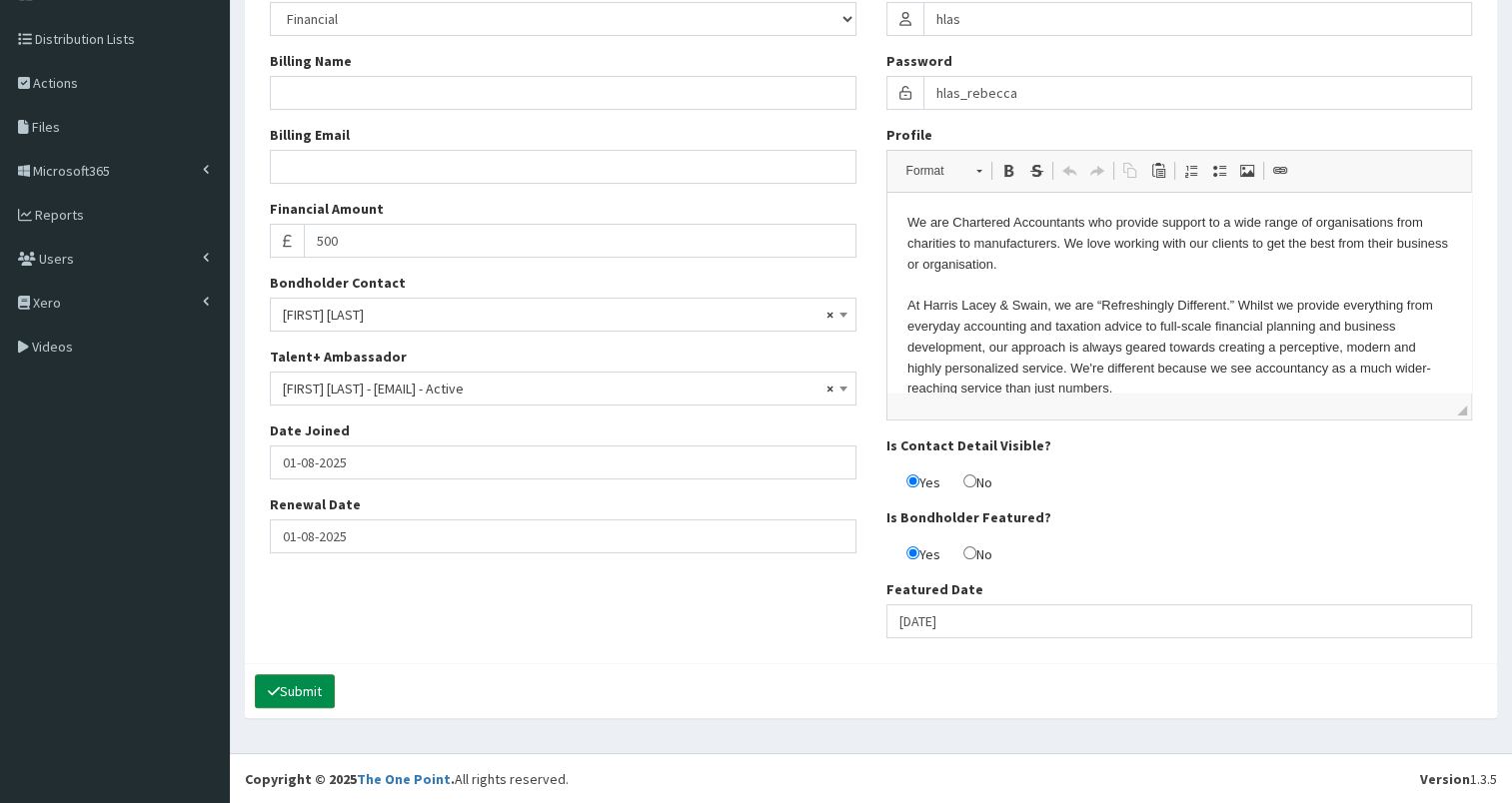 click on "Submit" at bounding box center [295, 691] 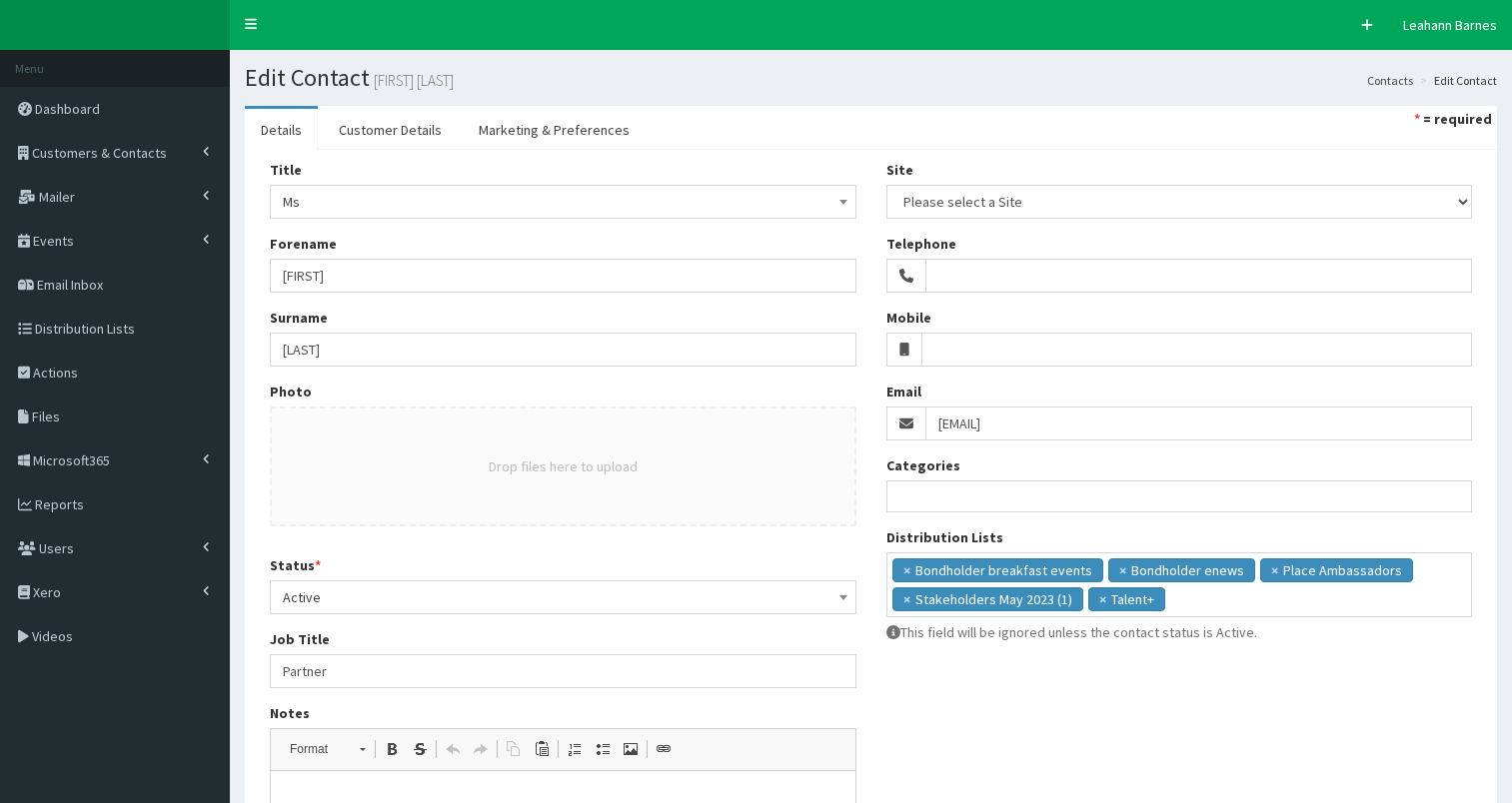 select 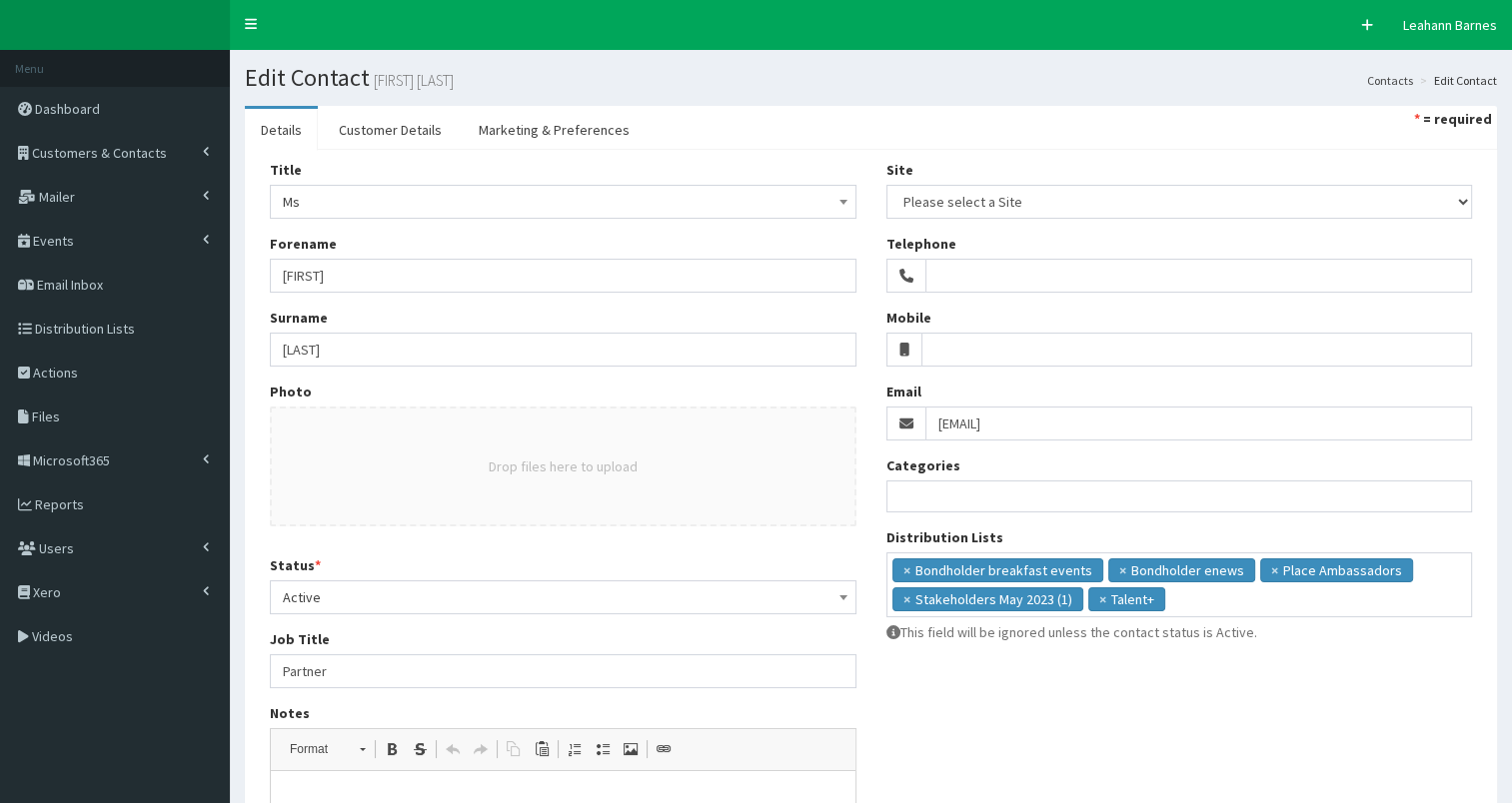 scroll, scrollTop: 0, scrollLeft: 0, axis: both 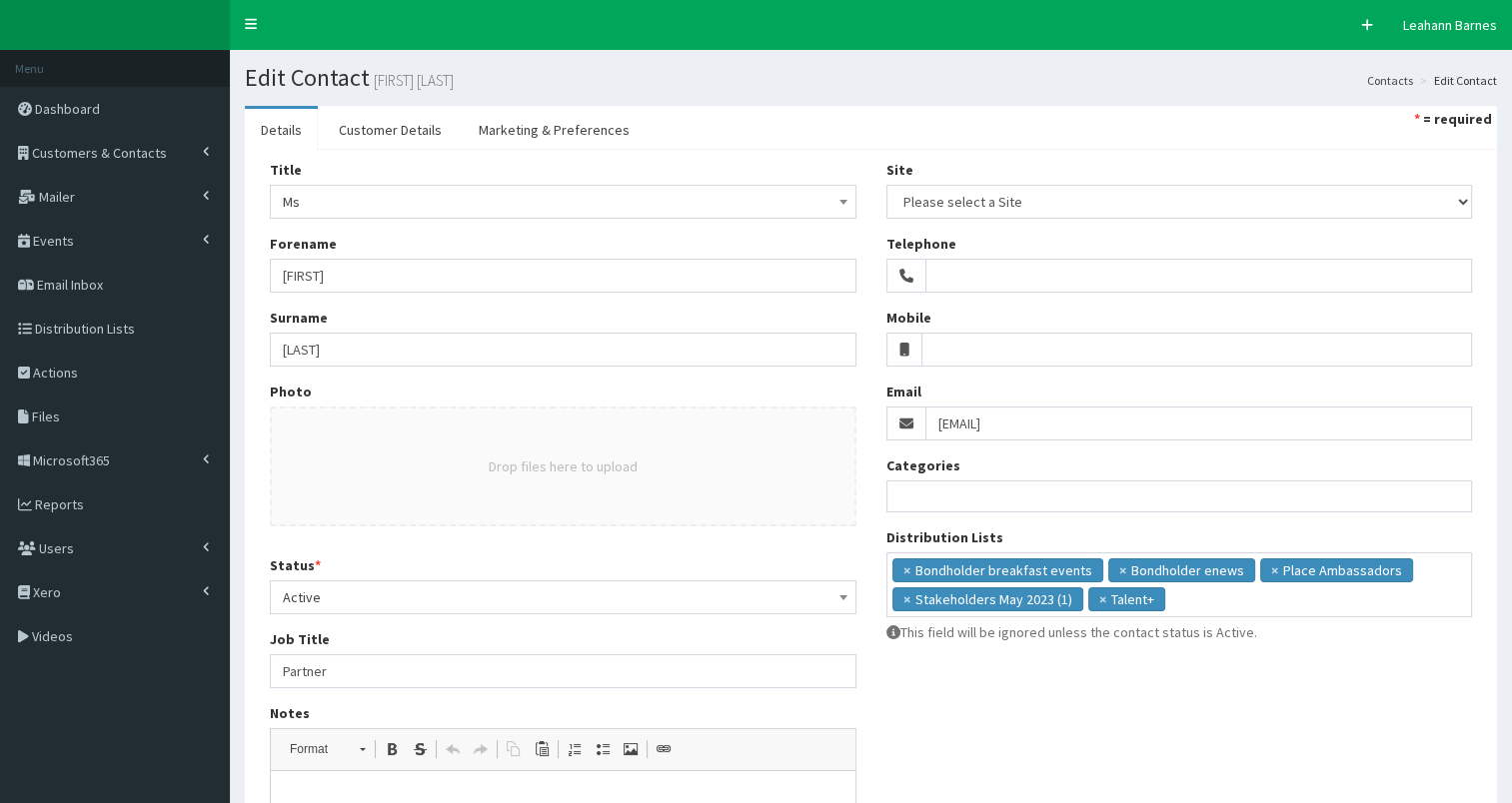 click on "× Bondholder breakfast events × Bondholder enews × Place Ambassadors × Stakeholders May 2023 (1) × Talent+" at bounding box center (1179, 582) 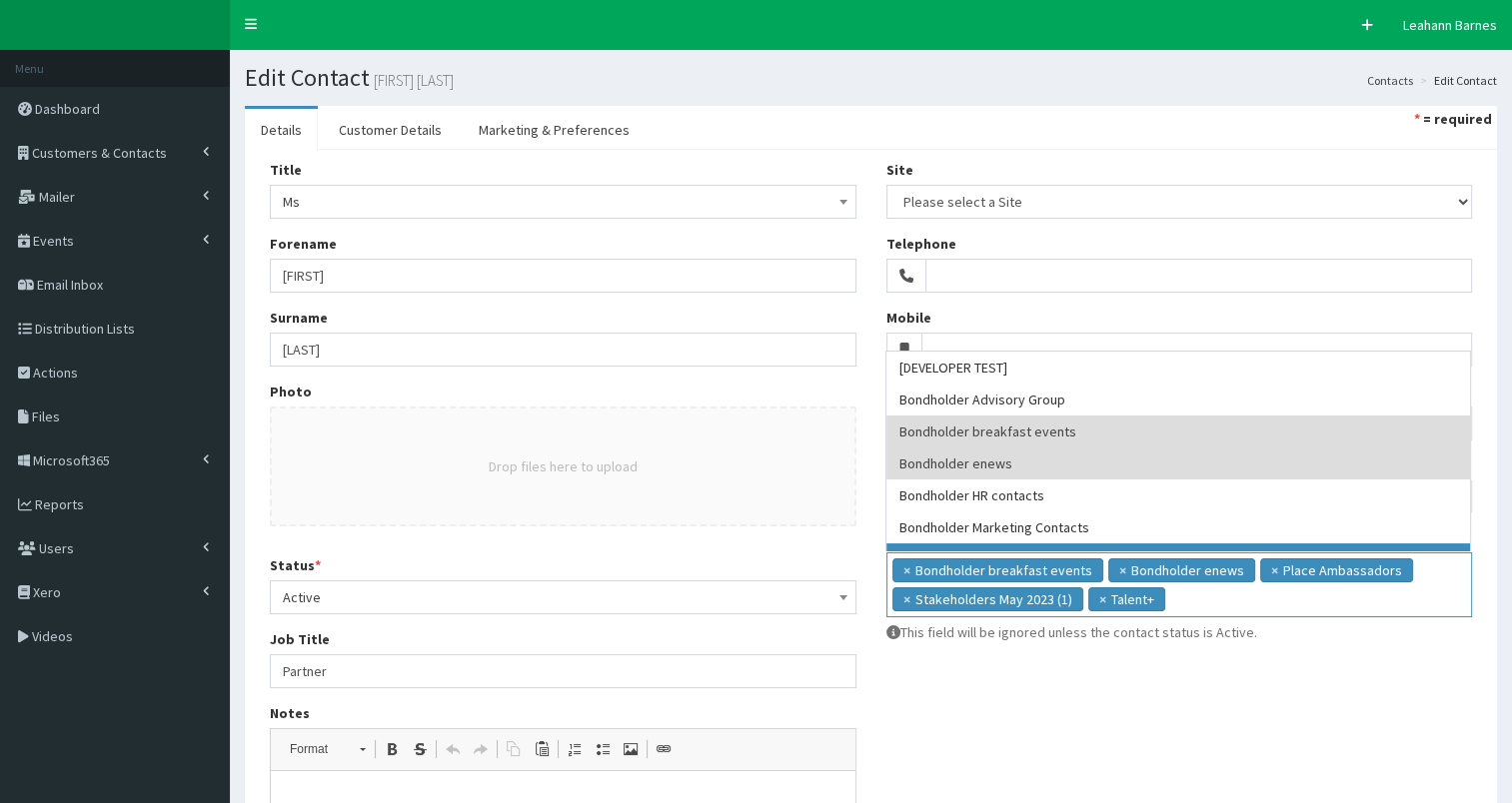 click on "× Bondholder breakfast events × Bondholder enews × Place Ambassadors × Stakeholders May 2023 (1) × Talent+" at bounding box center [1179, 582] 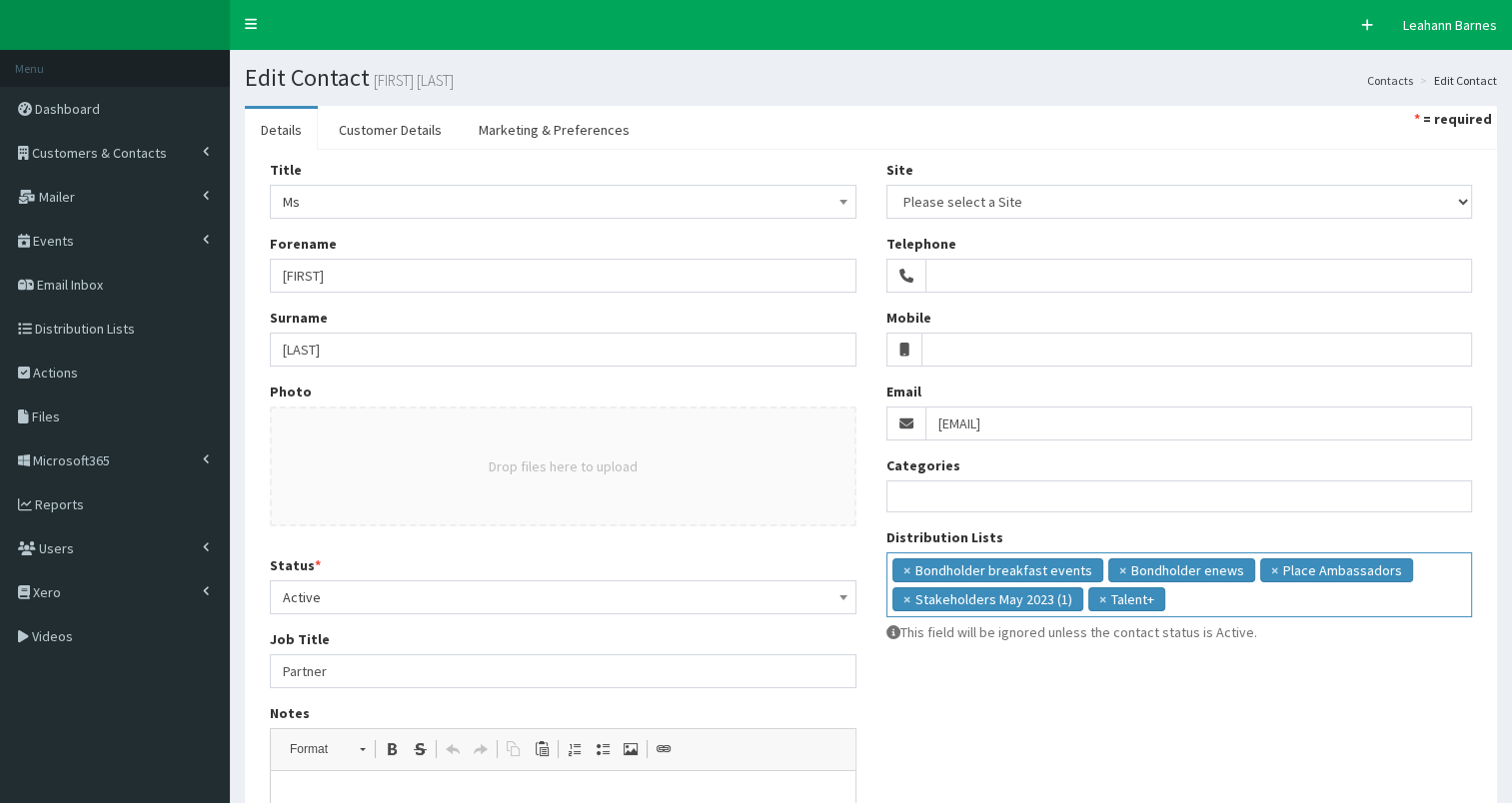 click on "× Bondholder breakfast events × Bondholder enews × Place Ambassadors × Stakeholders May 2023 (1) × Talent+" at bounding box center [1179, 582] 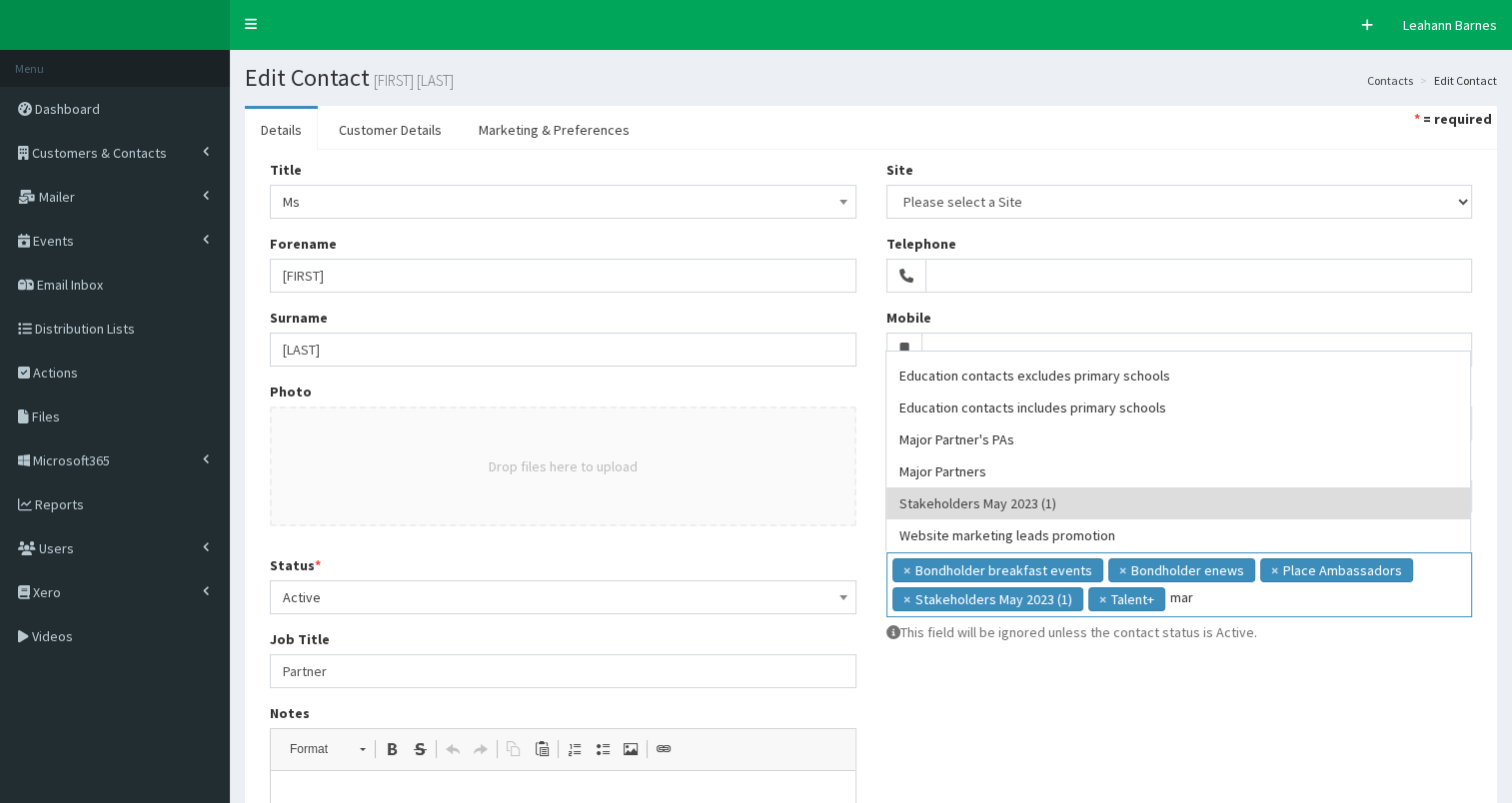 scroll, scrollTop: 0, scrollLeft: 0, axis: both 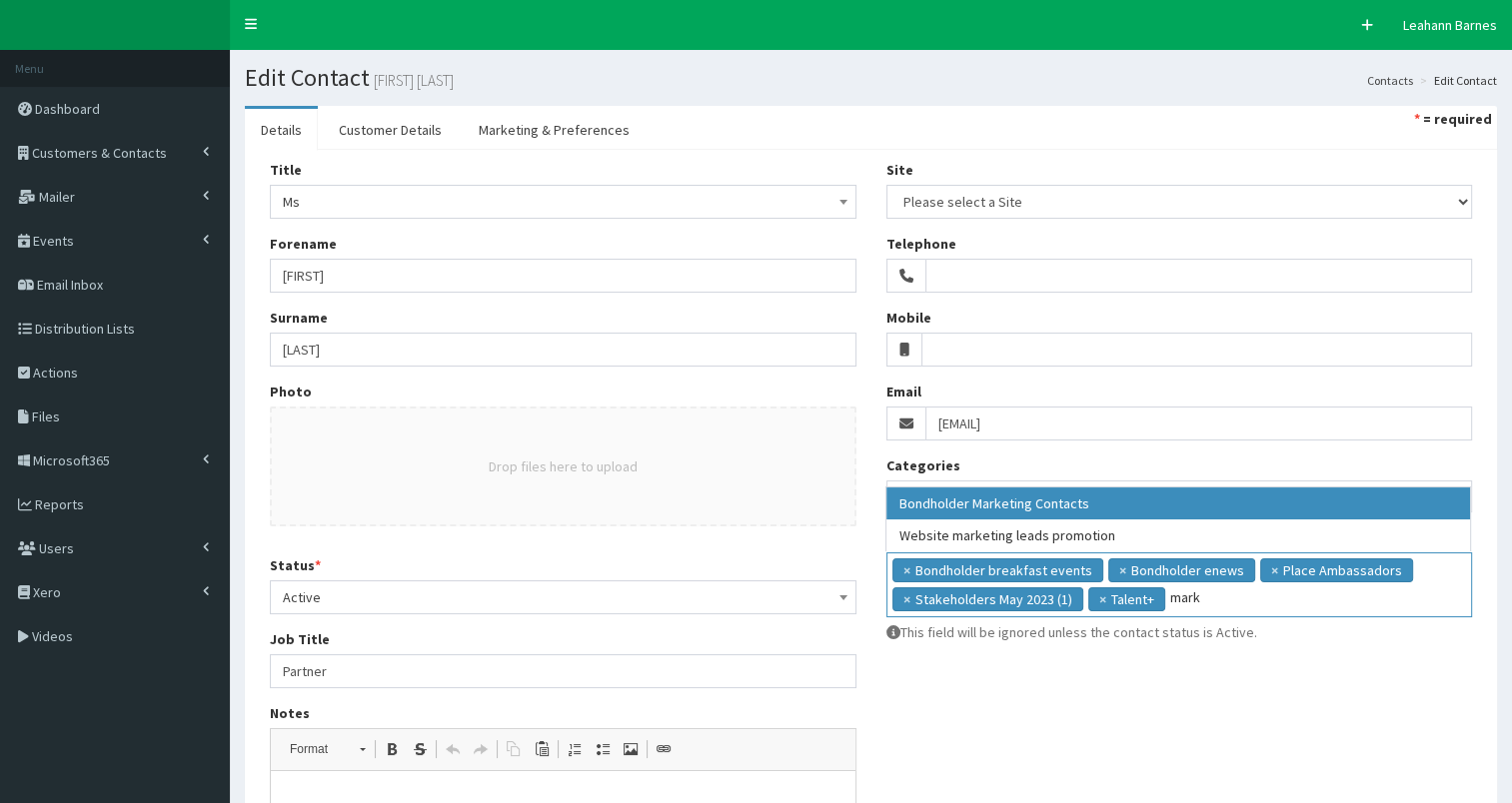 type on "mark" 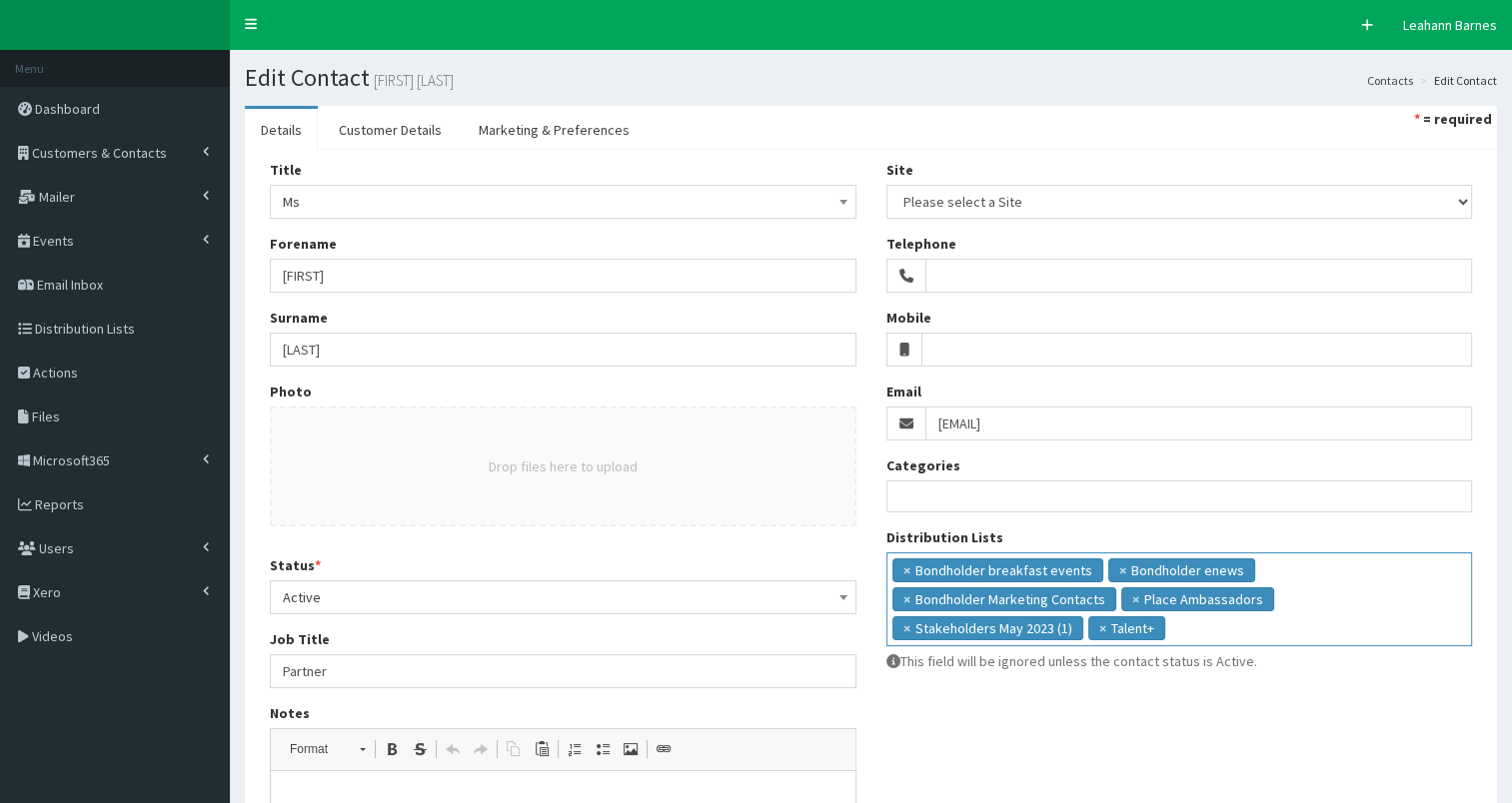 scroll, scrollTop: 37, scrollLeft: 0, axis: vertical 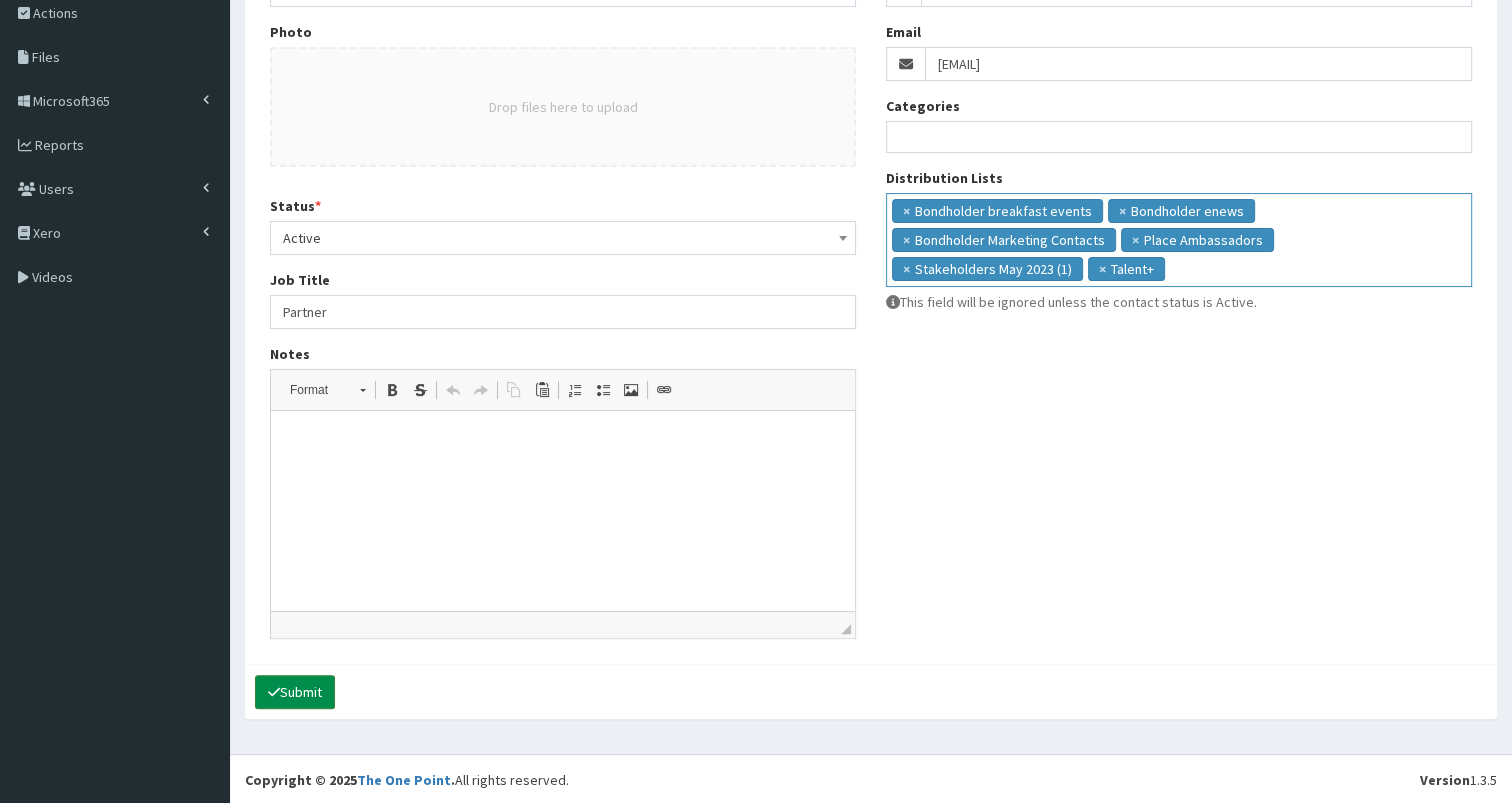 click on "Submit" at bounding box center (295, 692) 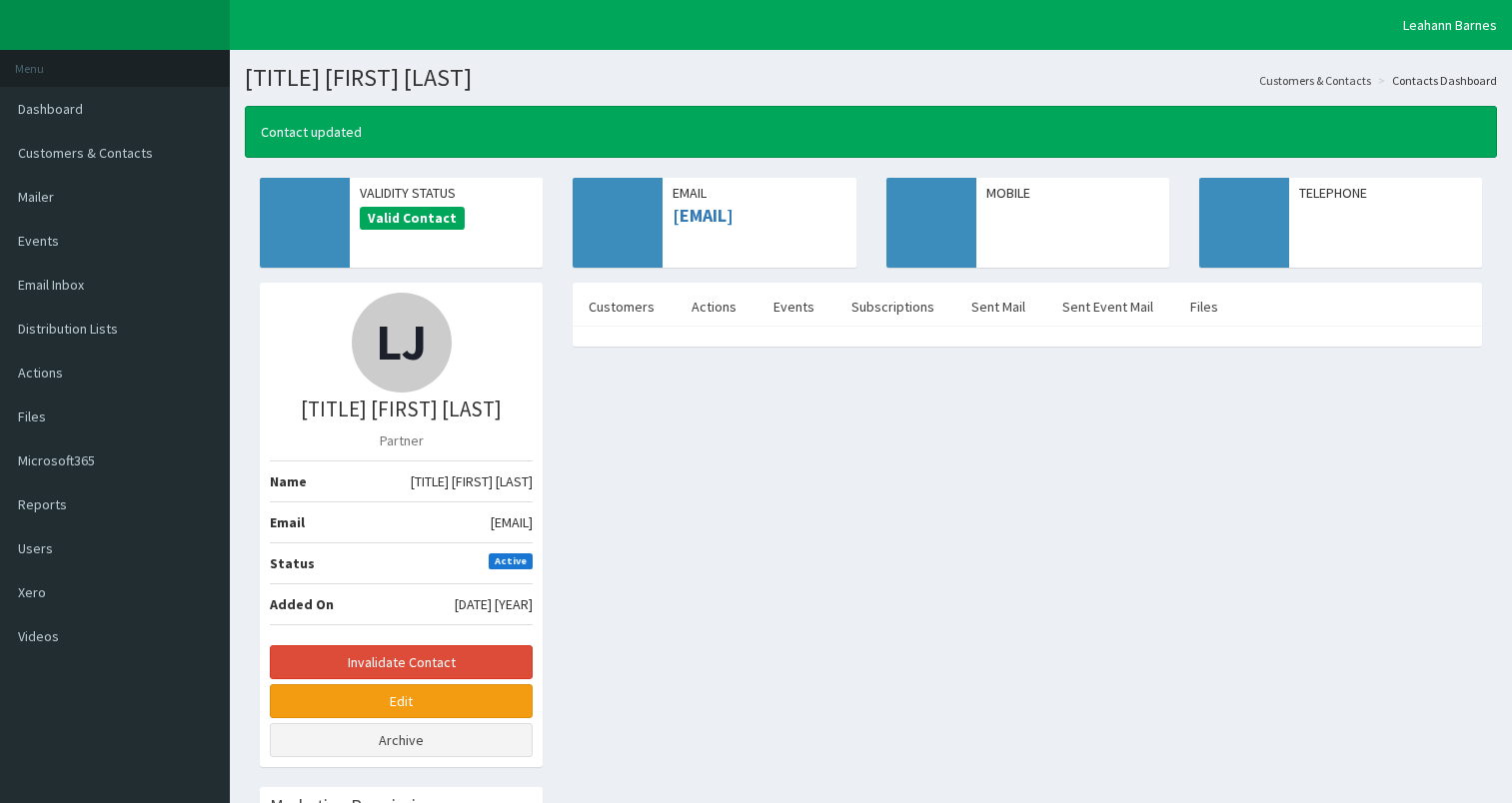 scroll, scrollTop: 0, scrollLeft: 0, axis: both 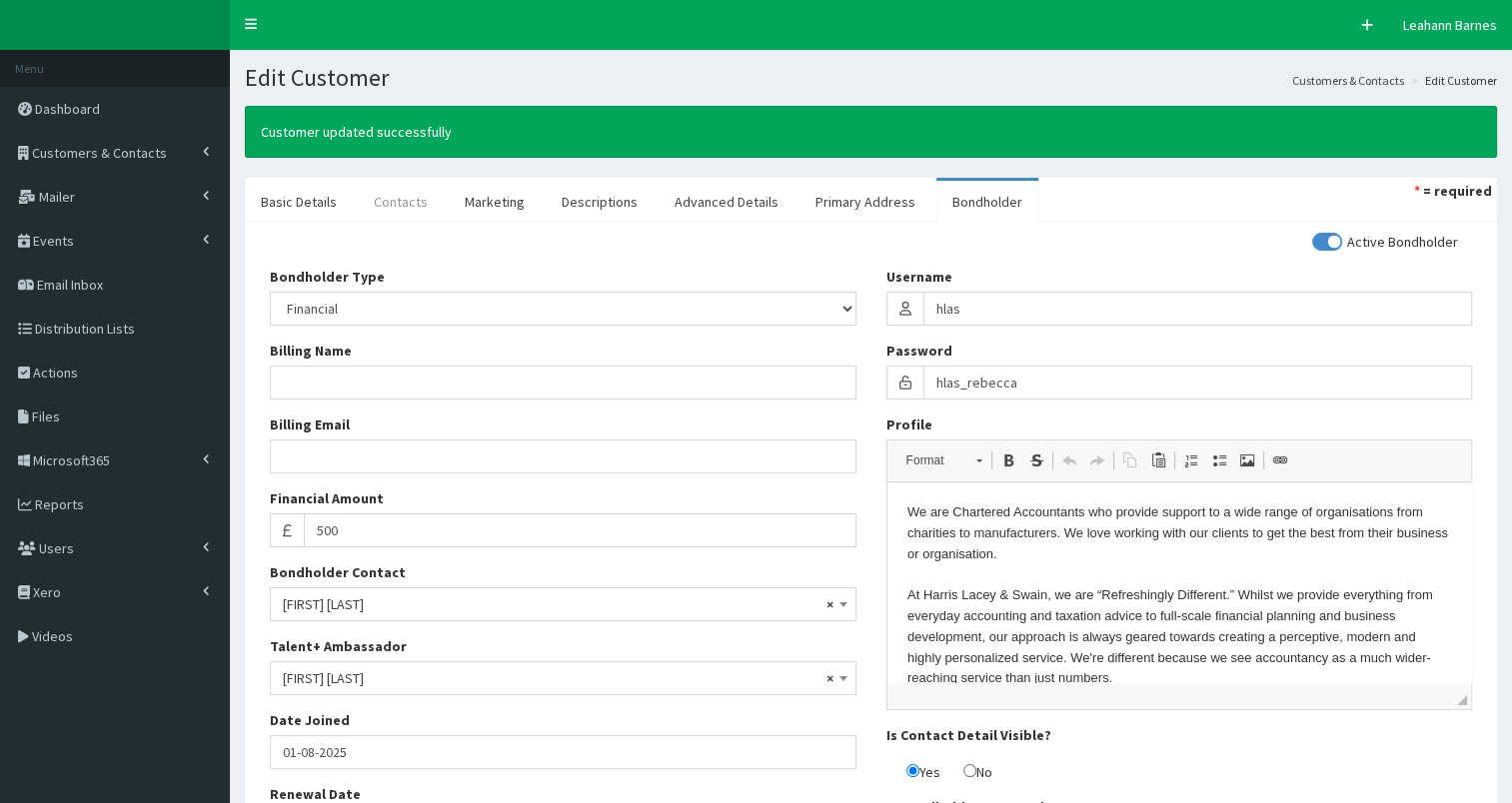 click on "Contacts" at bounding box center [401, 202] 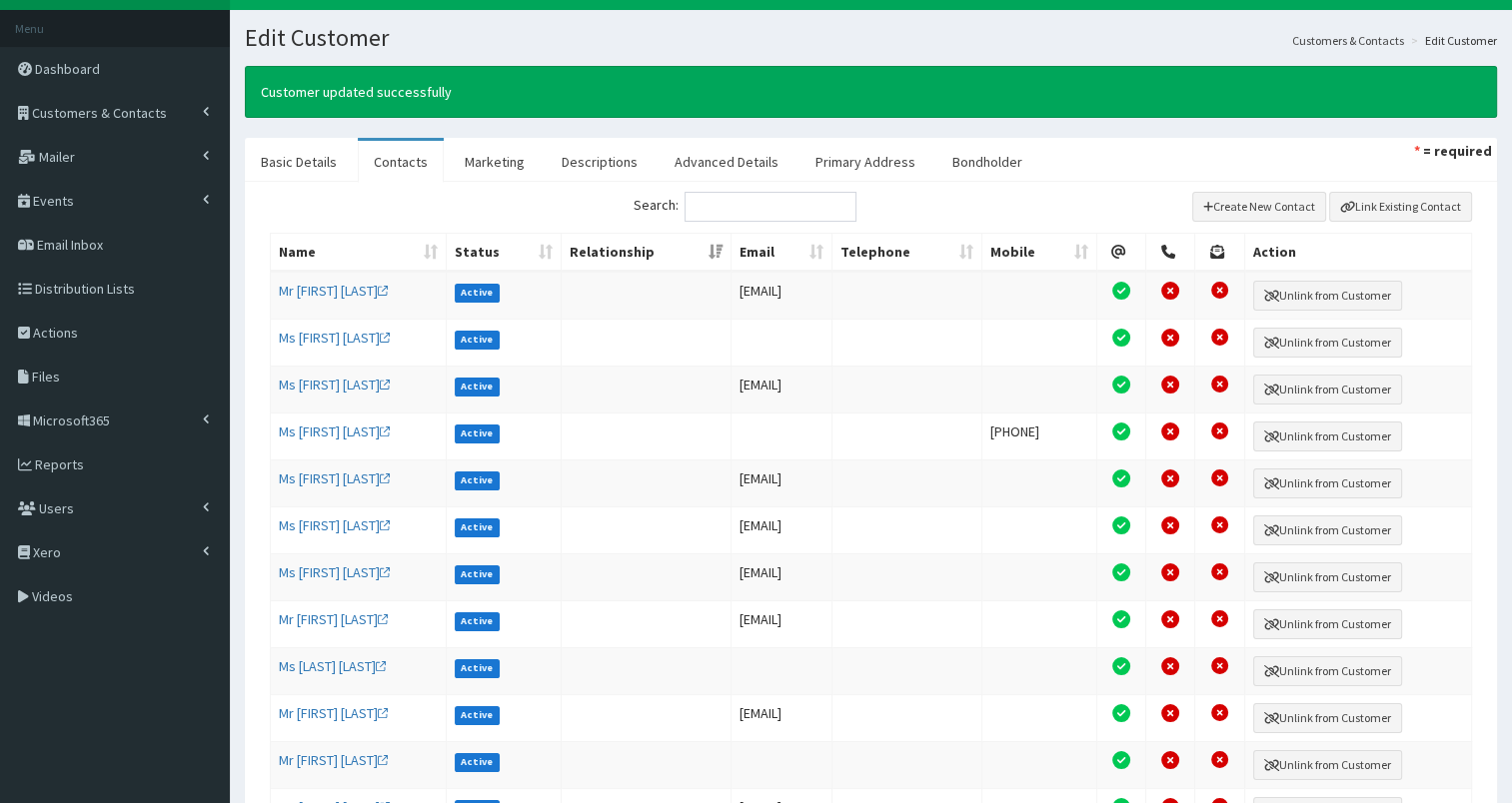 scroll, scrollTop: 0, scrollLeft: 0, axis: both 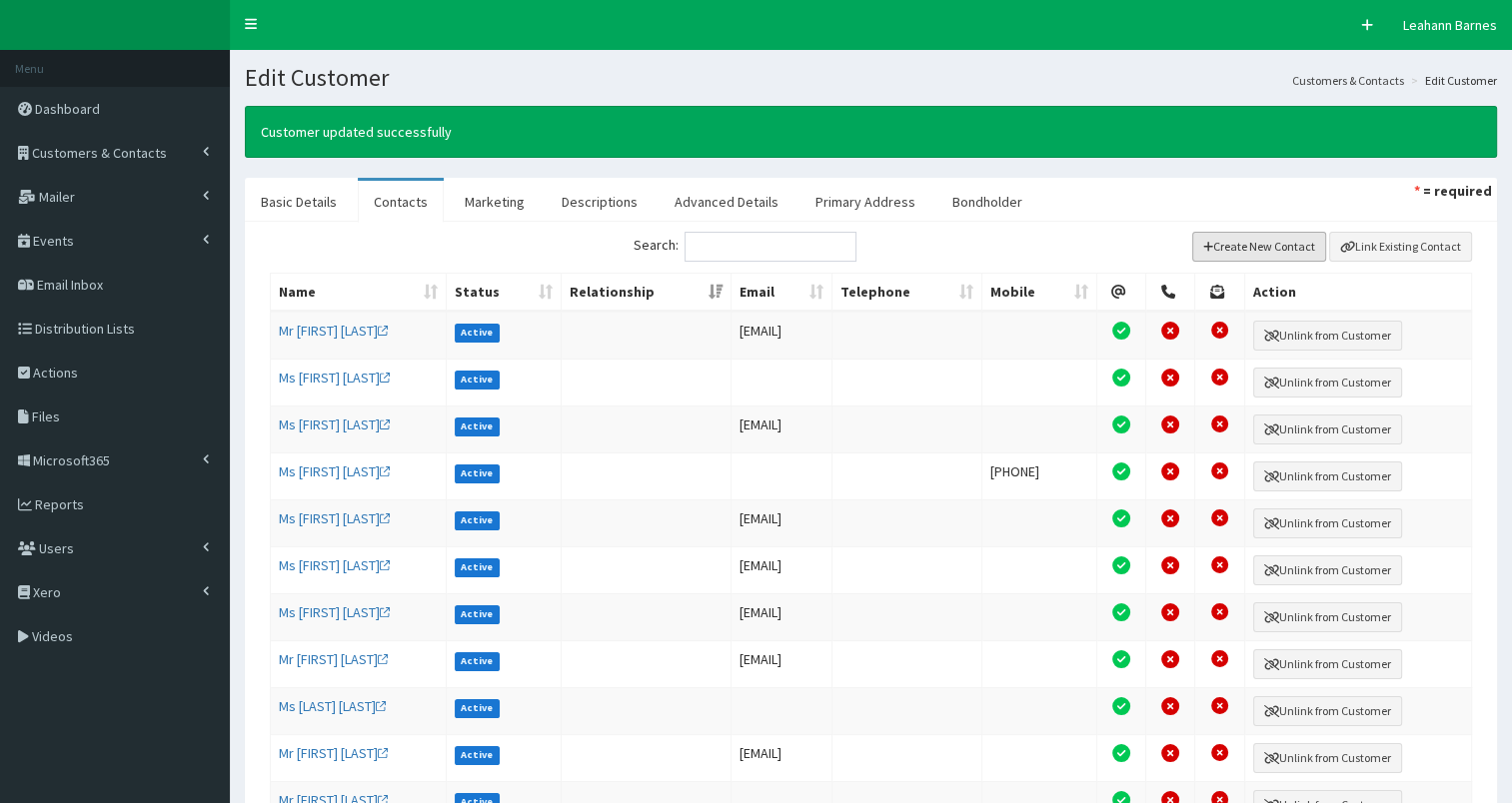 click on "Create New Contact" at bounding box center [1259, 247] 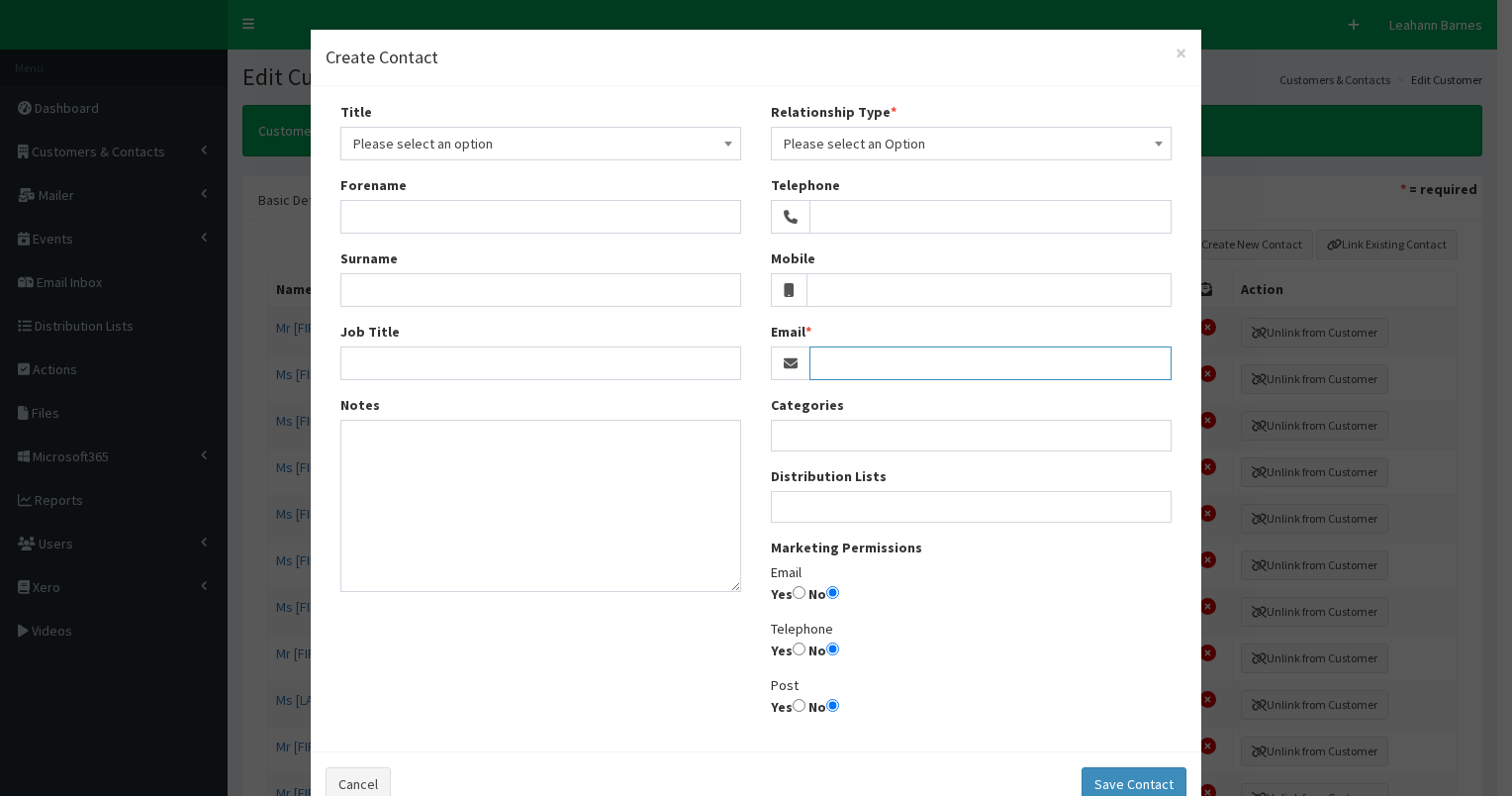 click on "Email" at bounding box center (991, 363) 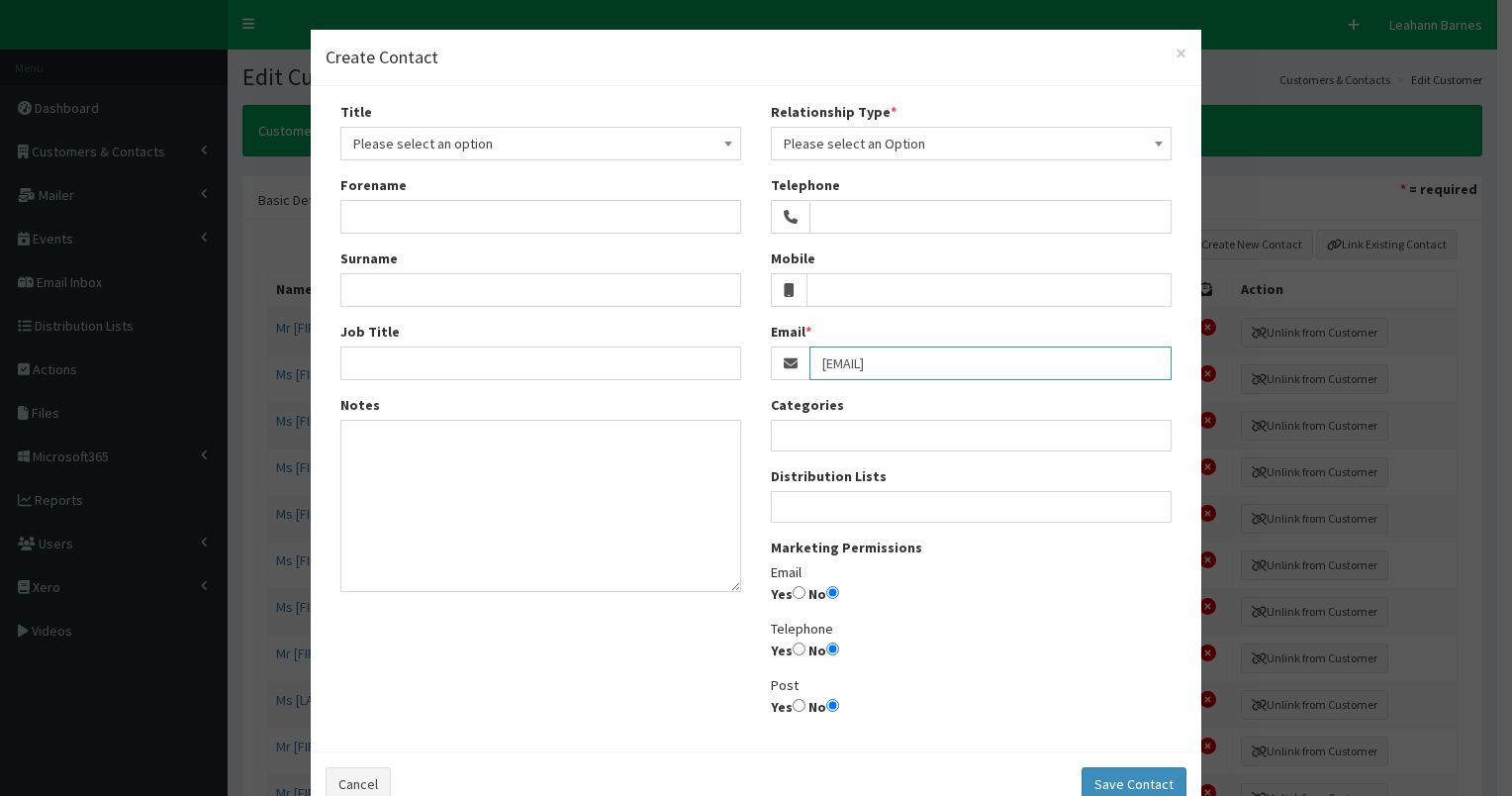 type on "accounts@hlas.co.uk" 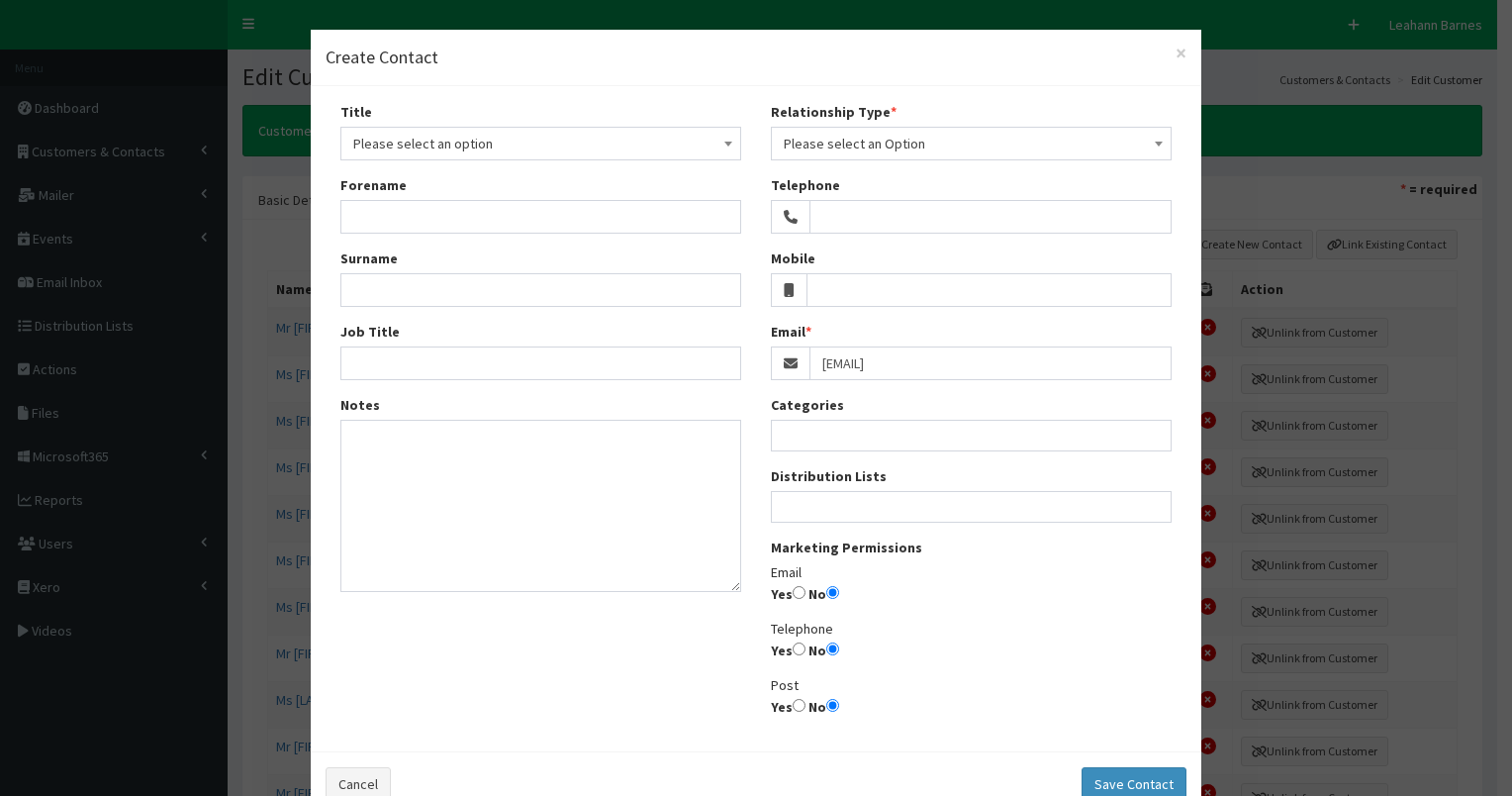 click on "Please select an Option" at bounding box center (971, 144) 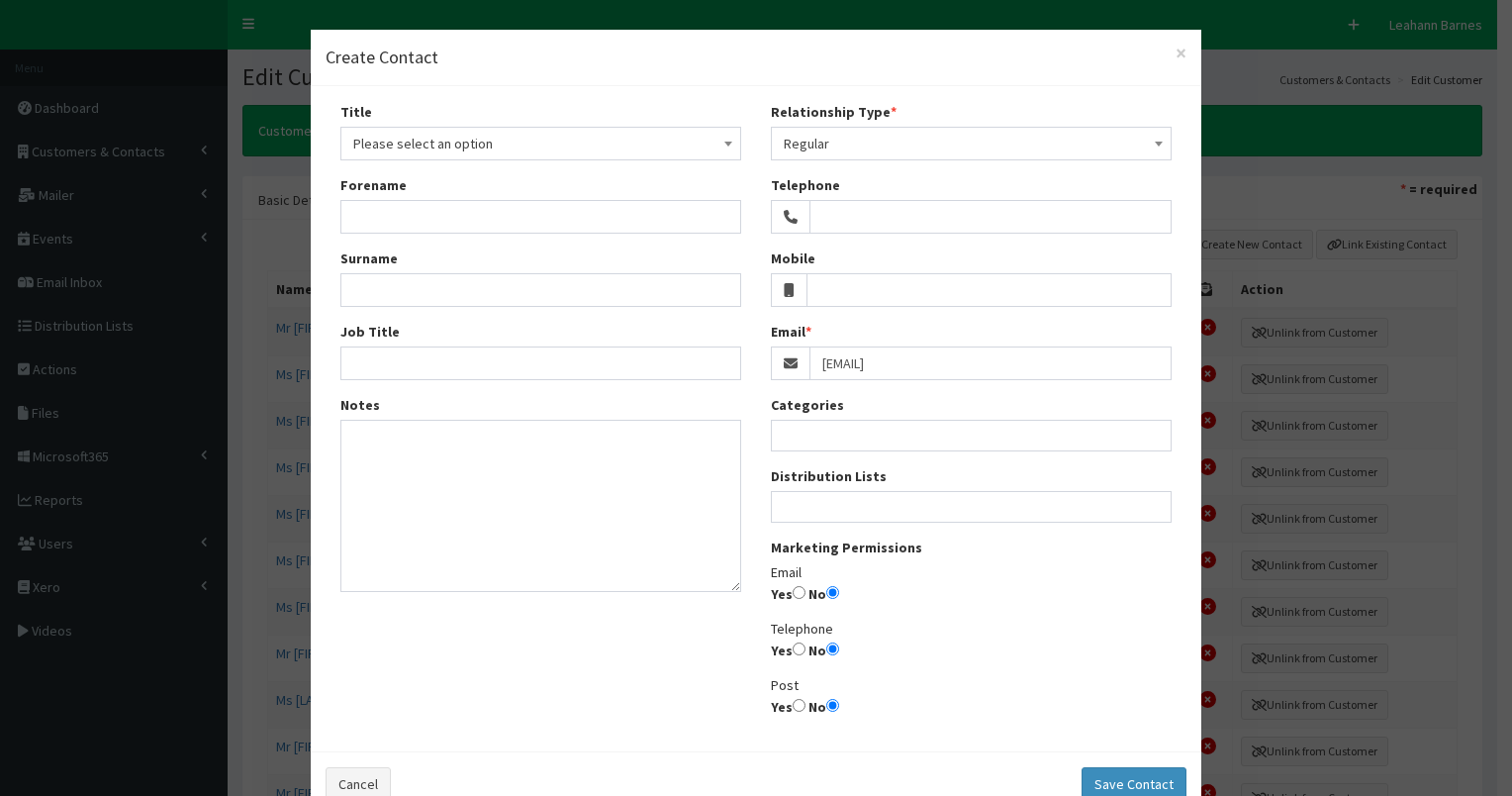 select on "3" 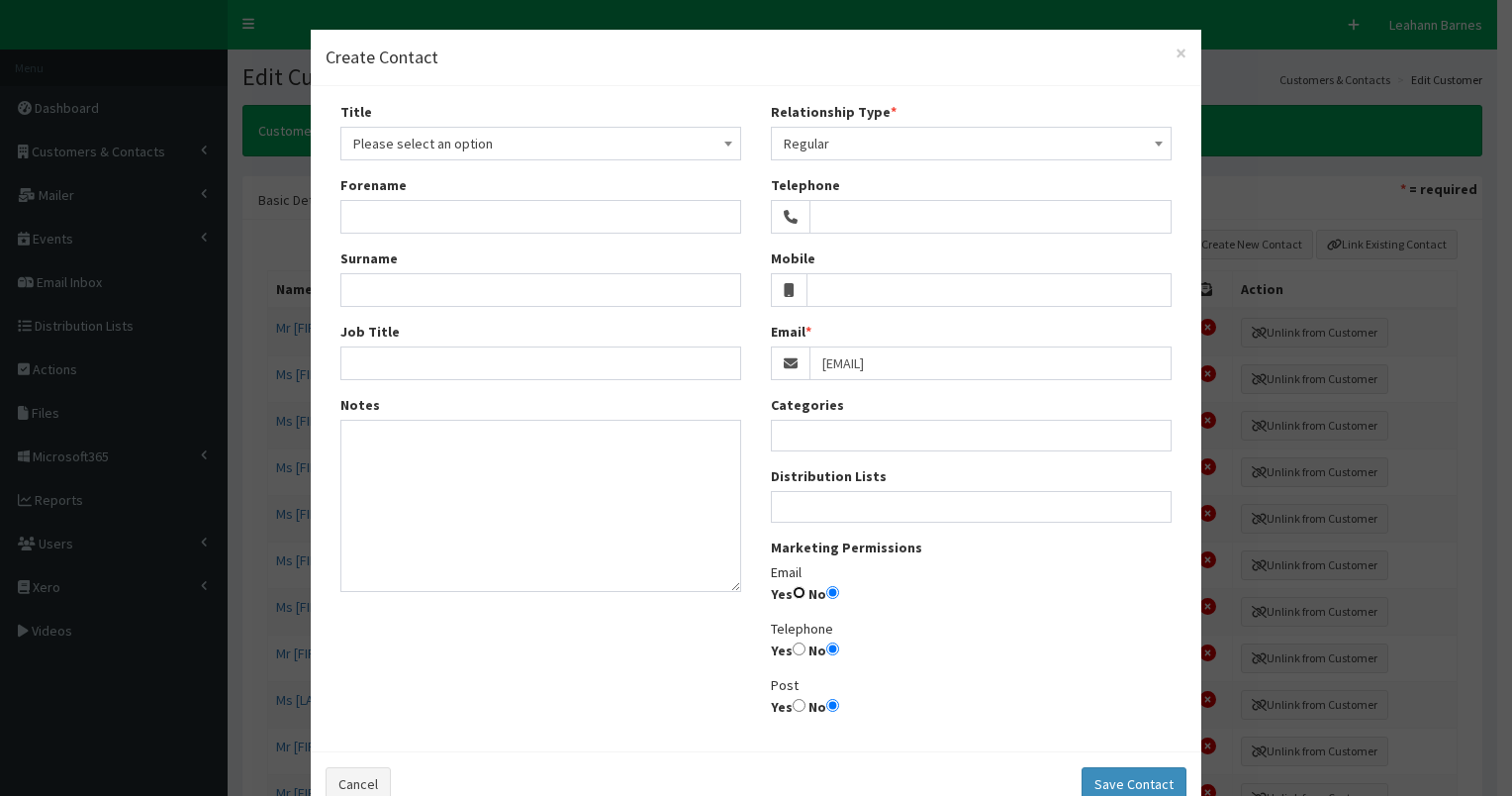 click on "Yes" at bounding box center [799, 592] 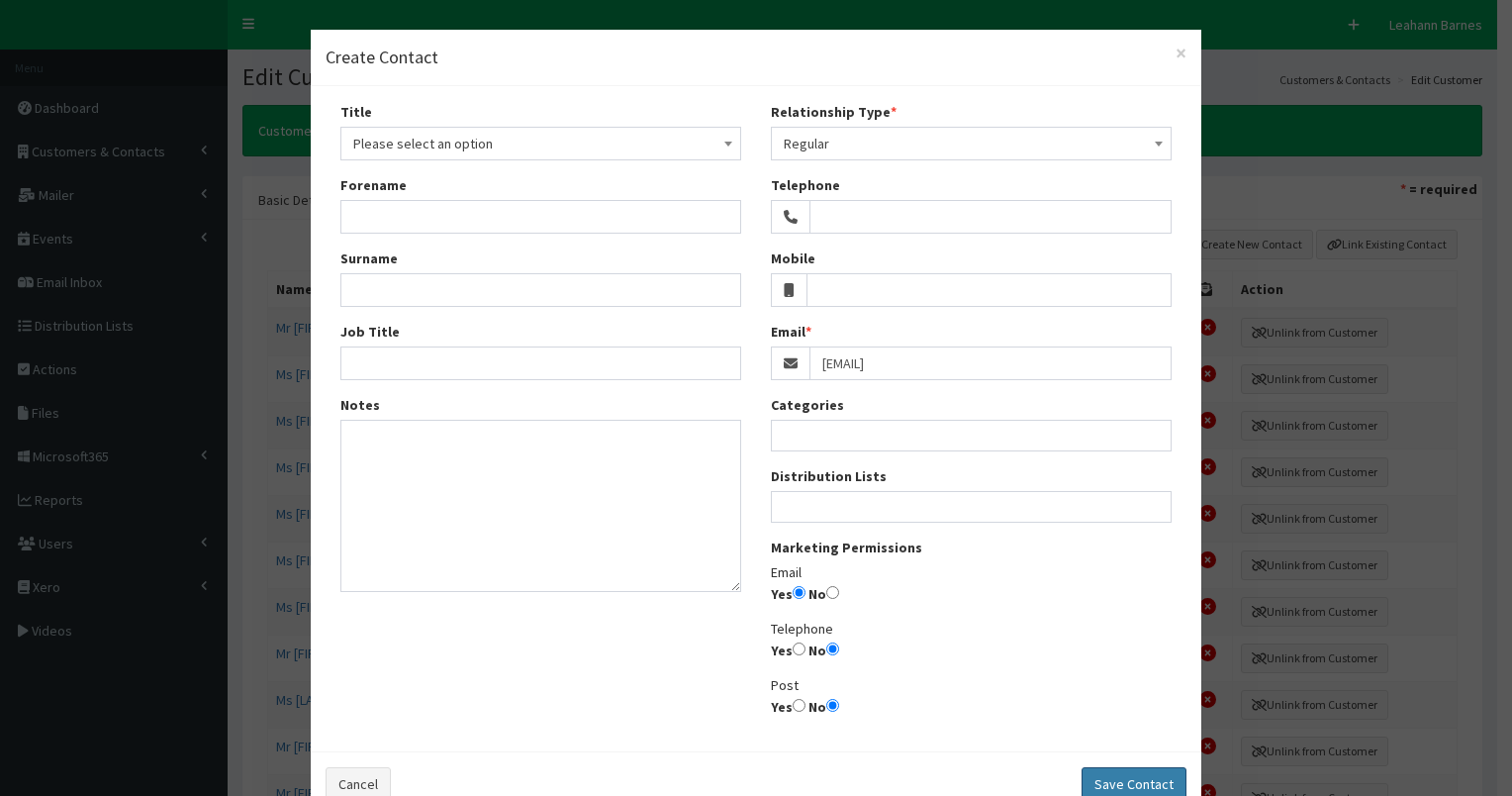 click on "Save Contact" at bounding box center [1134, 784] 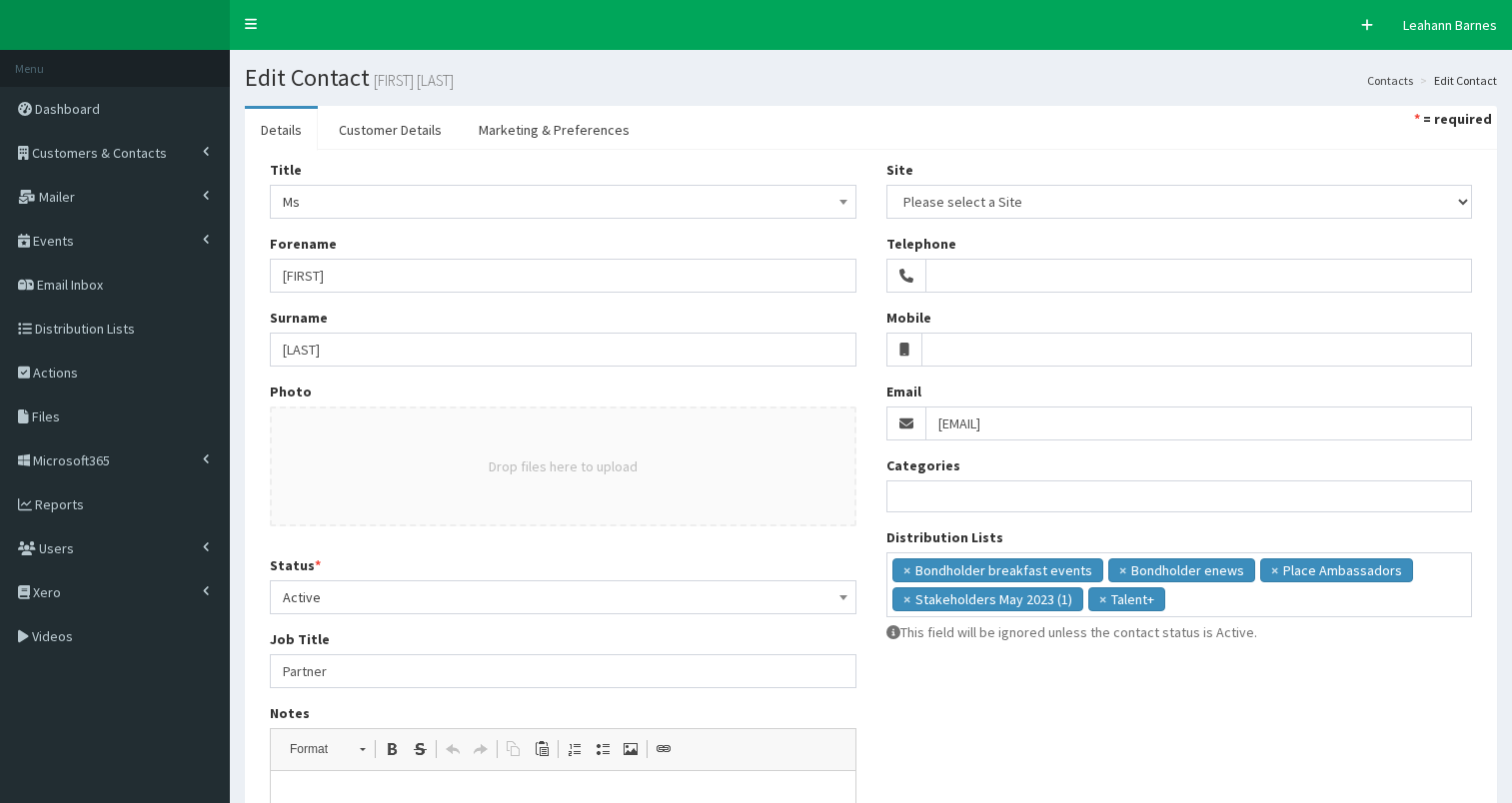 select 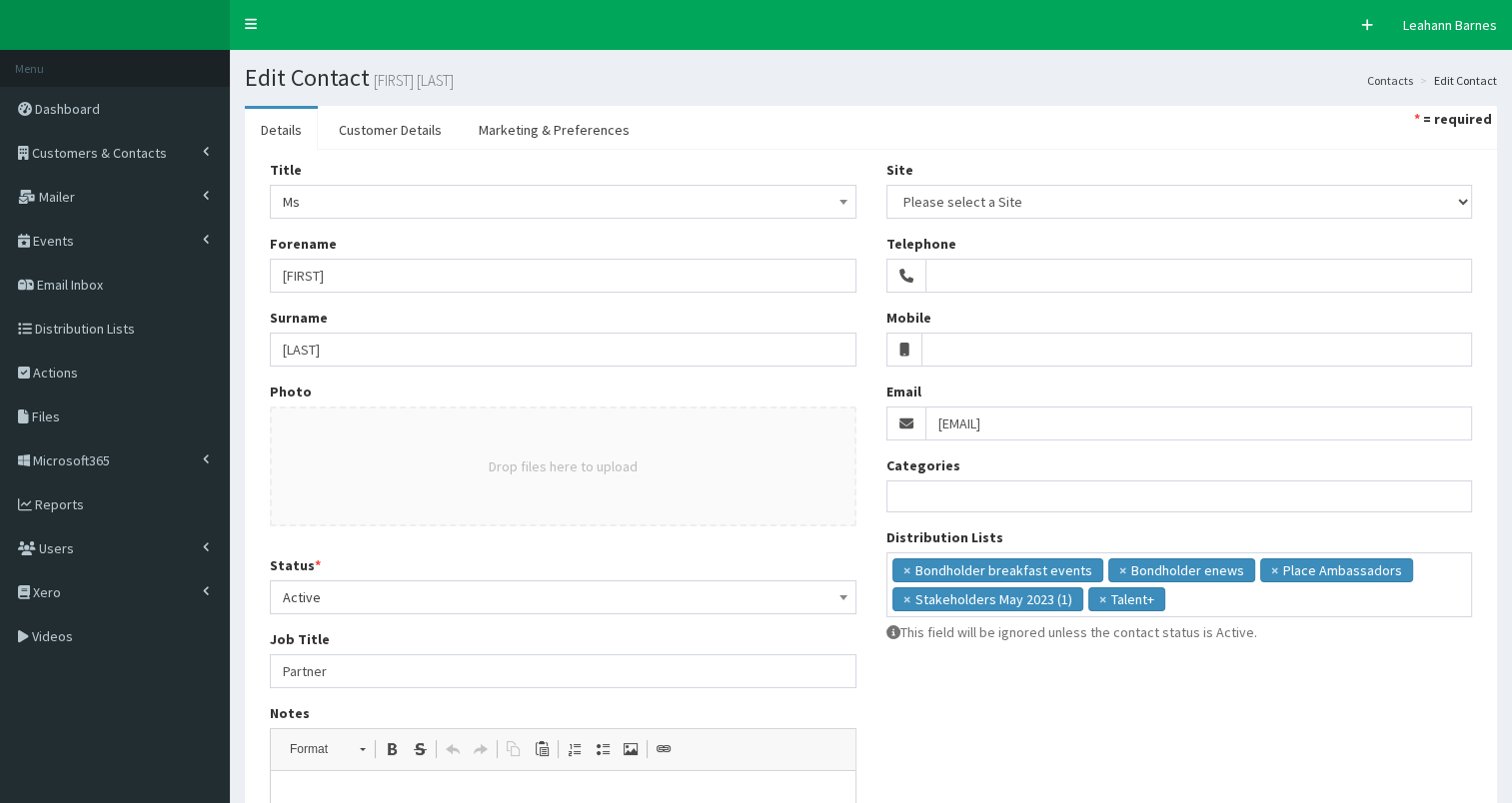 scroll, scrollTop: 0, scrollLeft: 0, axis: both 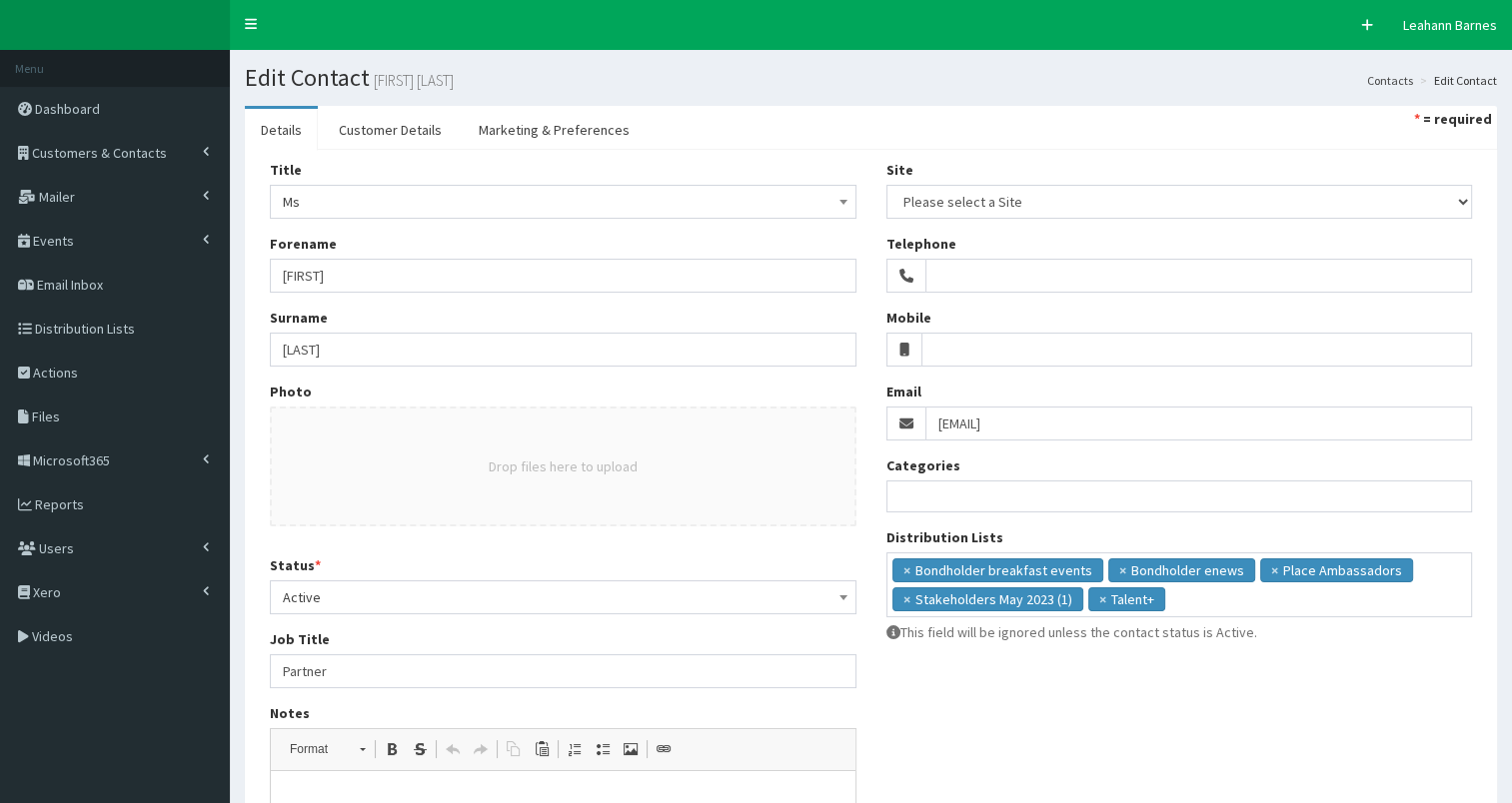 click on "× Bondholder breakfast events × Bondholder enews × Place Ambassadors × Stakeholders May 2023 (1) × Talent+" at bounding box center [1179, 582] 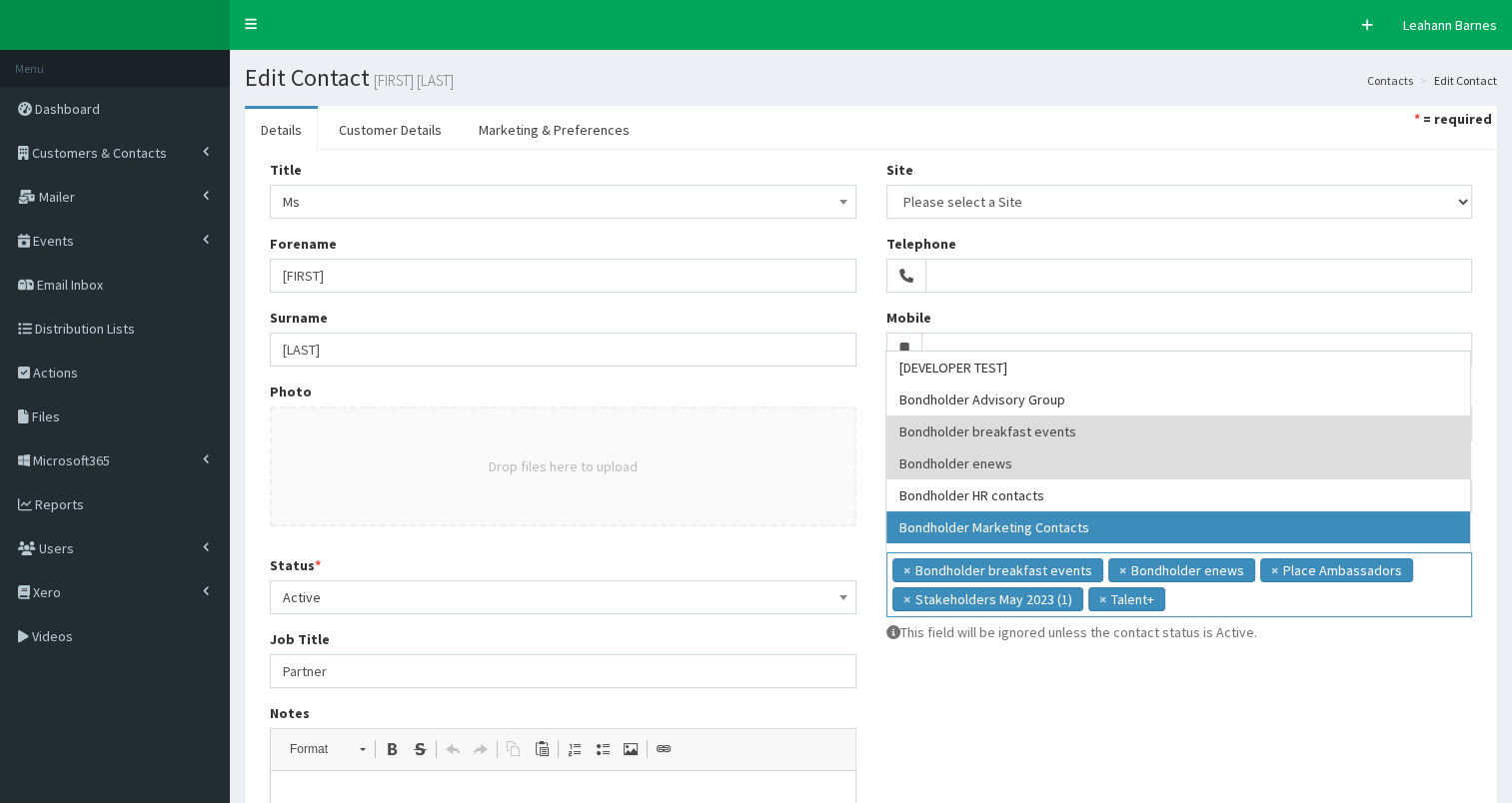 click on "× Bondholder breakfast events × Bondholder enews × Place Ambassadors × Stakeholders May 2023 (1) × Talent+" at bounding box center [1179, 582] 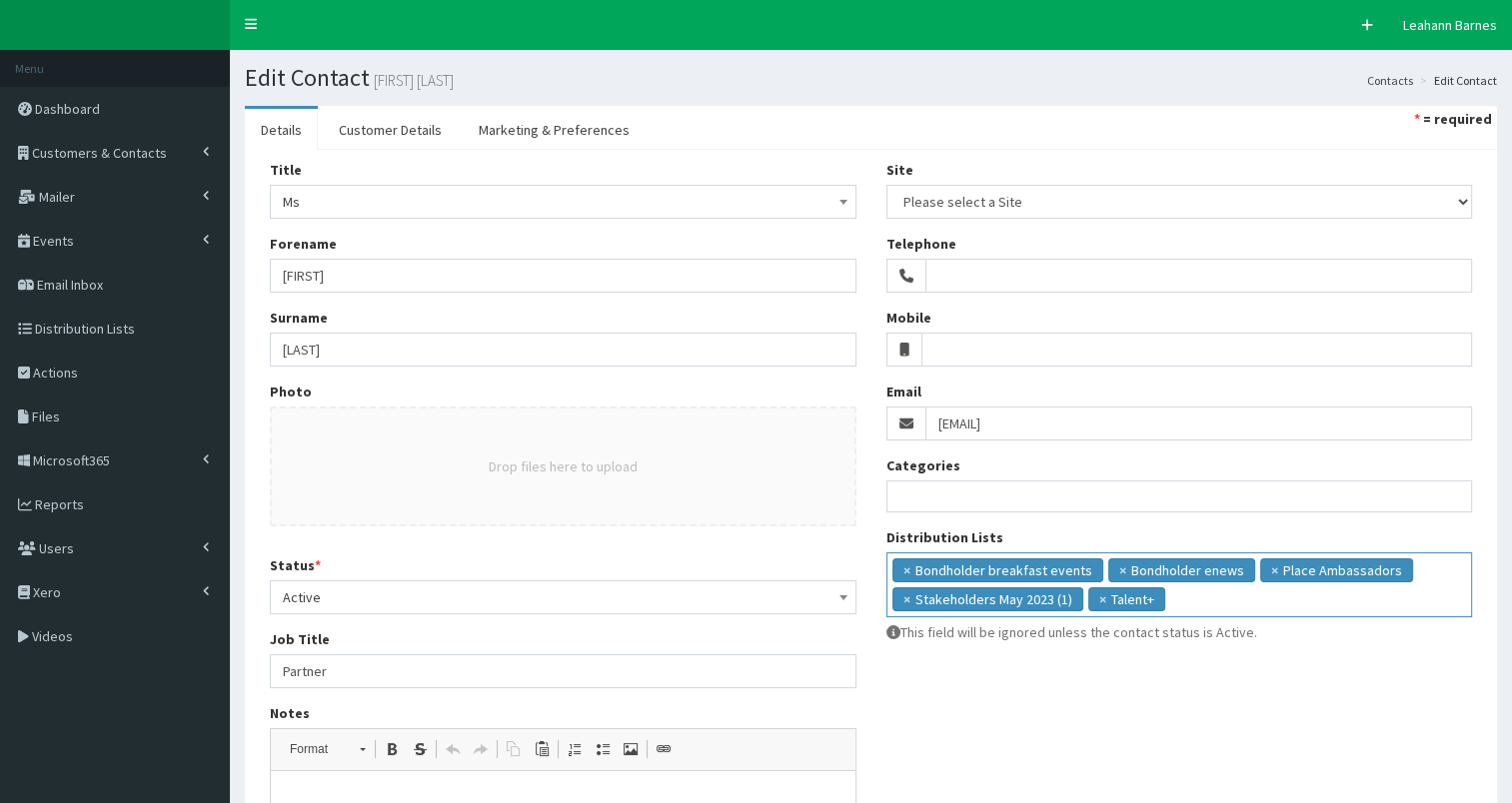 click on "× Bondholder breakfast events × Bondholder enews × Place Ambassadors × Stakeholders May 2023 (1) × Talent+" at bounding box center (1179, 582) 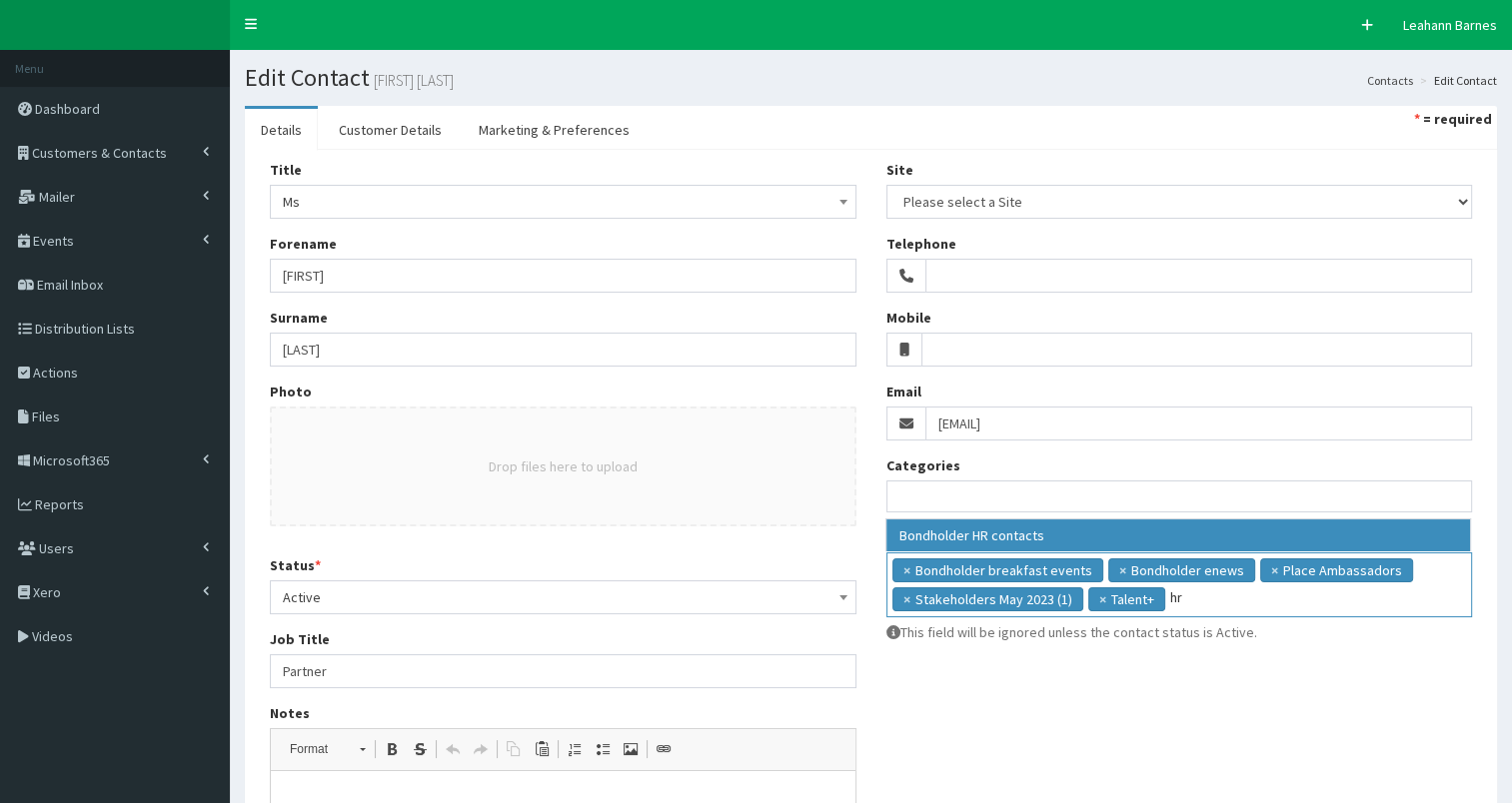 type on "hr" 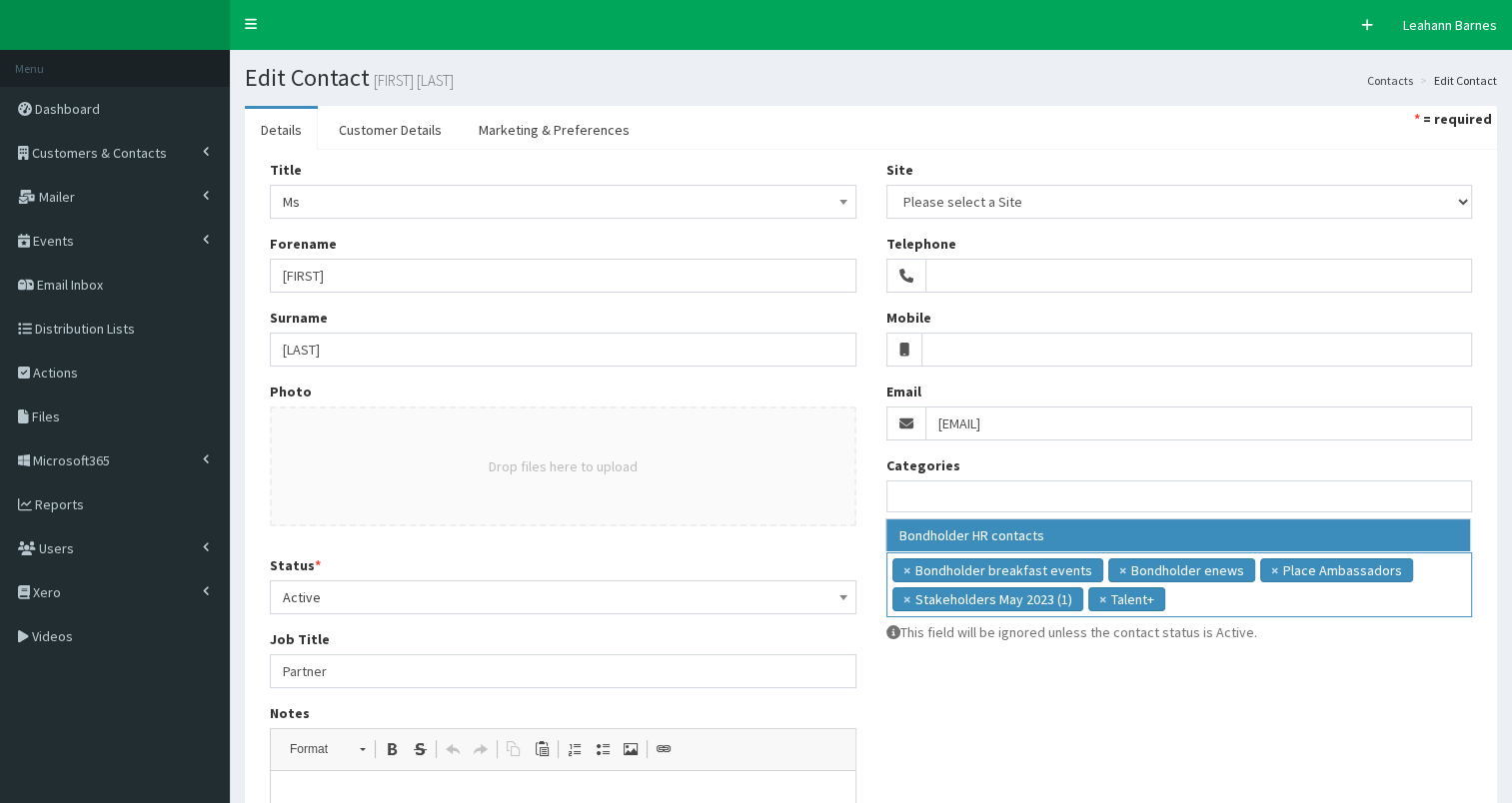 scroll, scrollTop: 37, scrollLeft: 0, axis: vertical 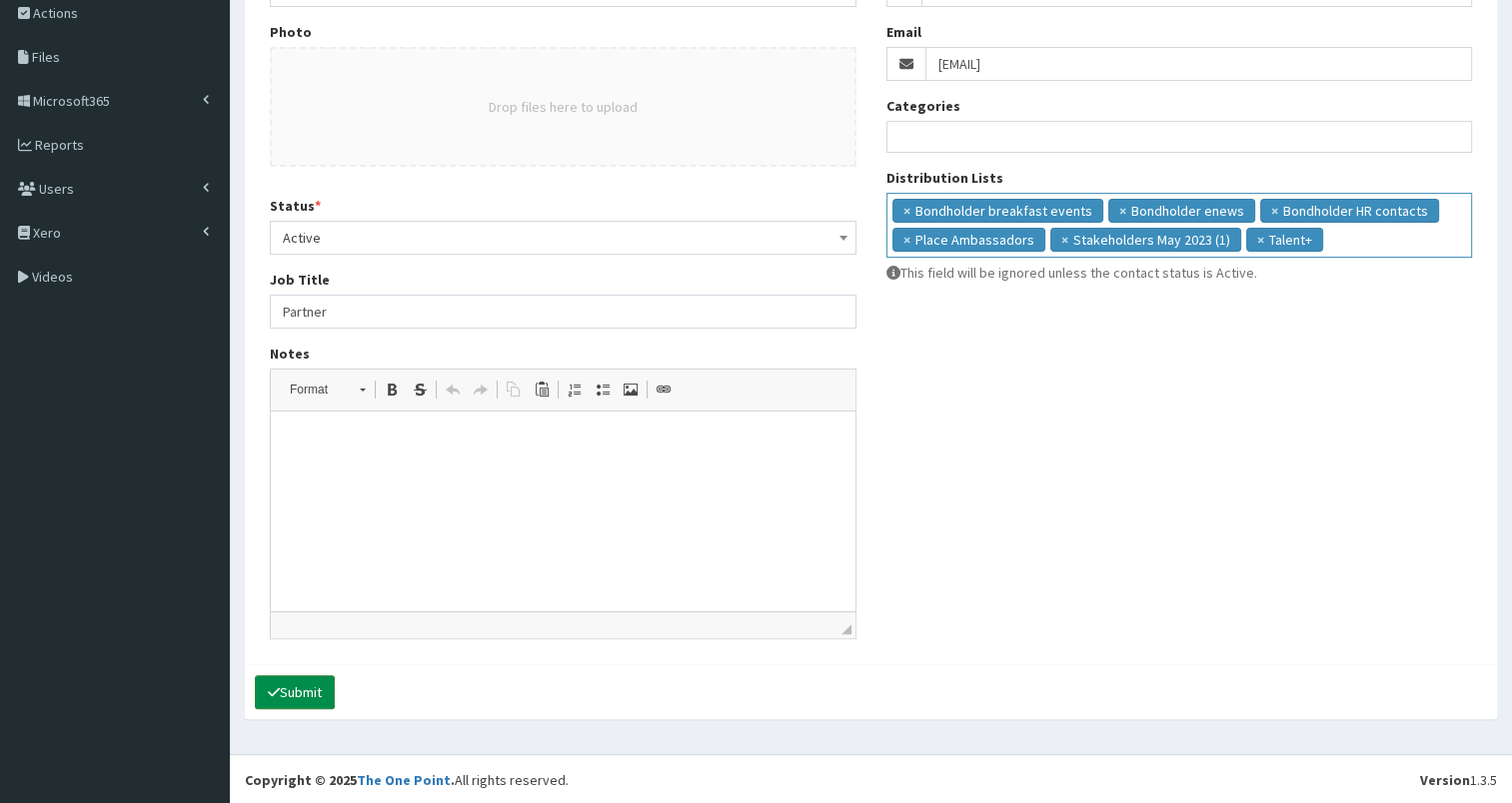 click on "Submit" at bounding box center [295, 692] 